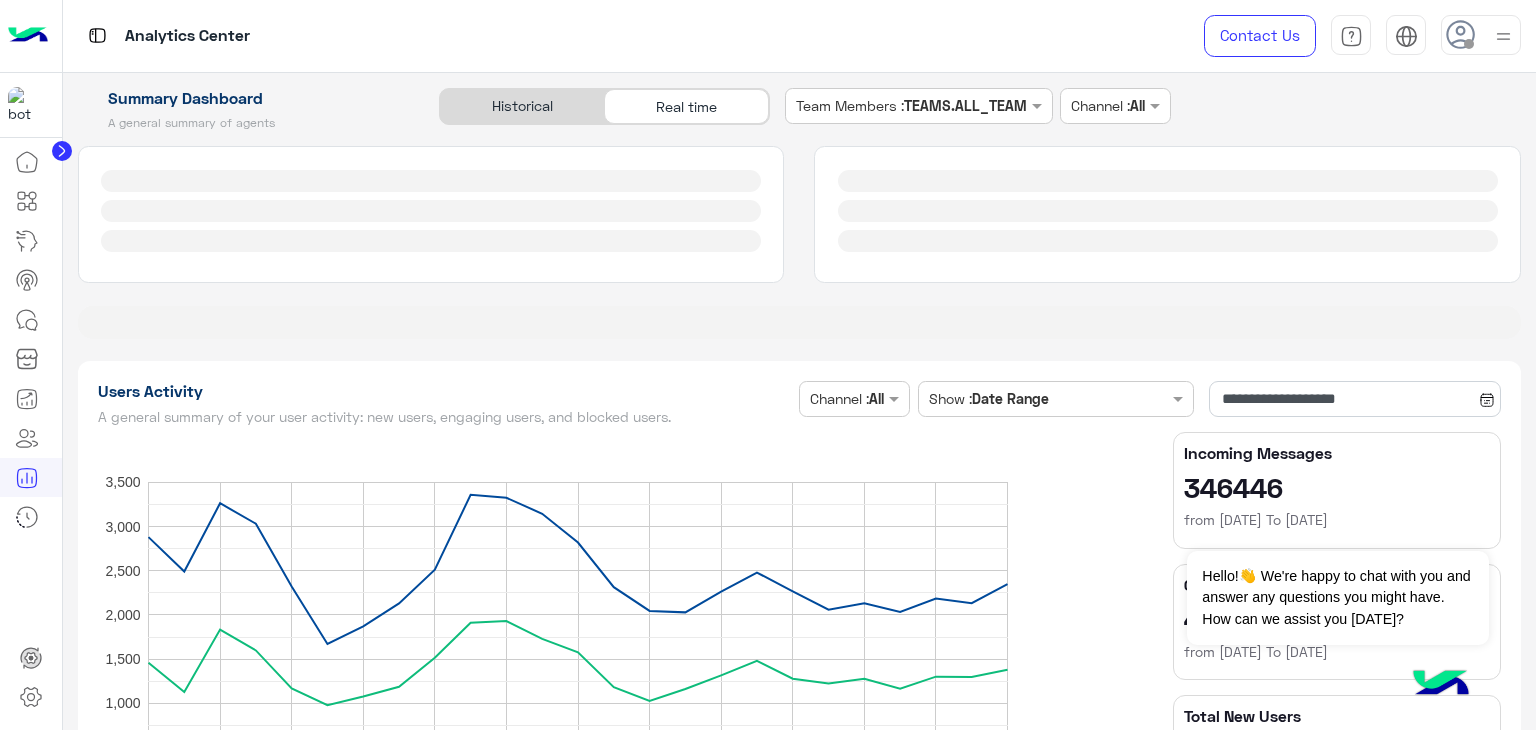 scroll, scrollTop: 0, scrollLeft: 0, axis: both 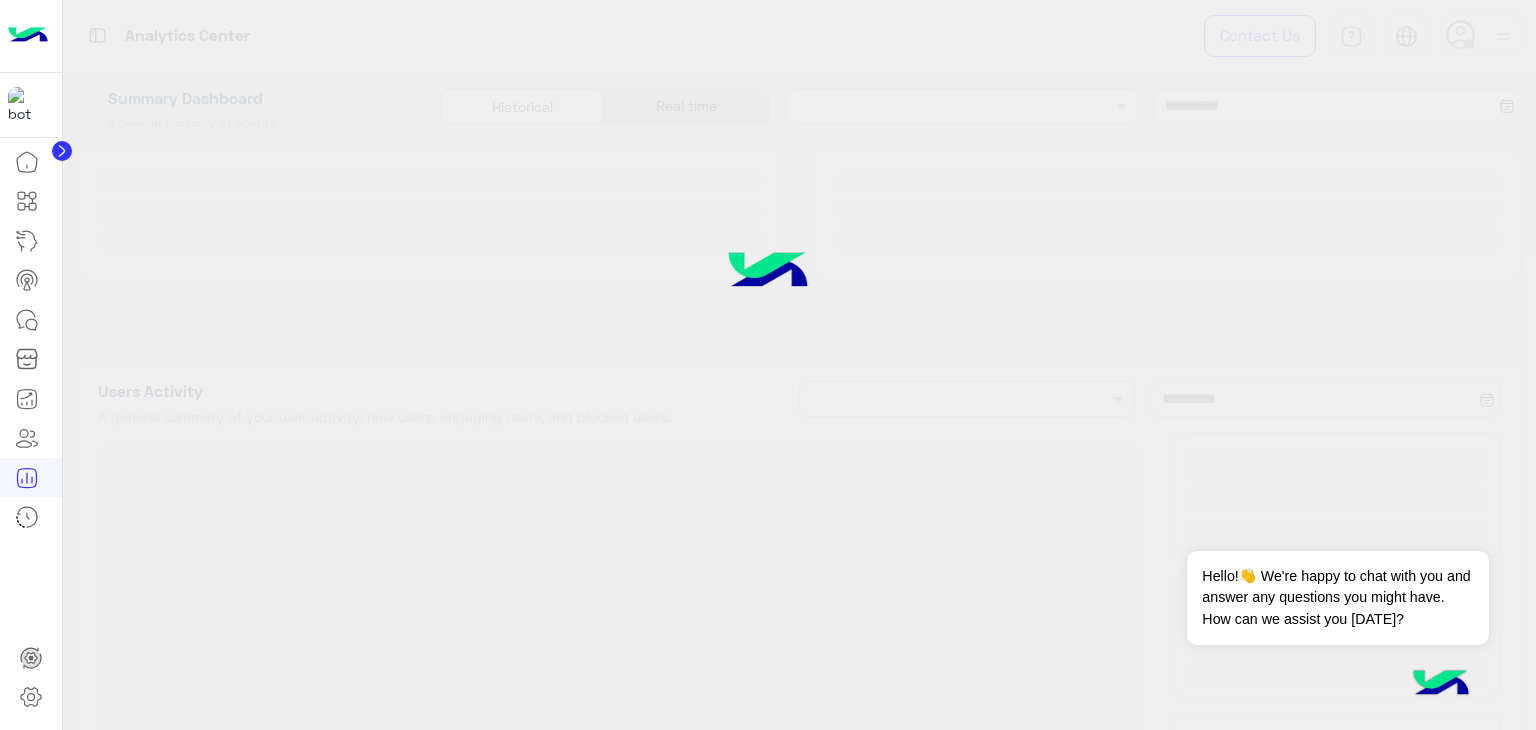 type on "**********" 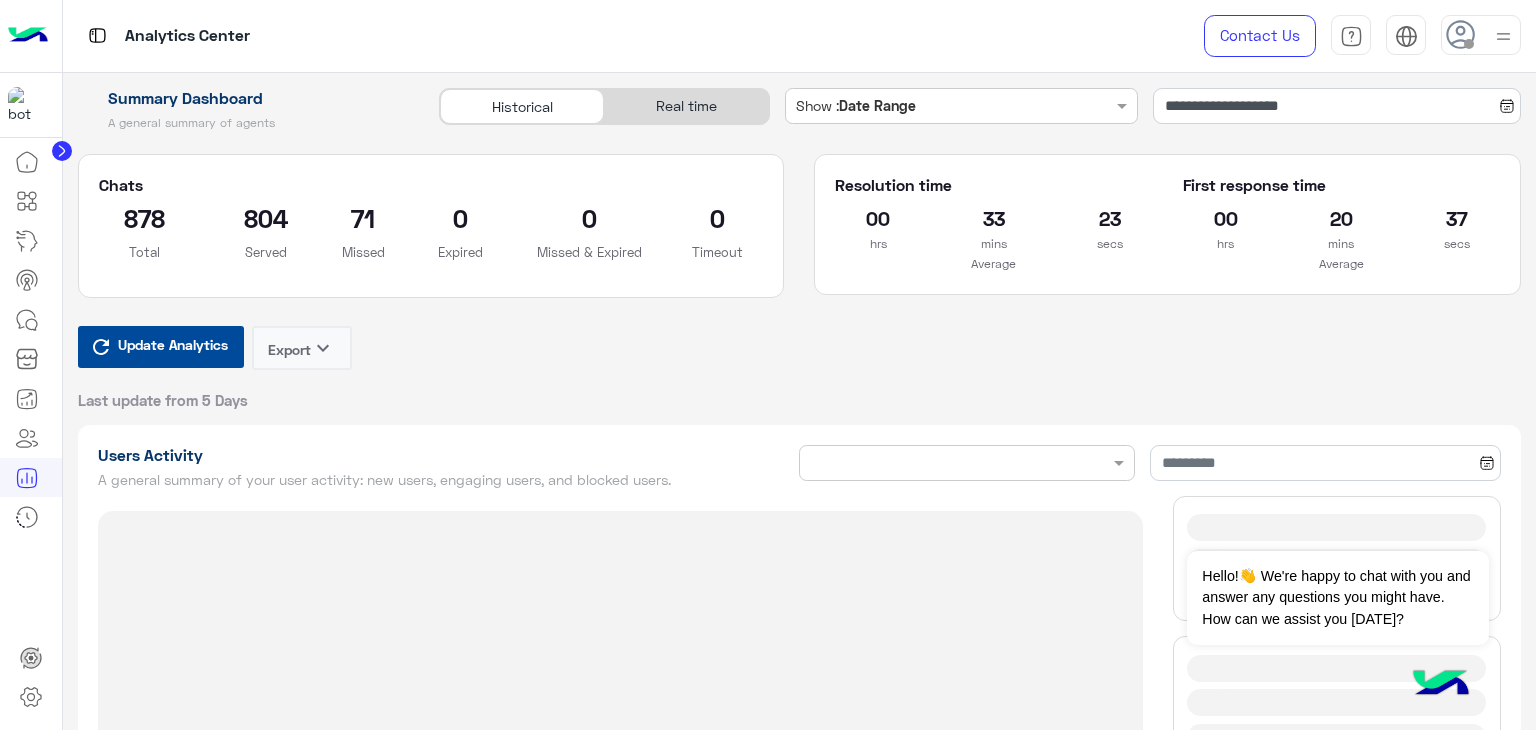 type on "**********" 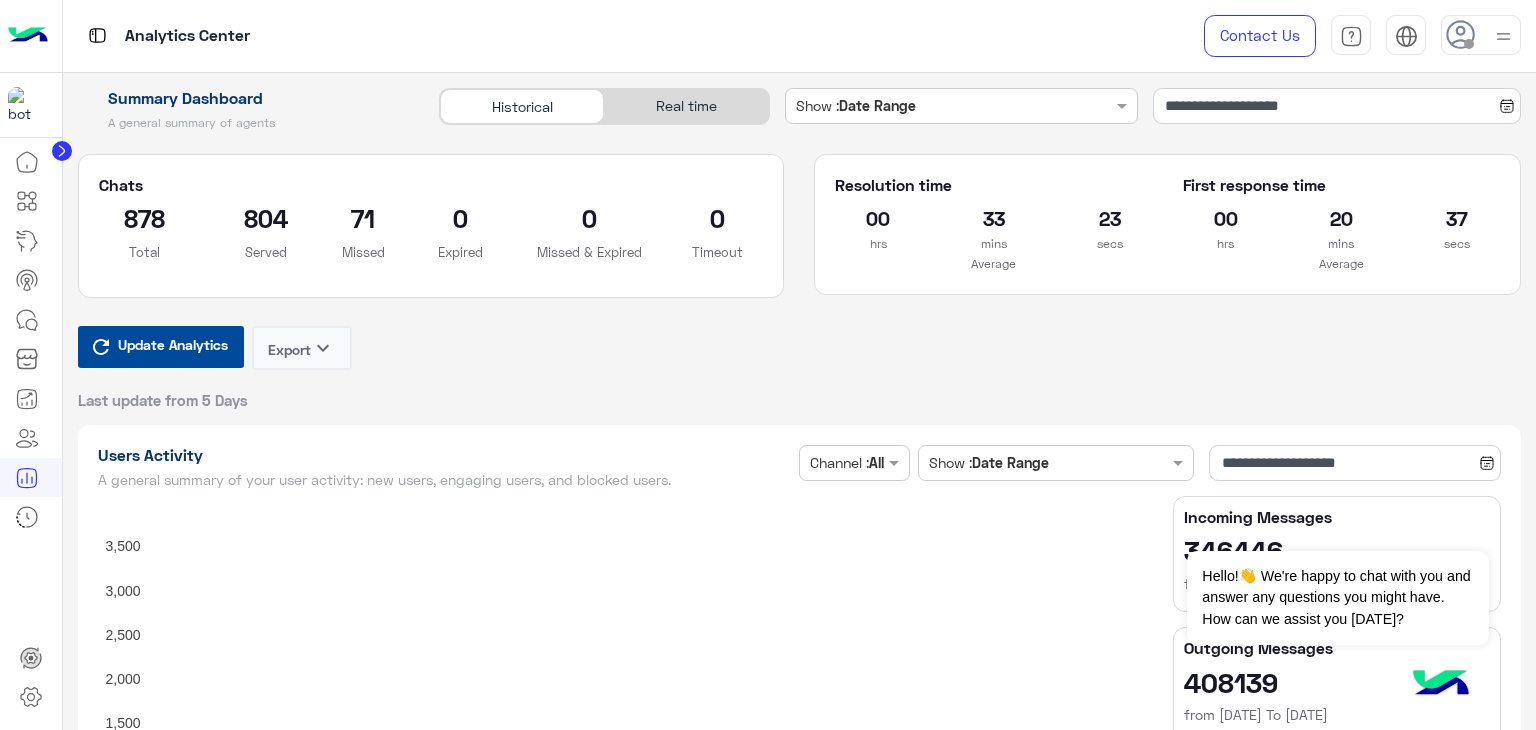 type on "**********" 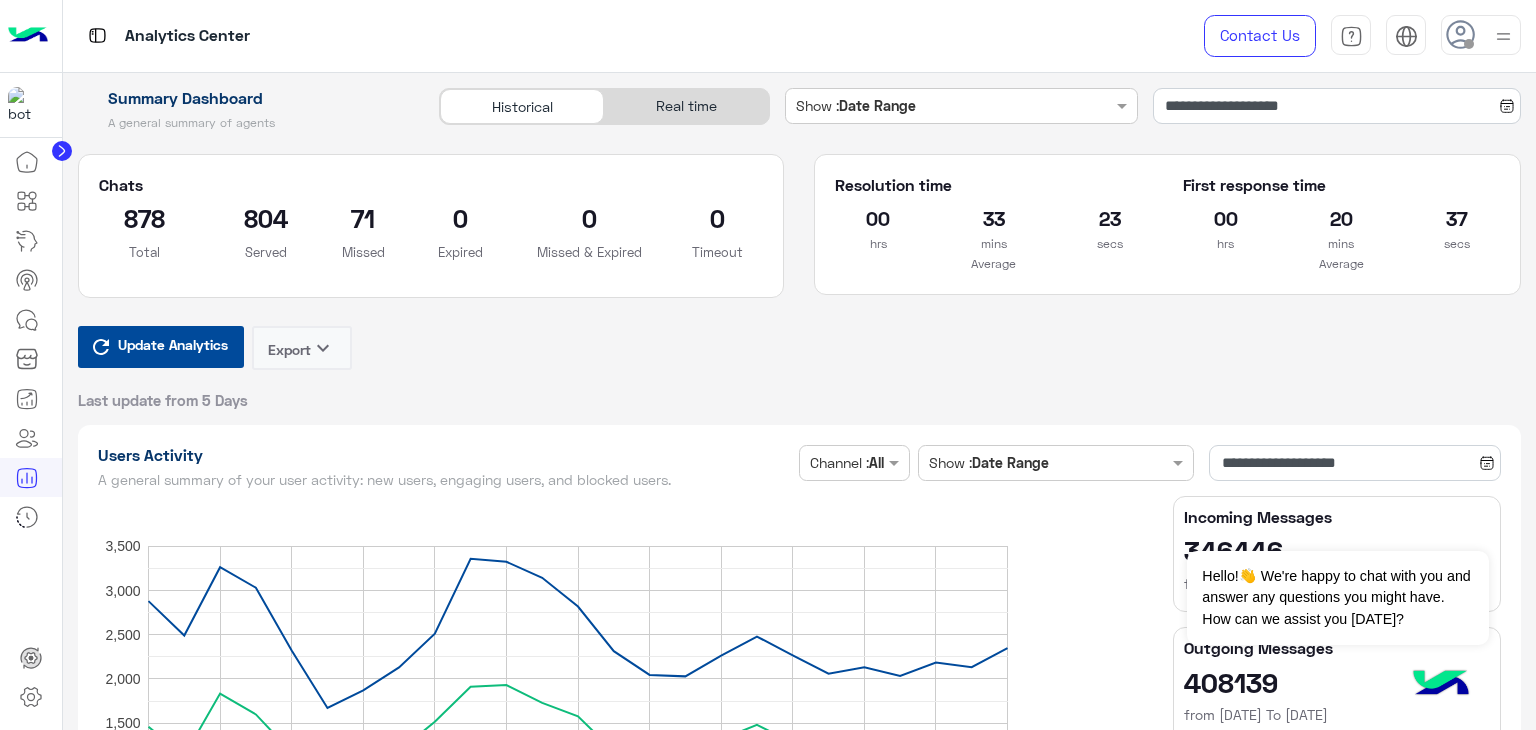 type on "**********" 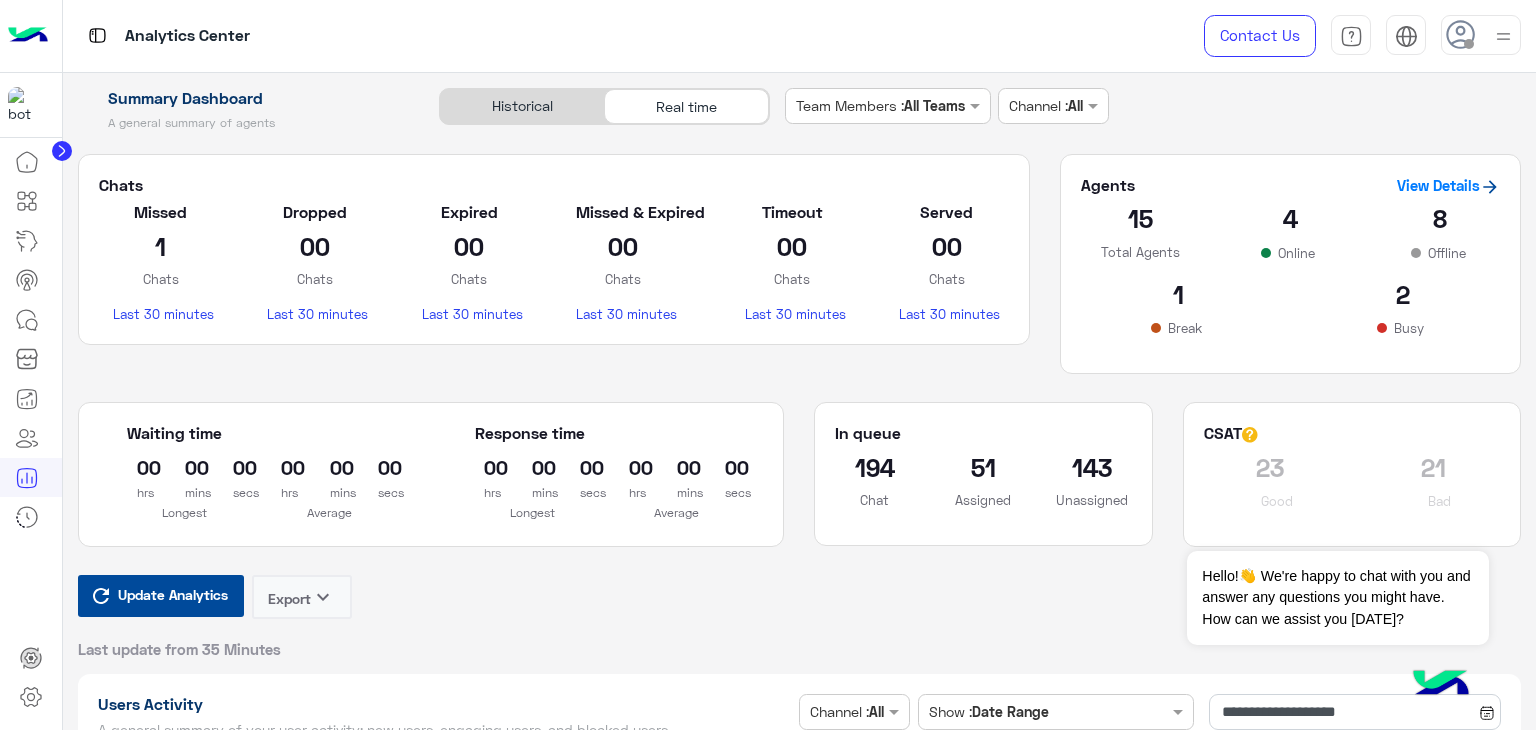 type on "**********" 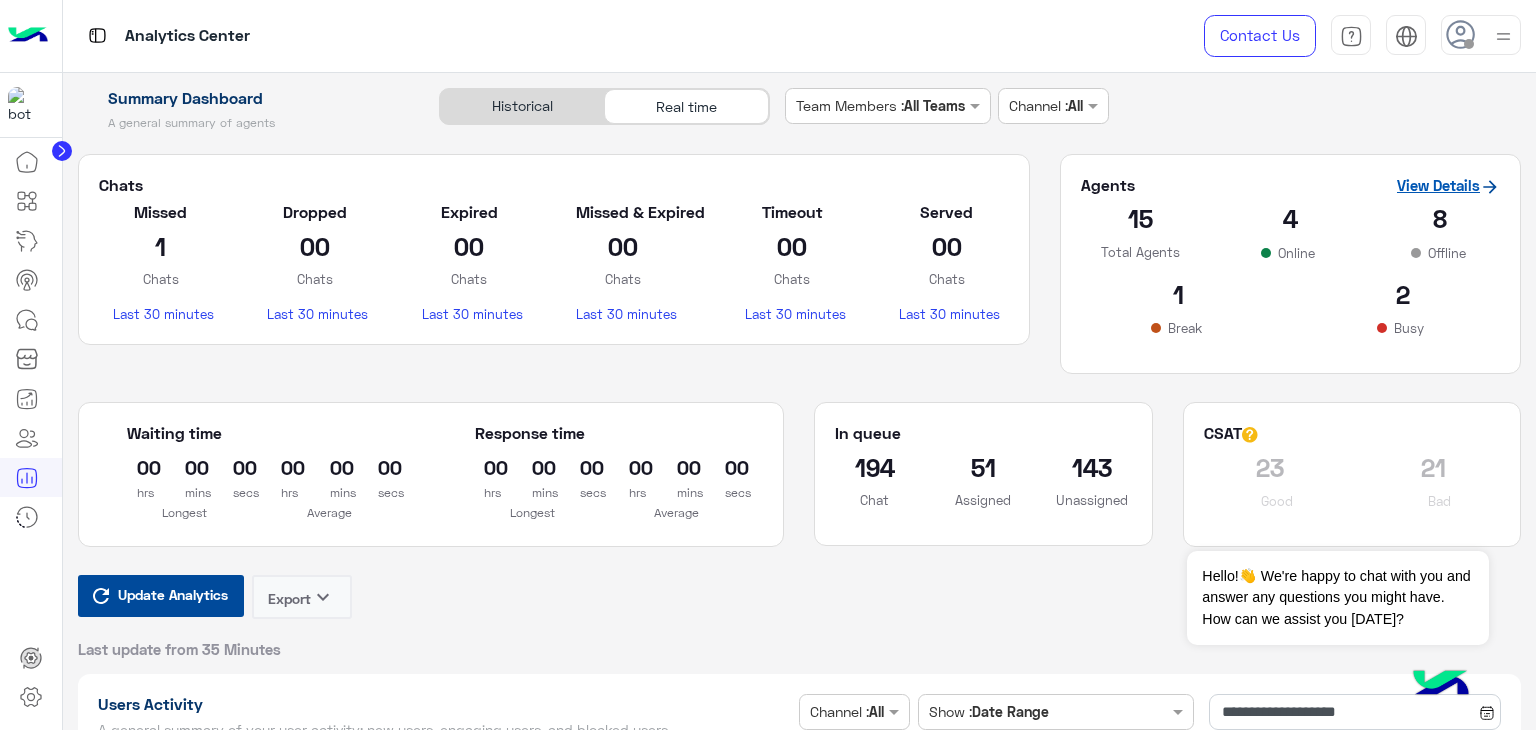 type on "**********" 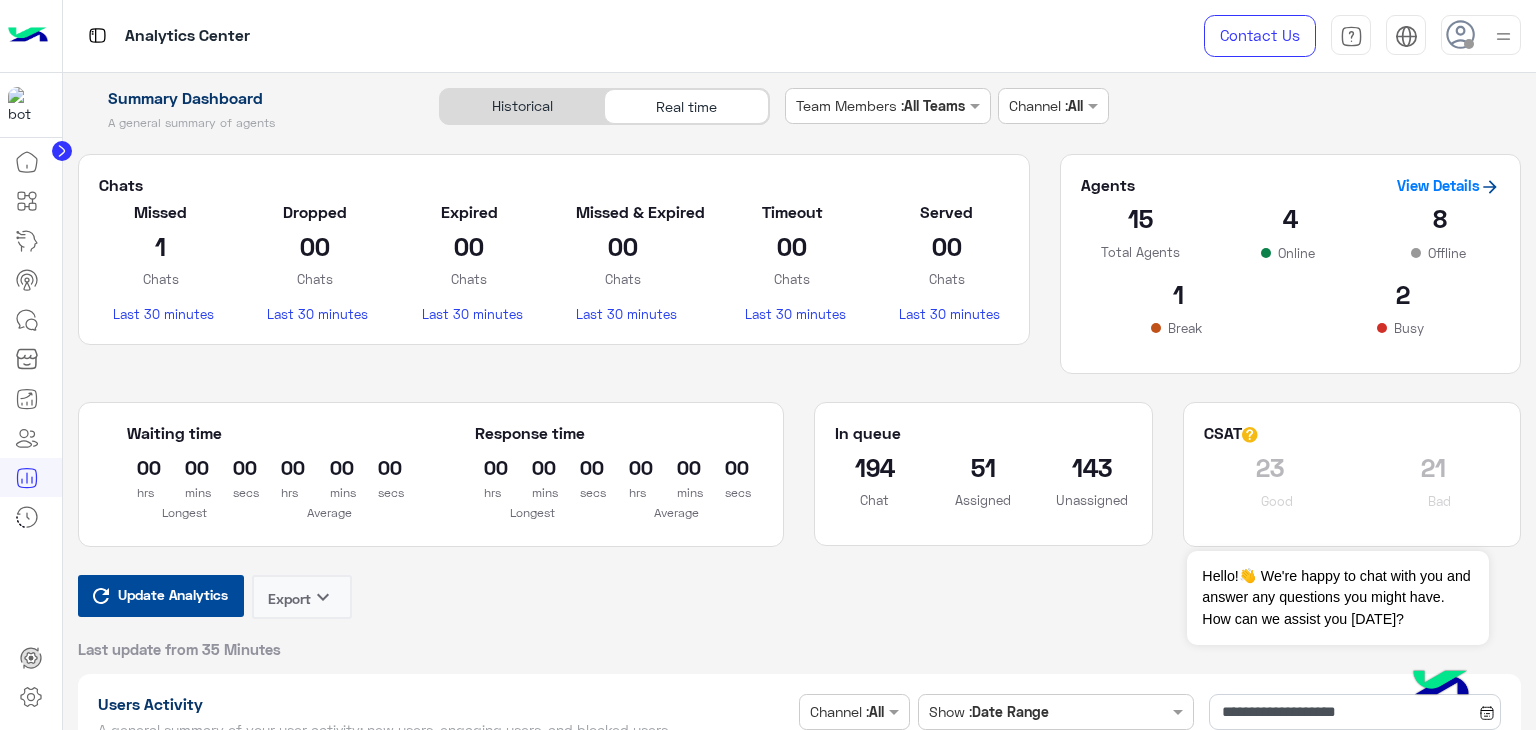 type on "**********" 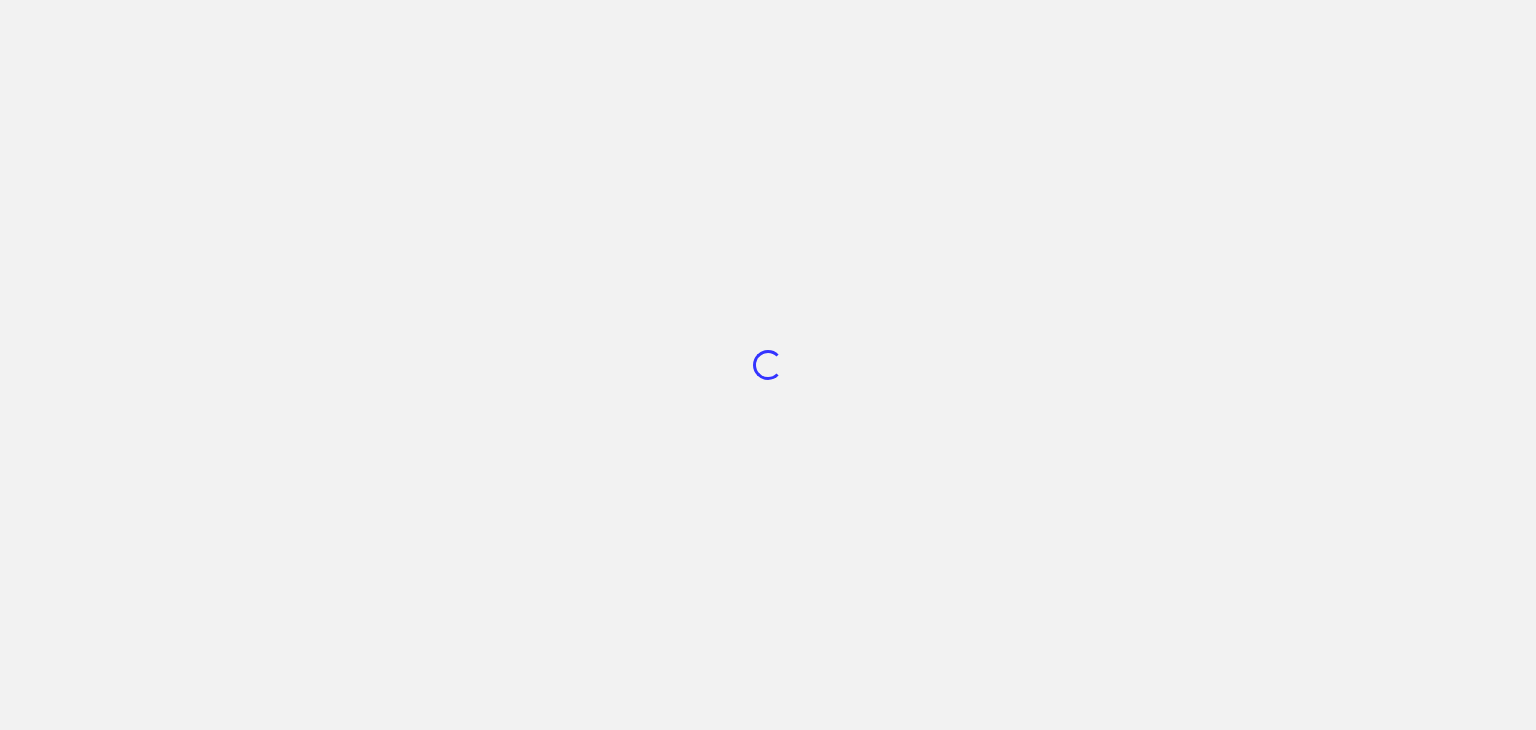 scroll, scrollTop: 0, scrollLeft: 0, axis: both 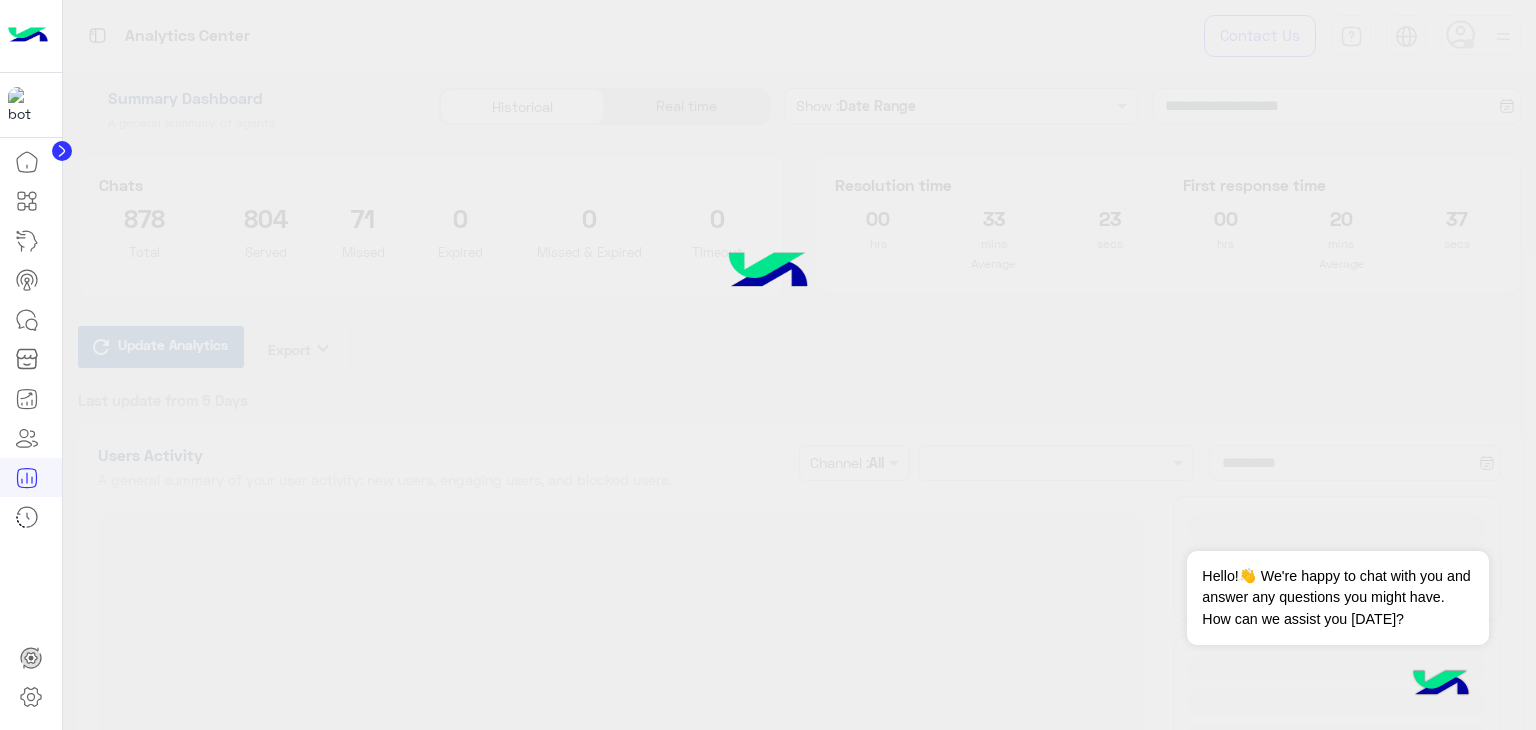 type on "**********" 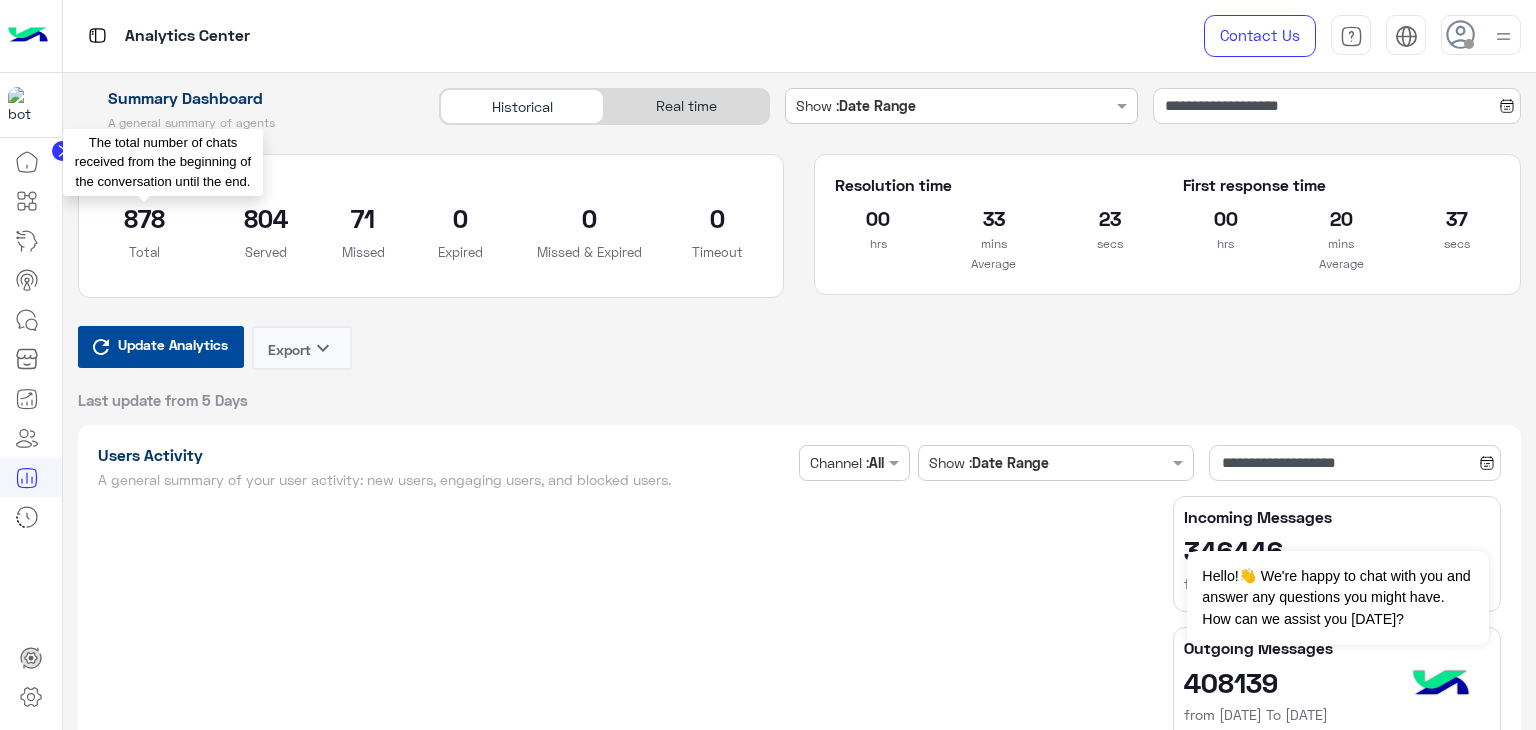type on "**********" 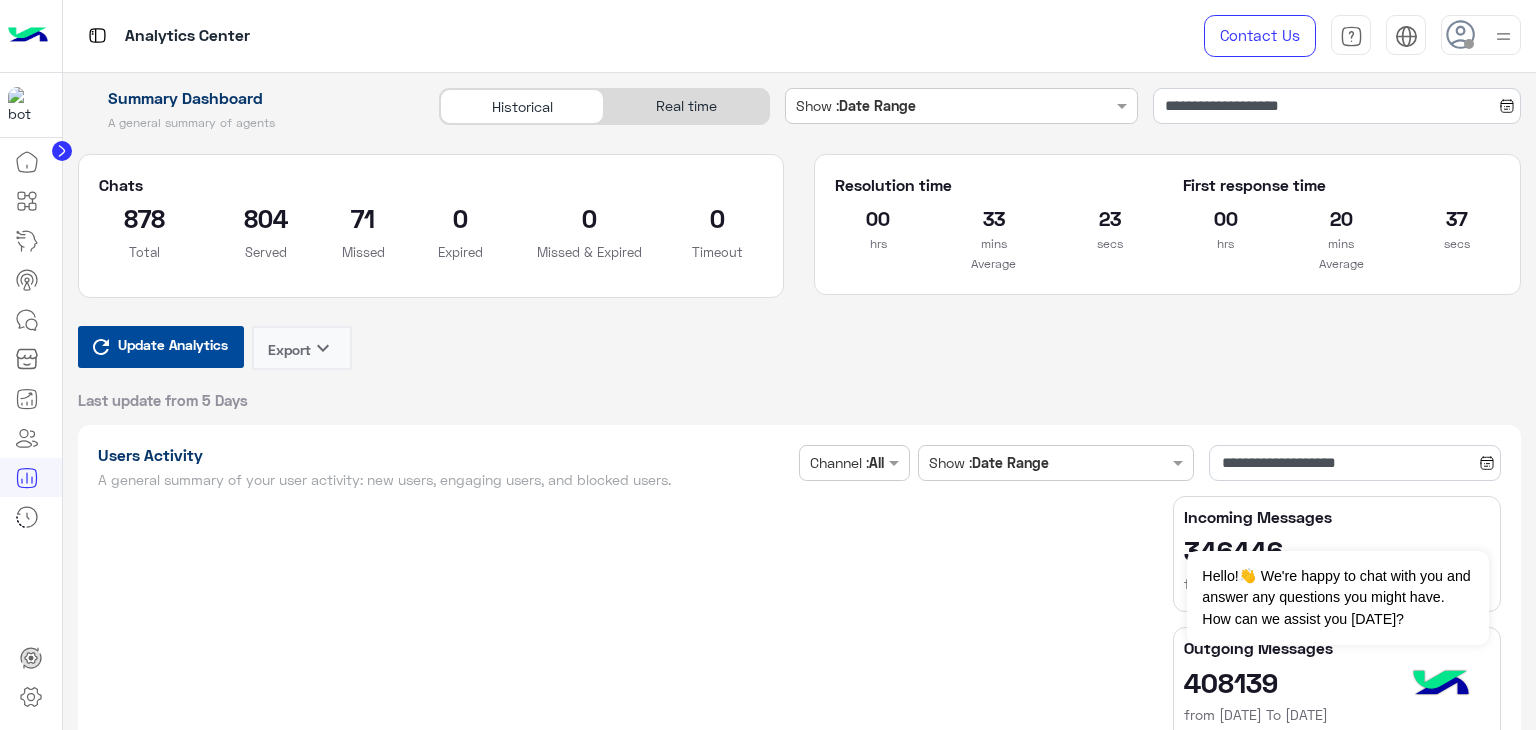 click on "Real time" 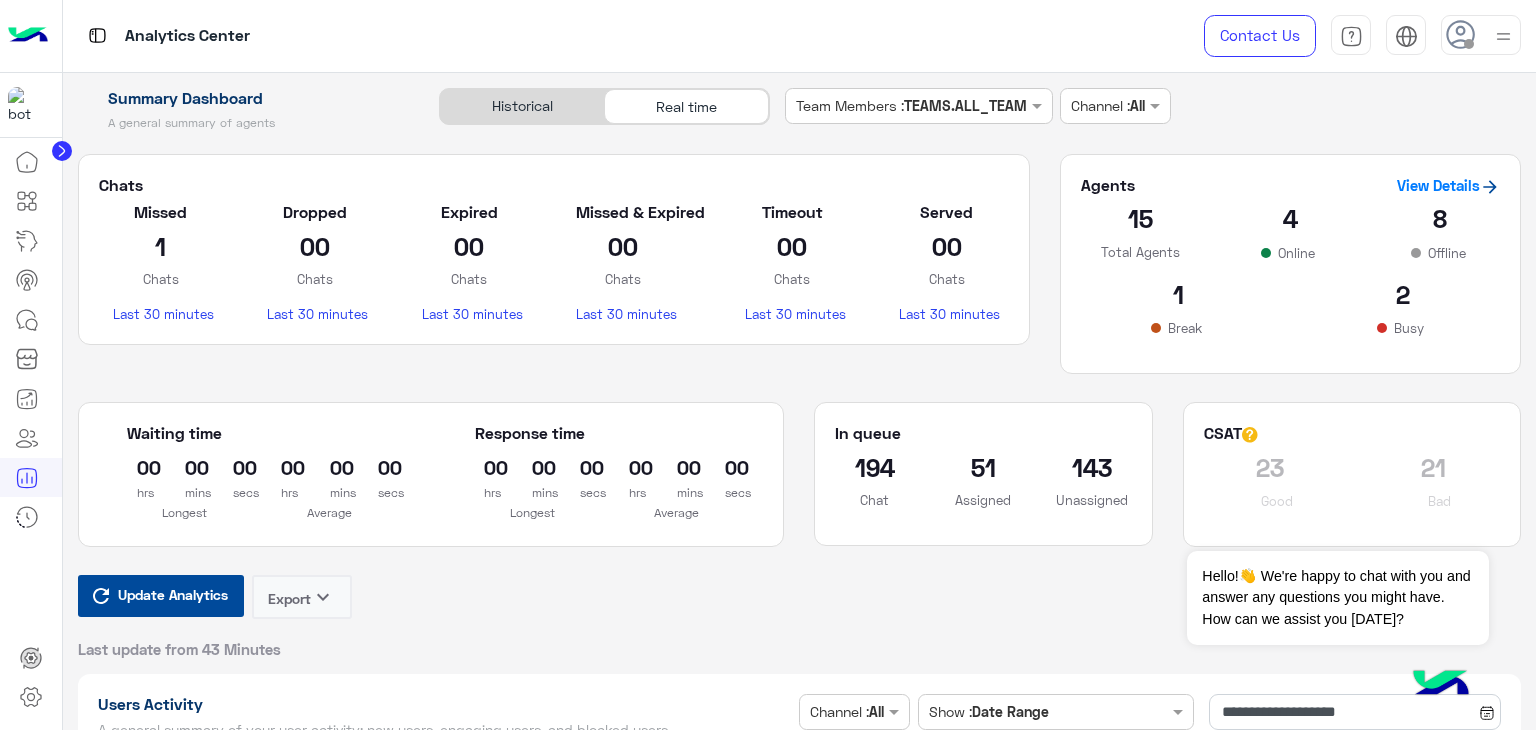 type on "**********" 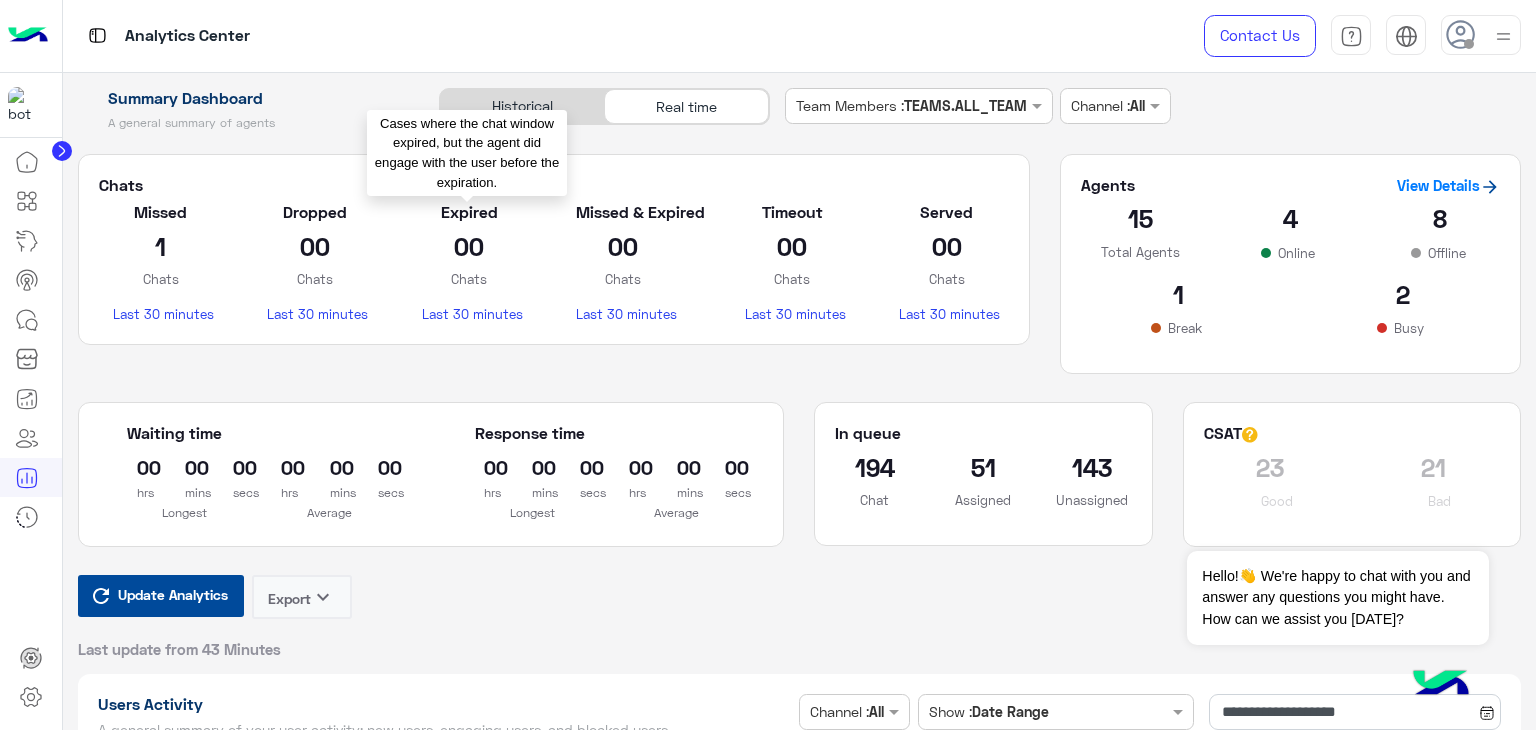 type on "**********" 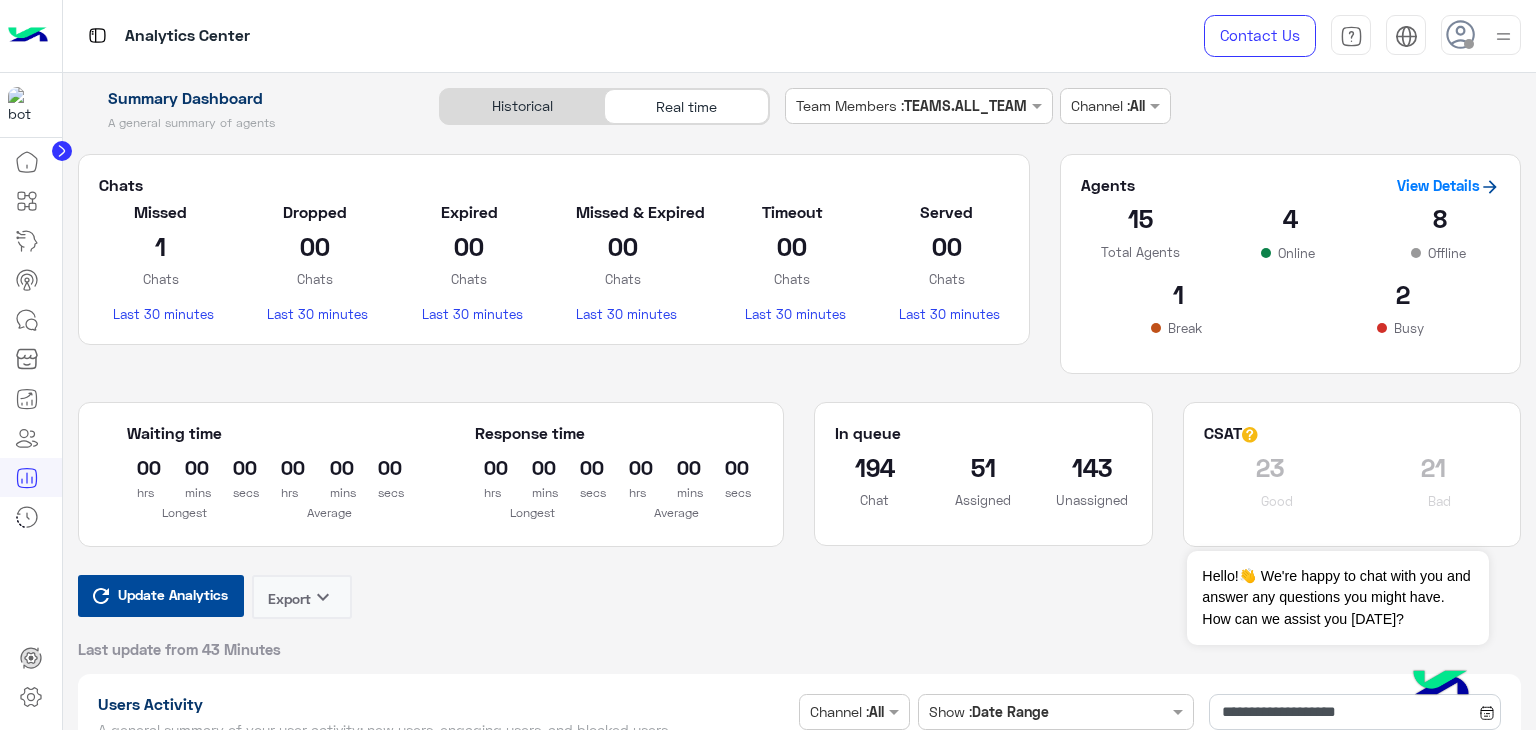 type on "**********" 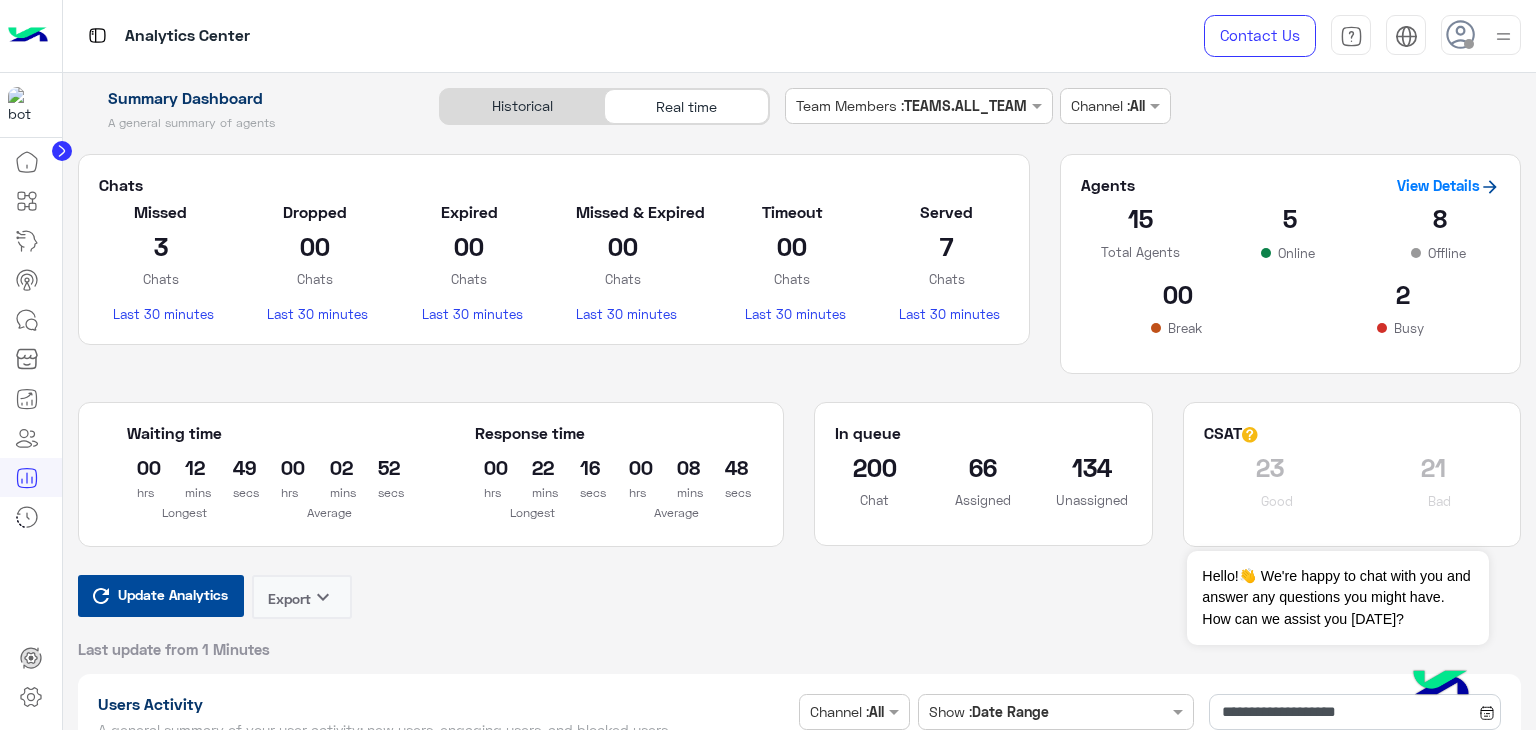 click on "Update Analytics" at bounding box center [173, 594] 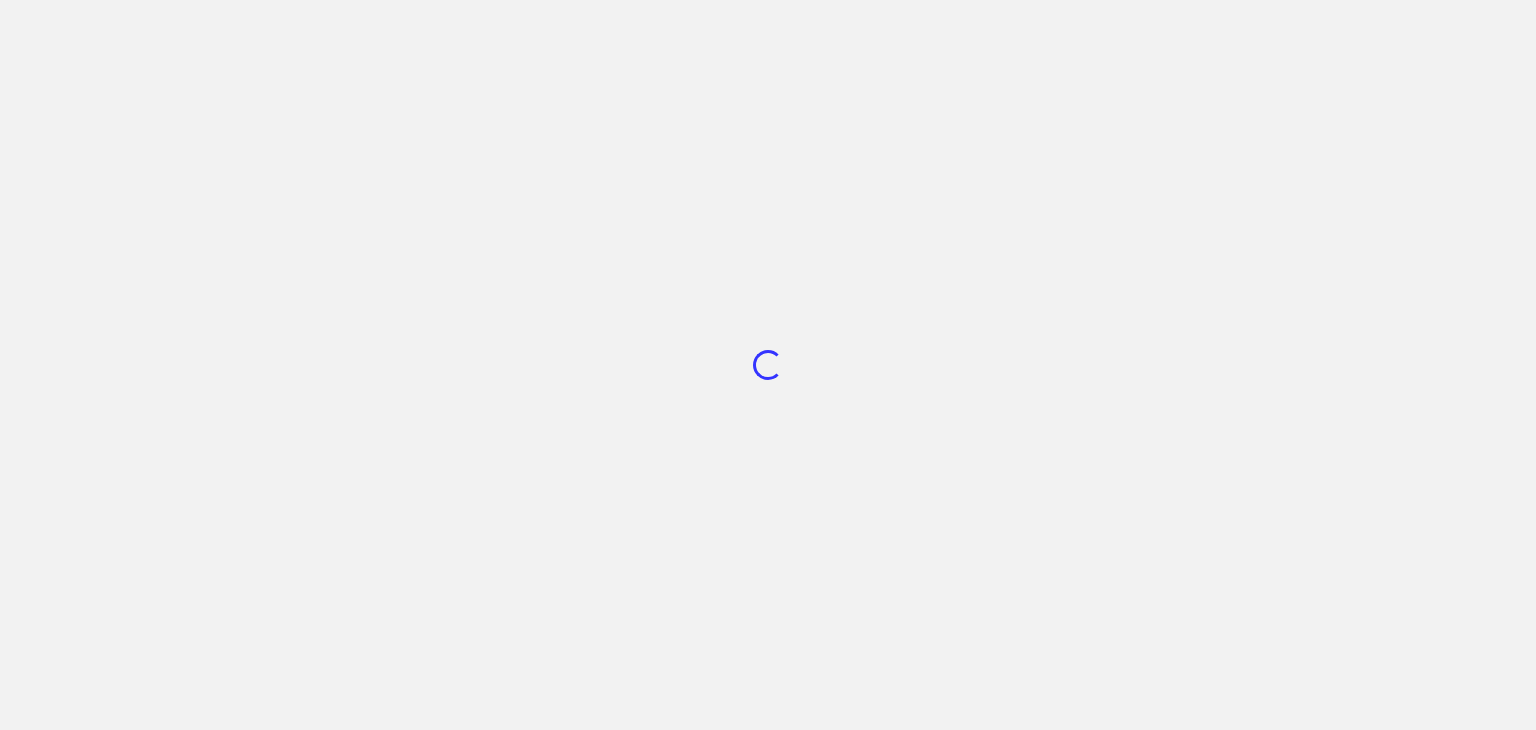 scroll, scrollTop: 0, scrollLeft: 0, axis: both 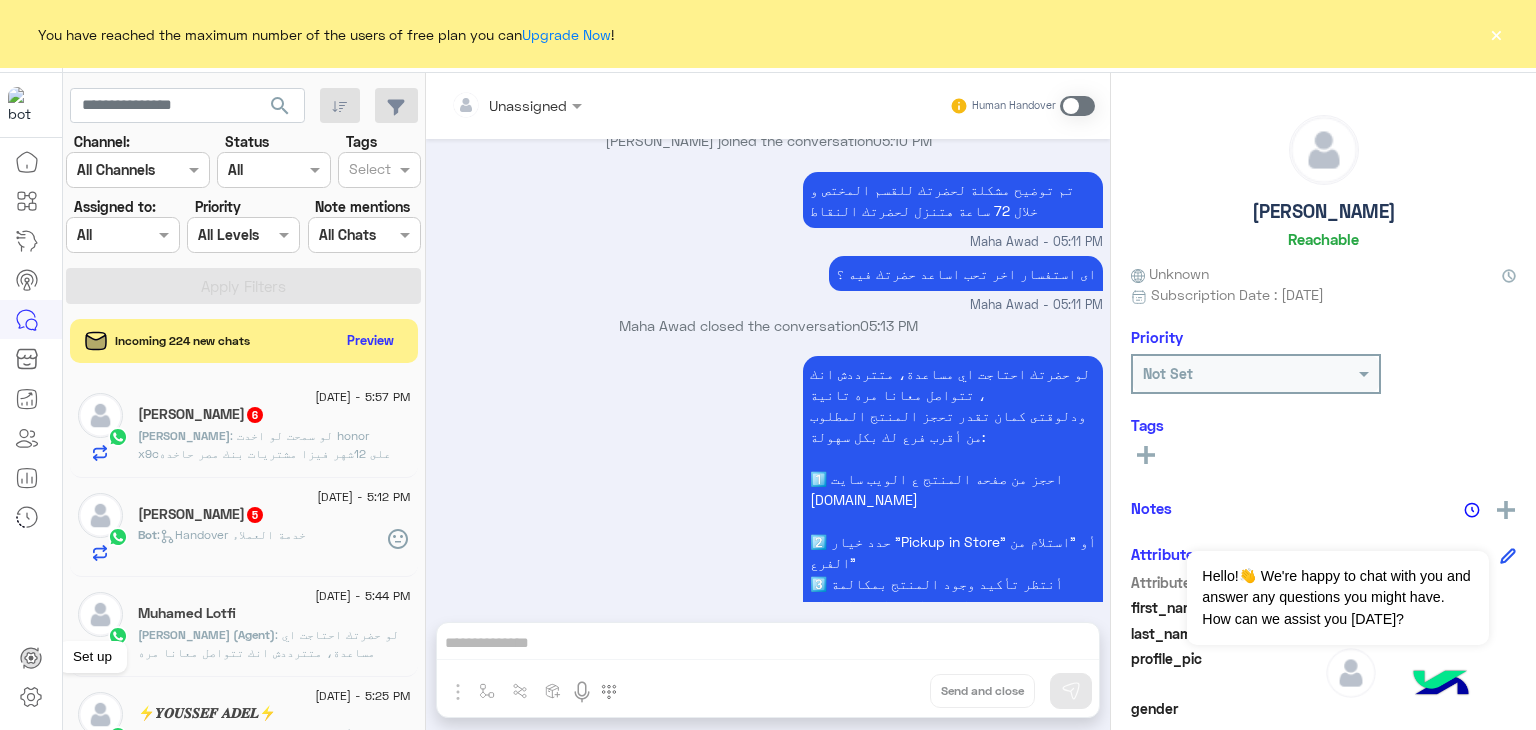 click 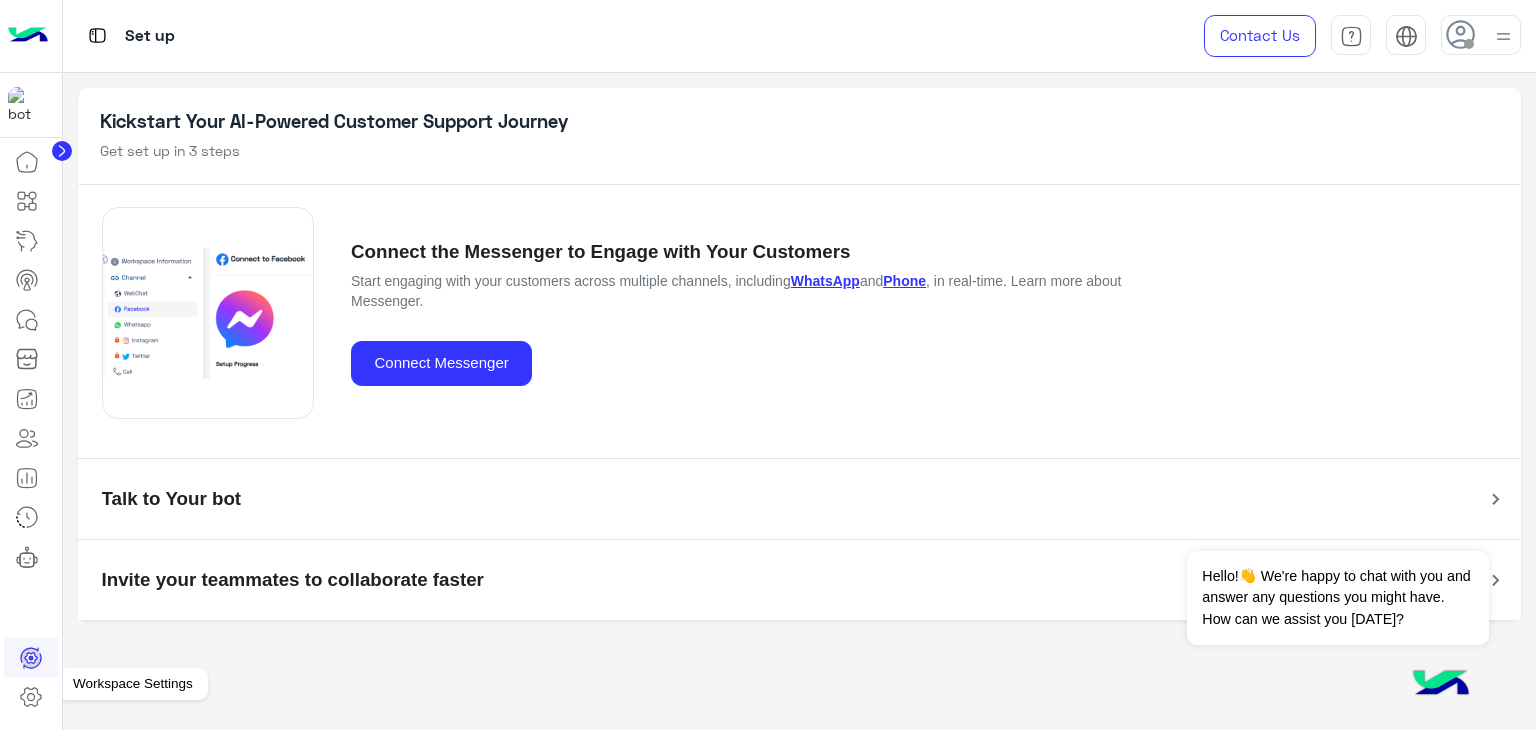 click 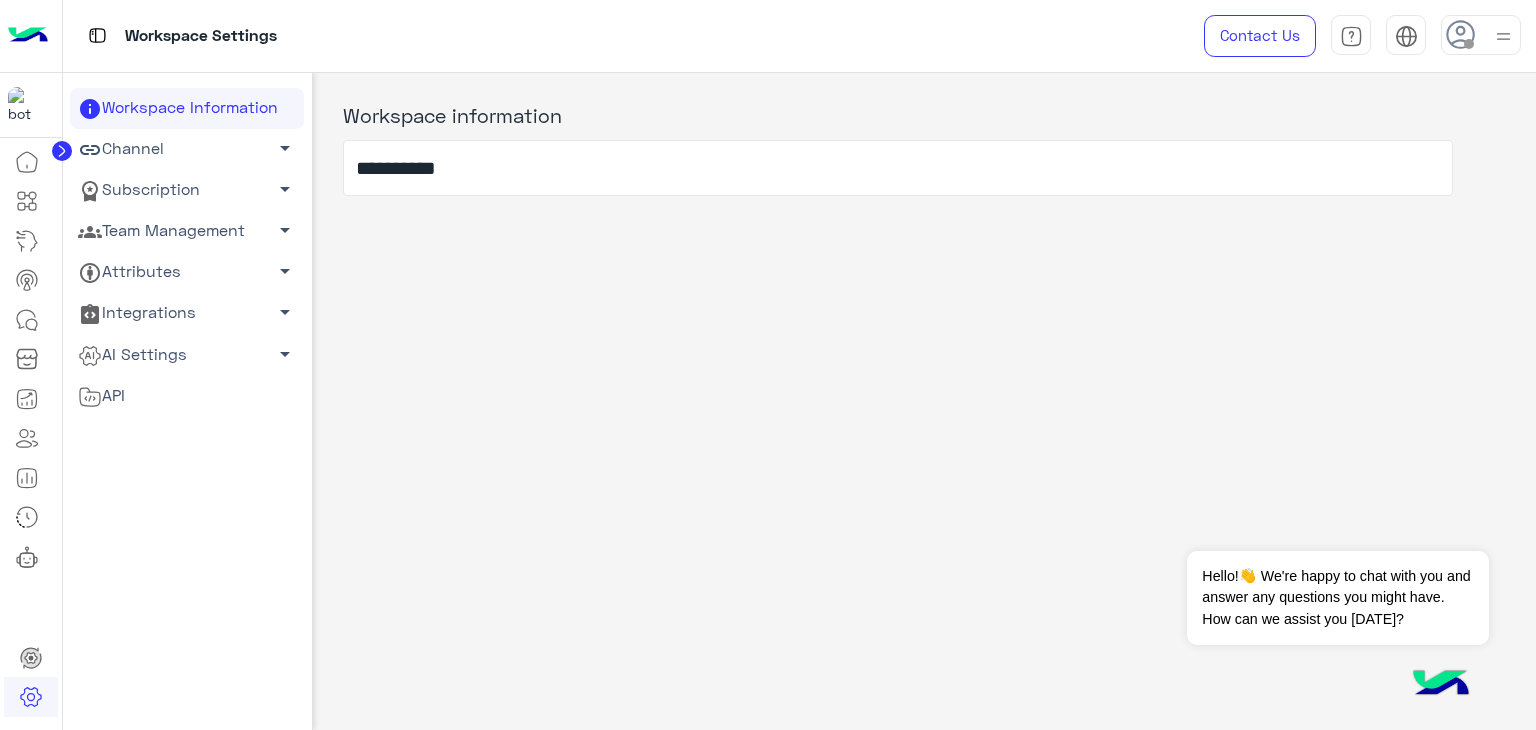 click on "Team Management   arrow_drop_down" 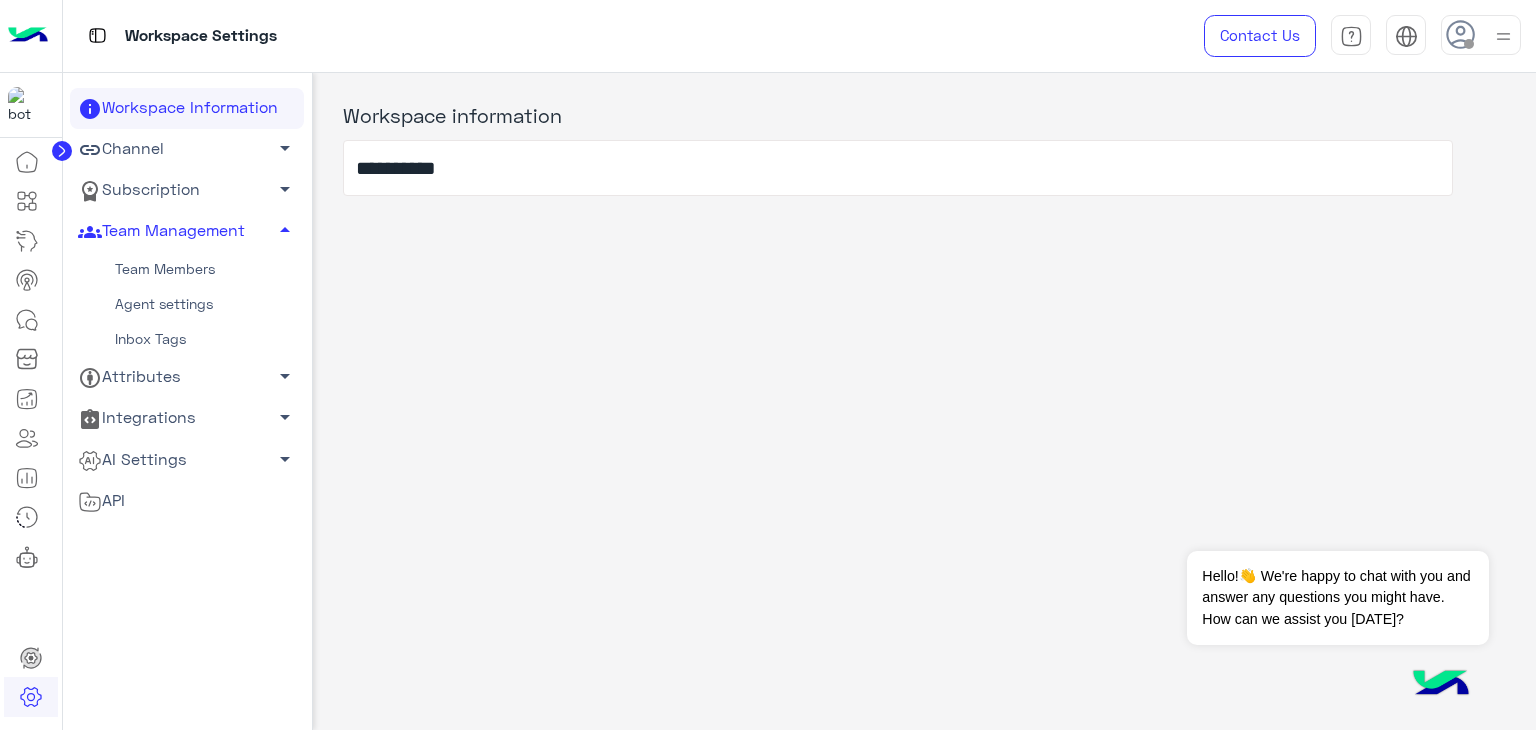 click on "Agent settings" 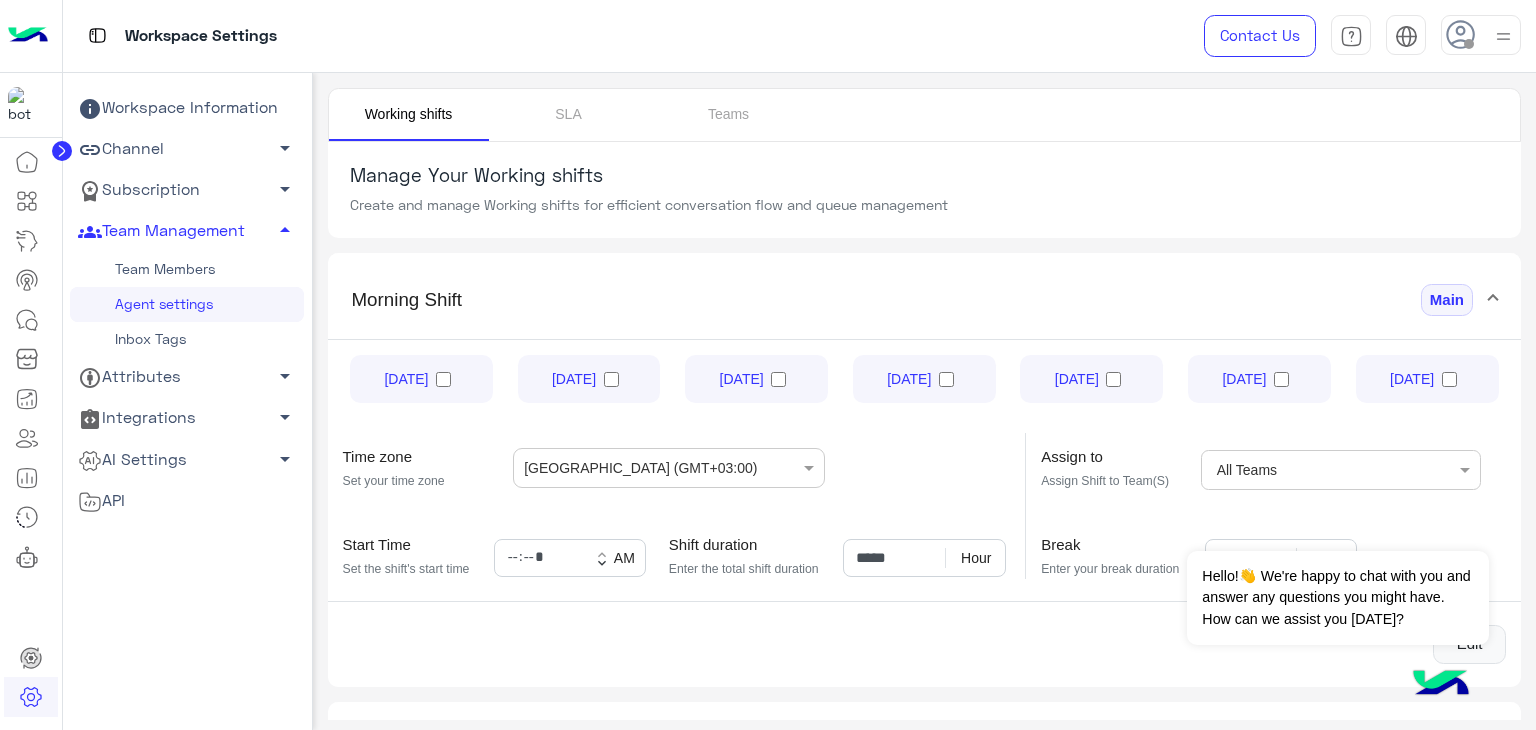 scroll, scrollTop: 100, scrollLeft: 0, axis: vertical 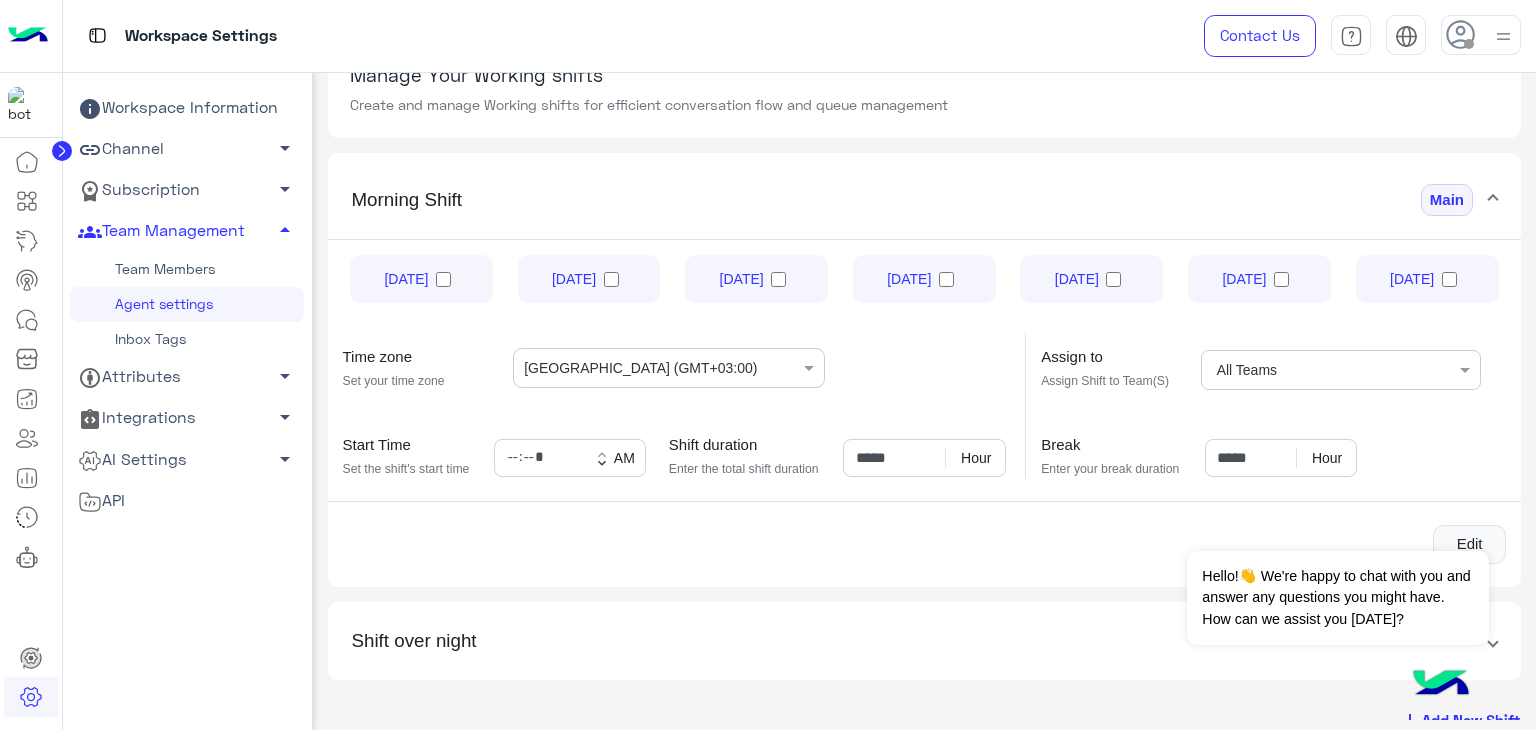 click on "Team Members" 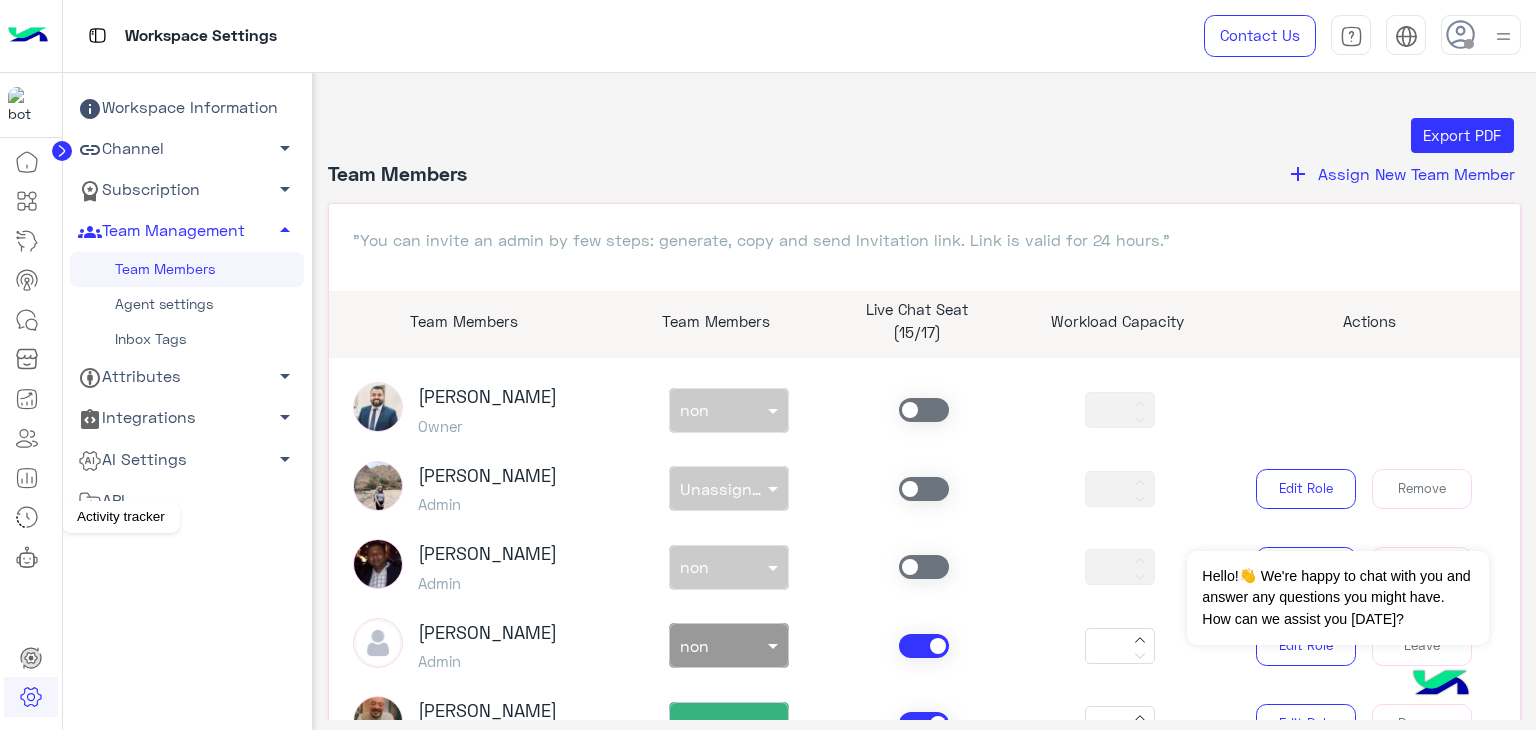 click 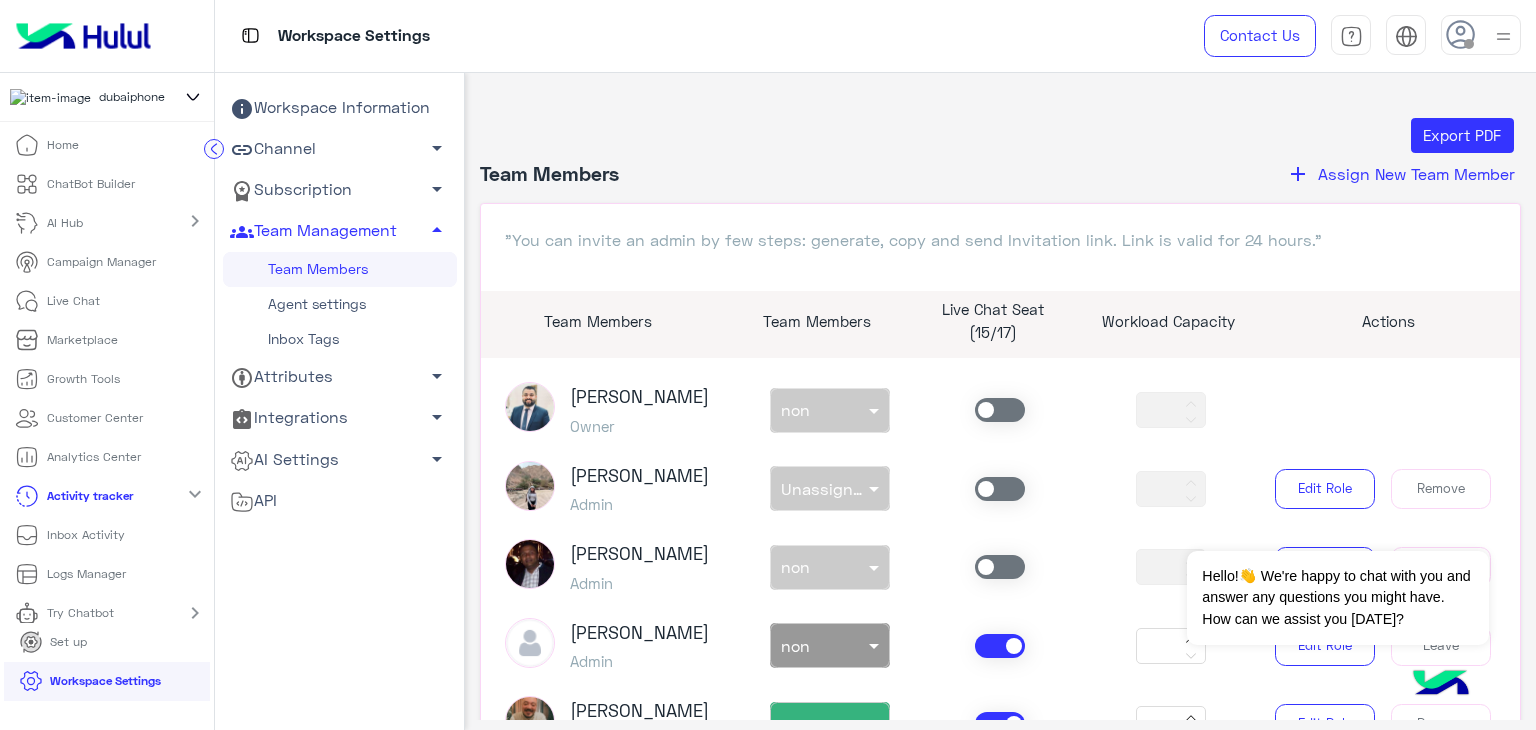 click on "Inbox Activity" at bounding box center [86, 535] 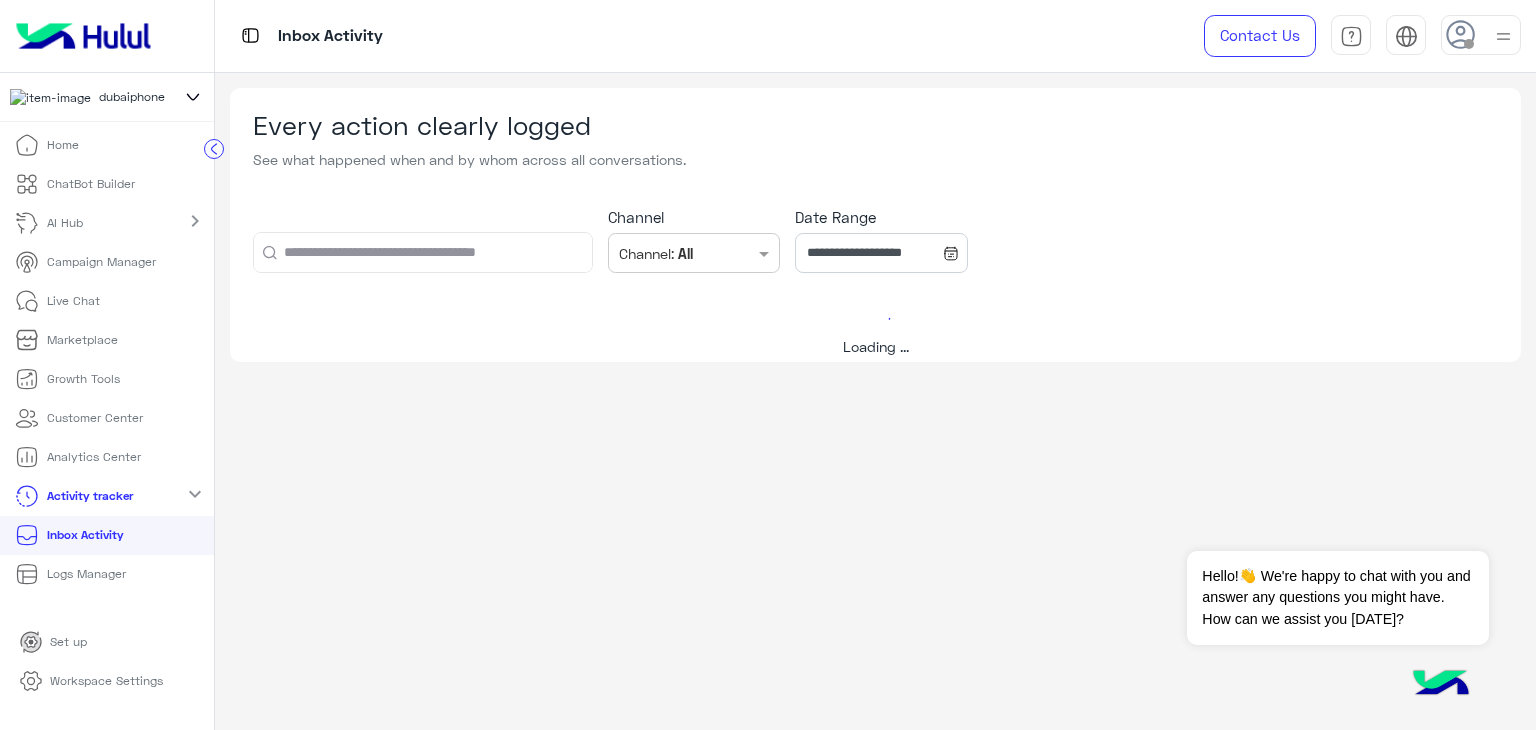 click on "Logs Manager" at bounding box center (86, 574) 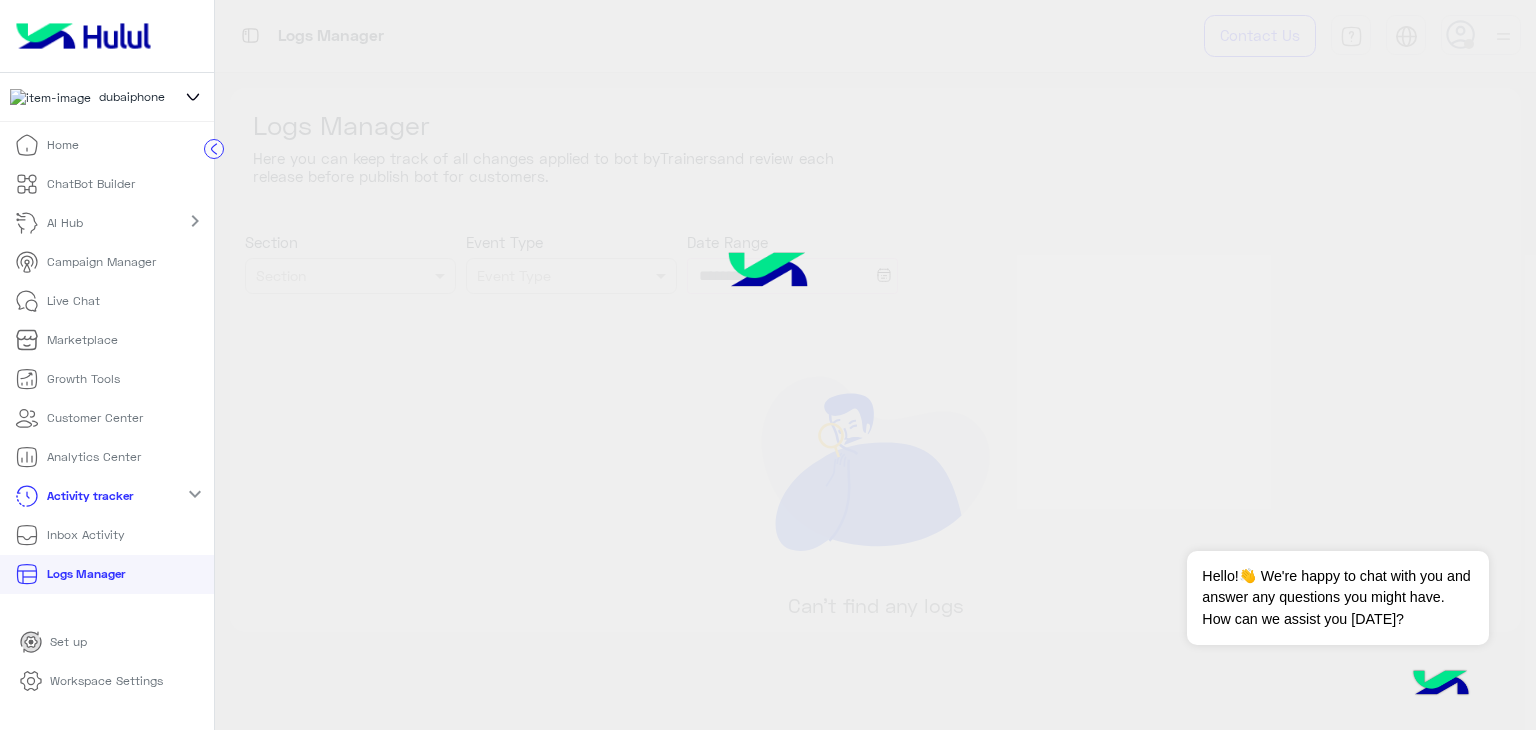 type on "**********" 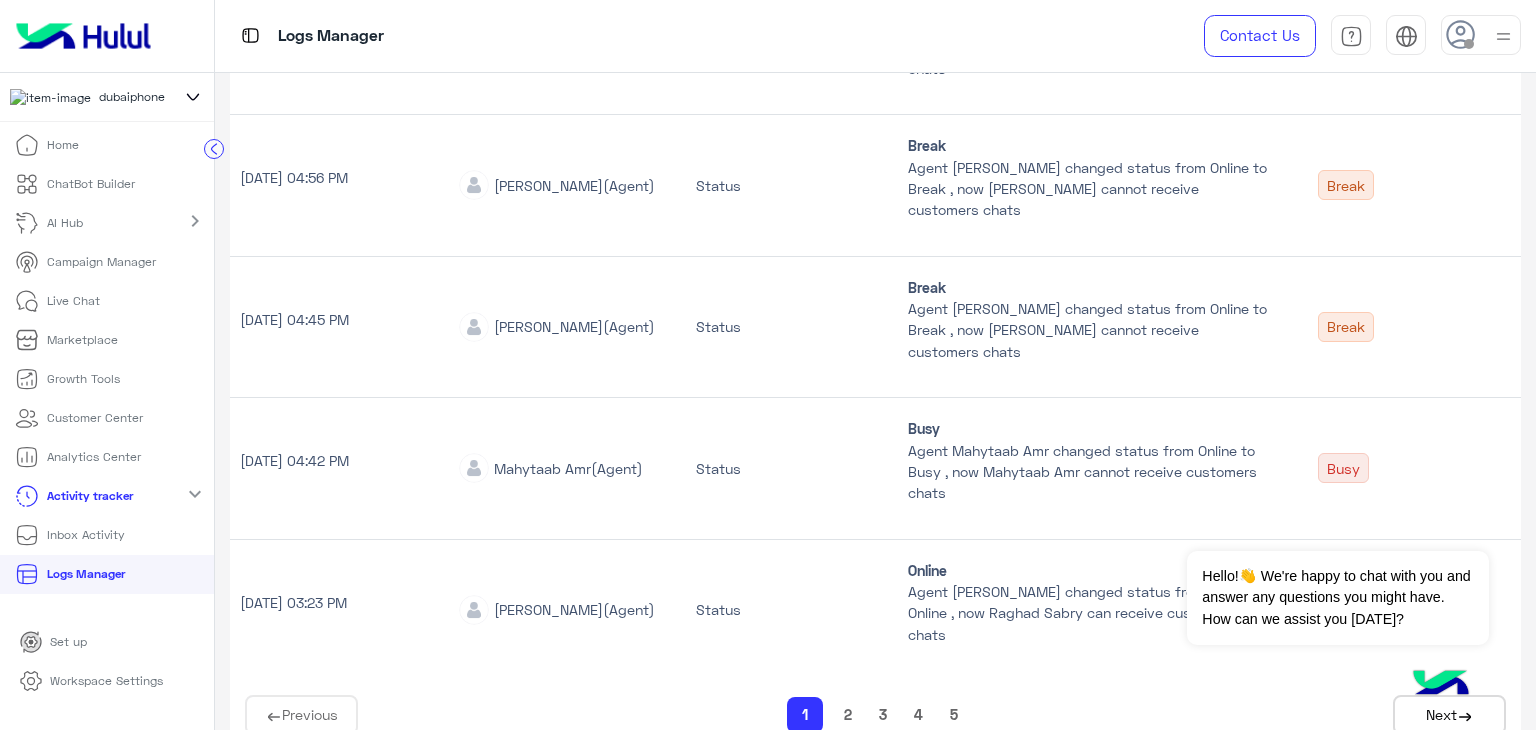 scroll, scrollTop: 1168, scrollLeft: 0, axis: vertical 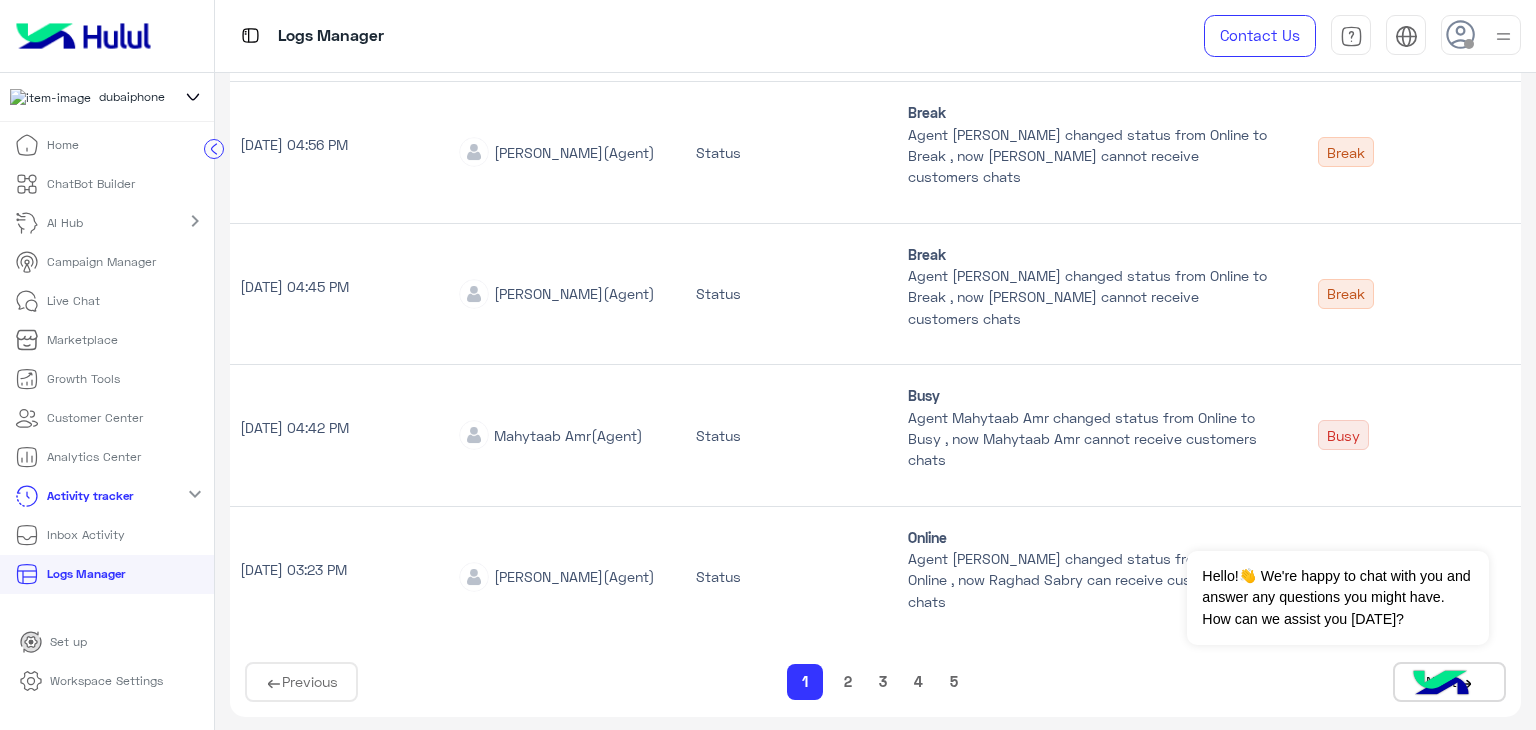 click on "2" 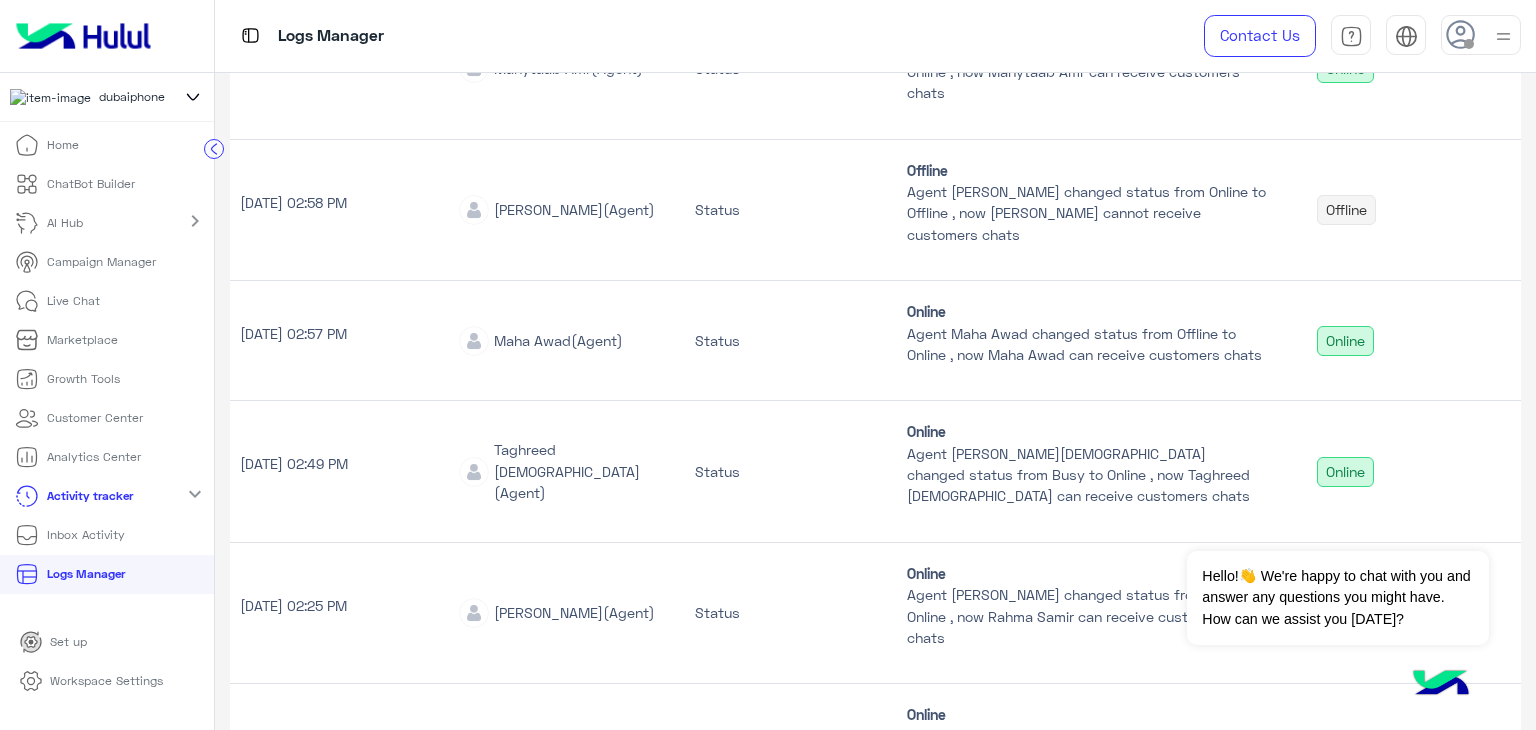 scroll, scrollTop: 1168, scrollLeft: 0, axis: vertical 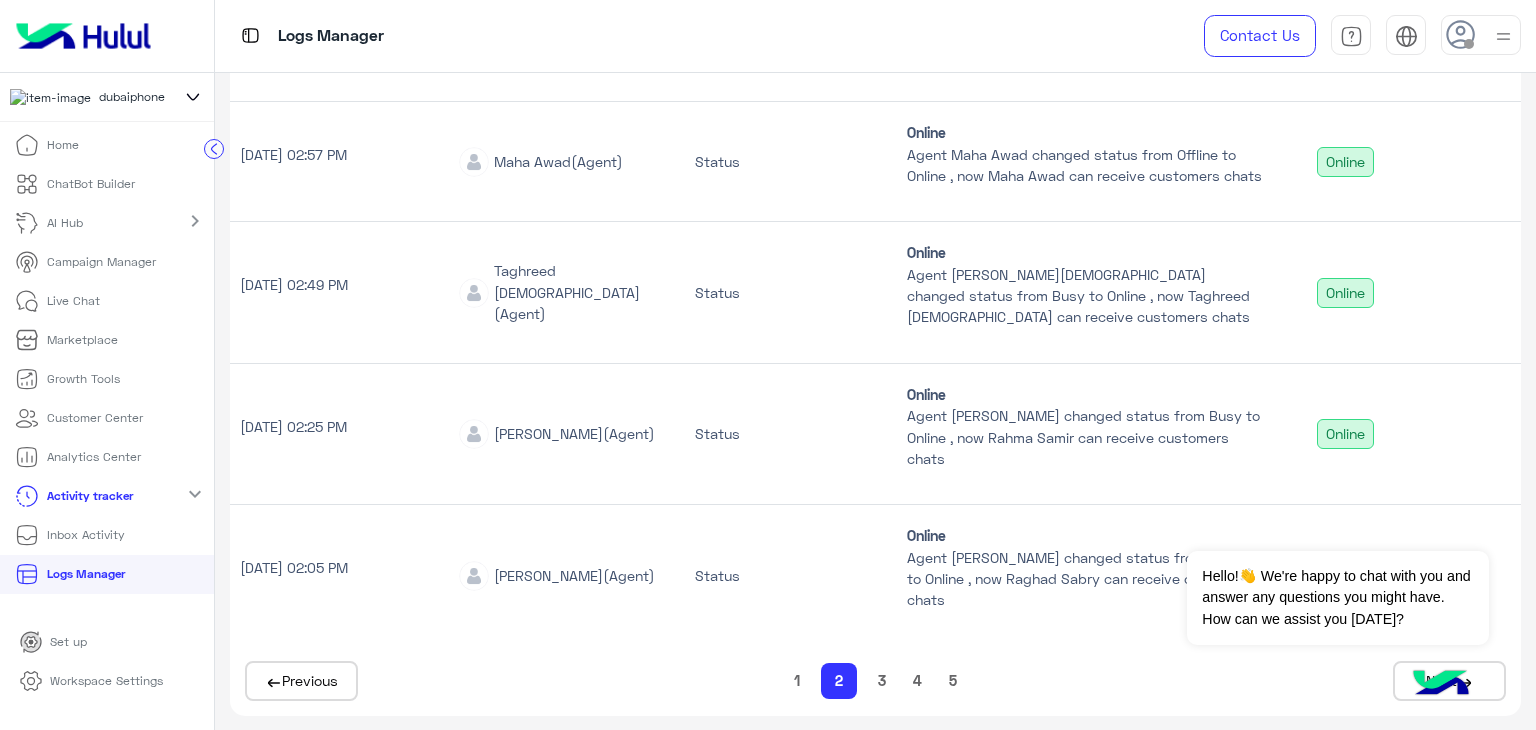 click on "3" 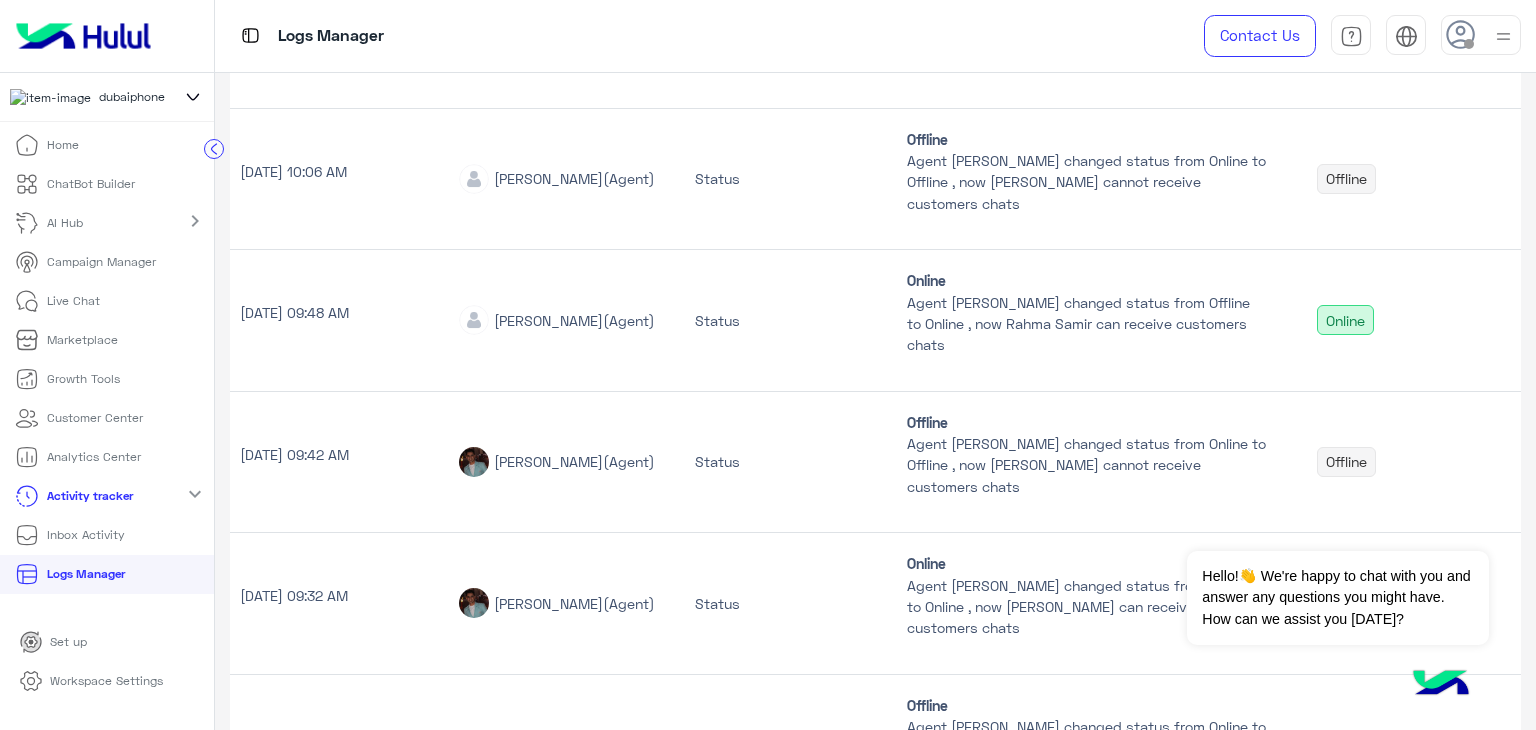 scroll, scrollTop: 1168, scrollLeft: 0, axis: vertical 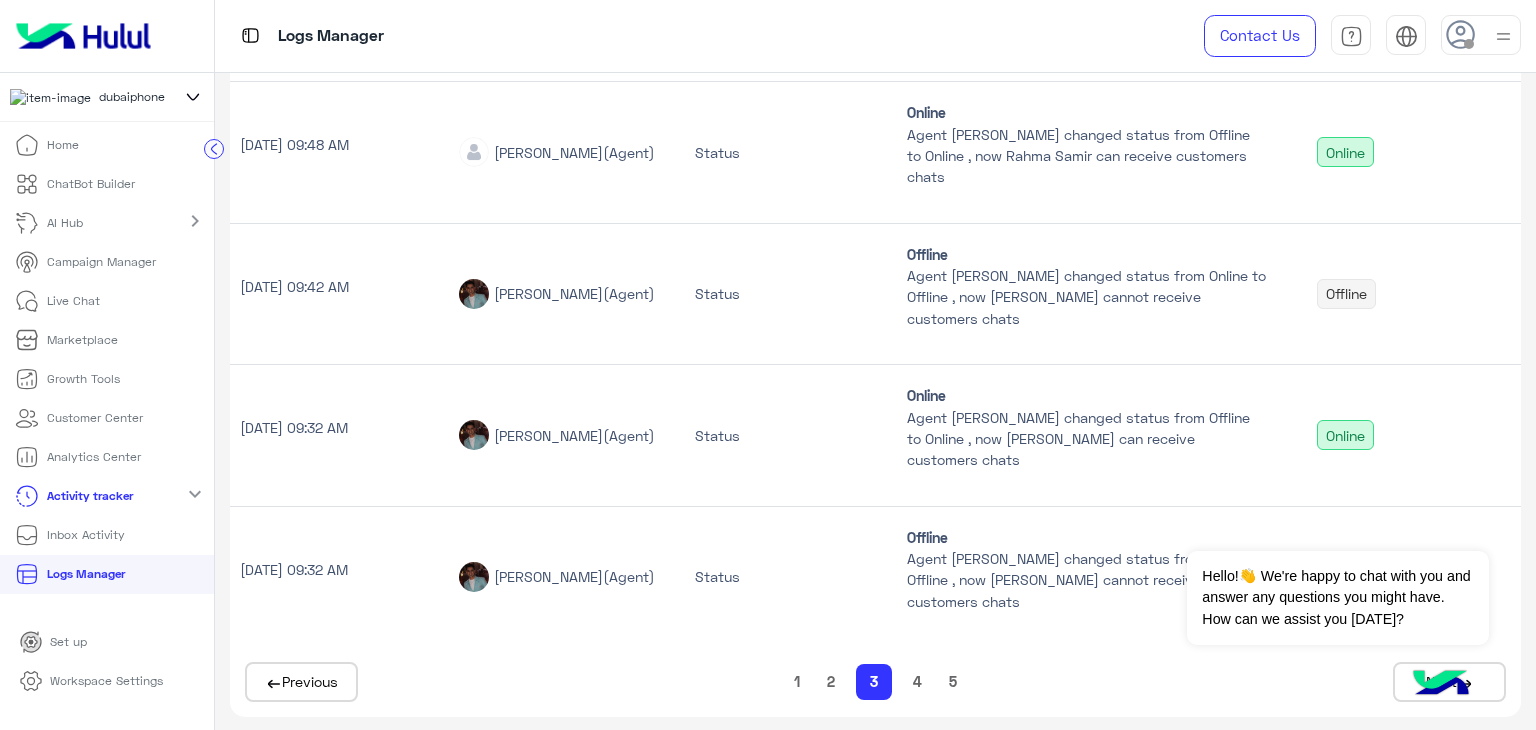 click on "1  2   3   4   5" 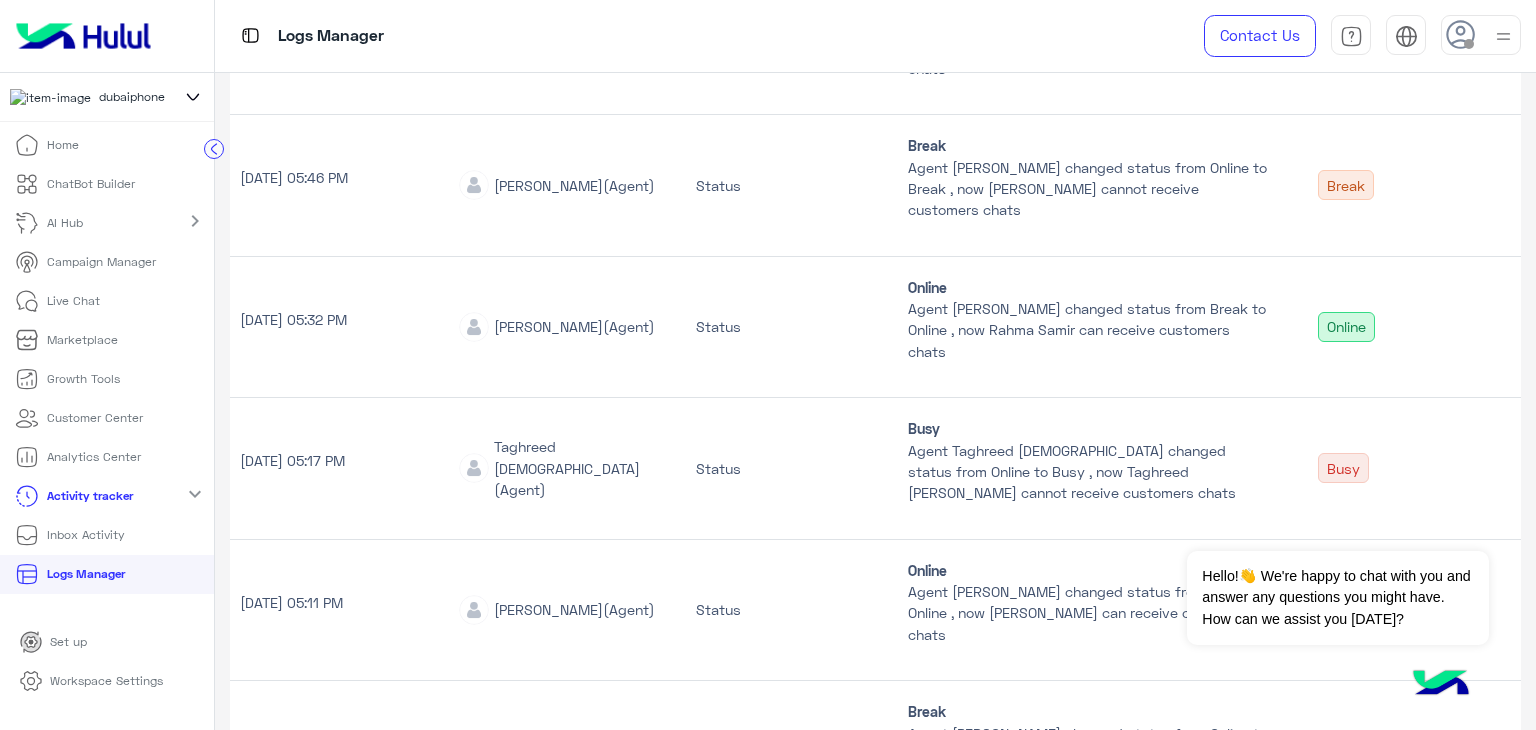 scroll, scrollTop: 568, scrollLeft: 0, axis: vertical 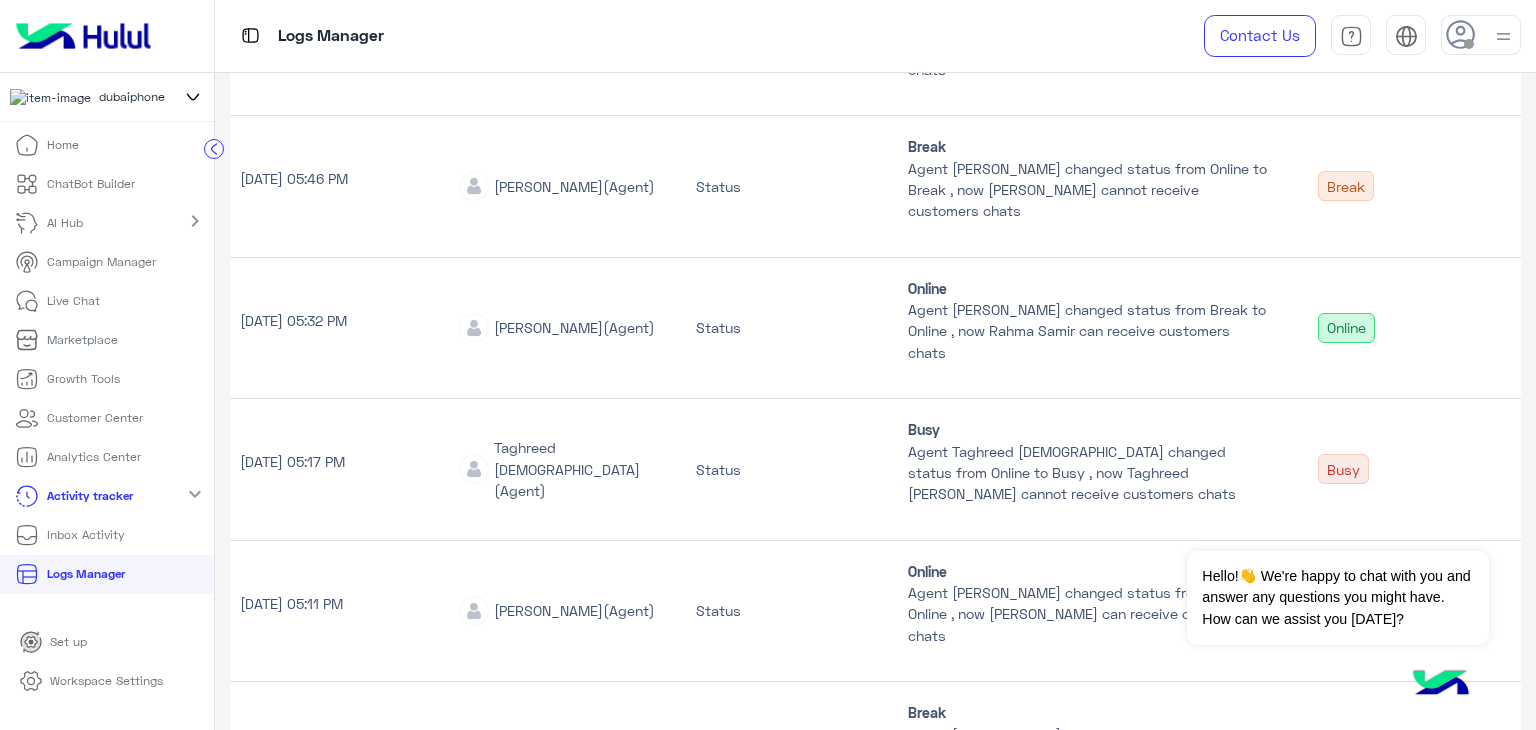 click on "Live Chat" at bounding box center [57, 301] 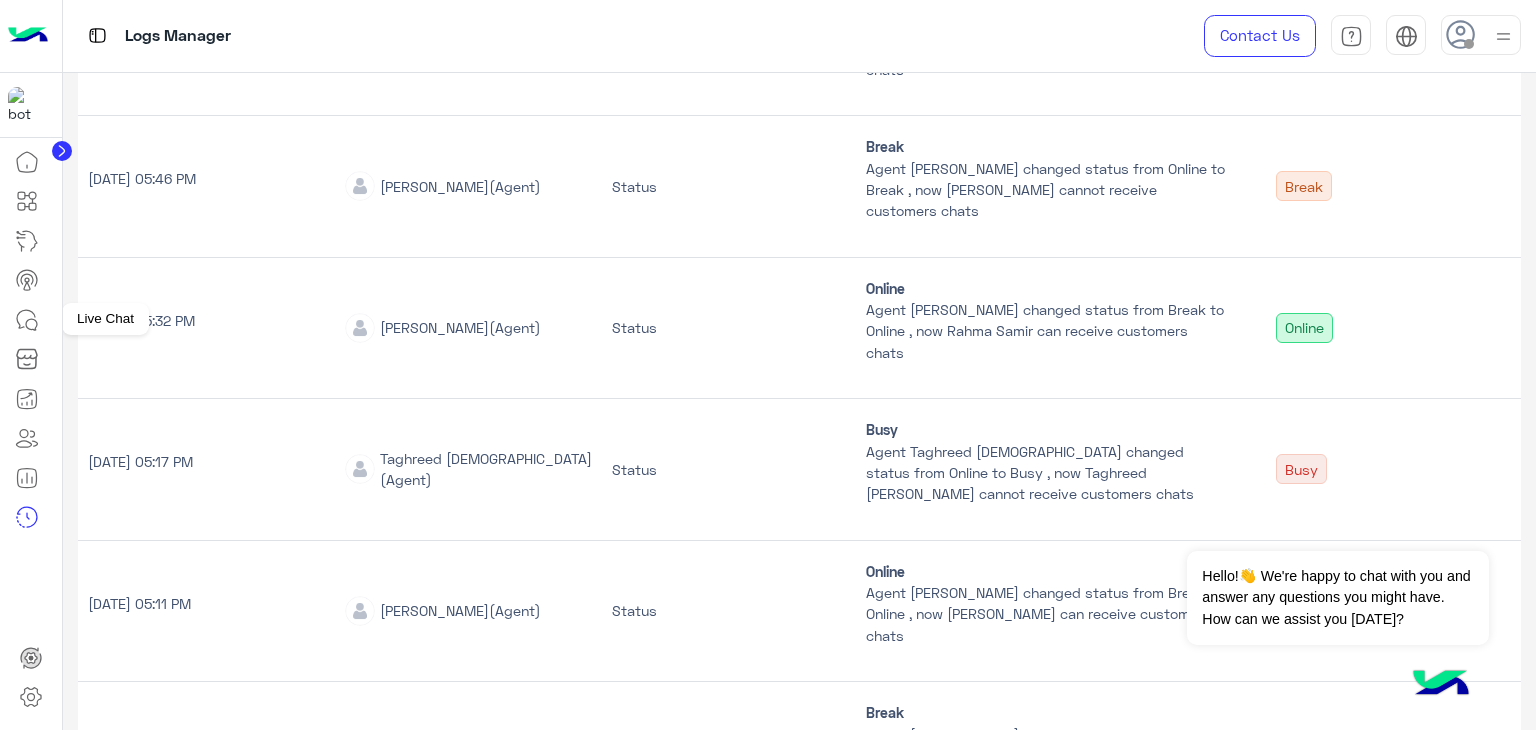 click 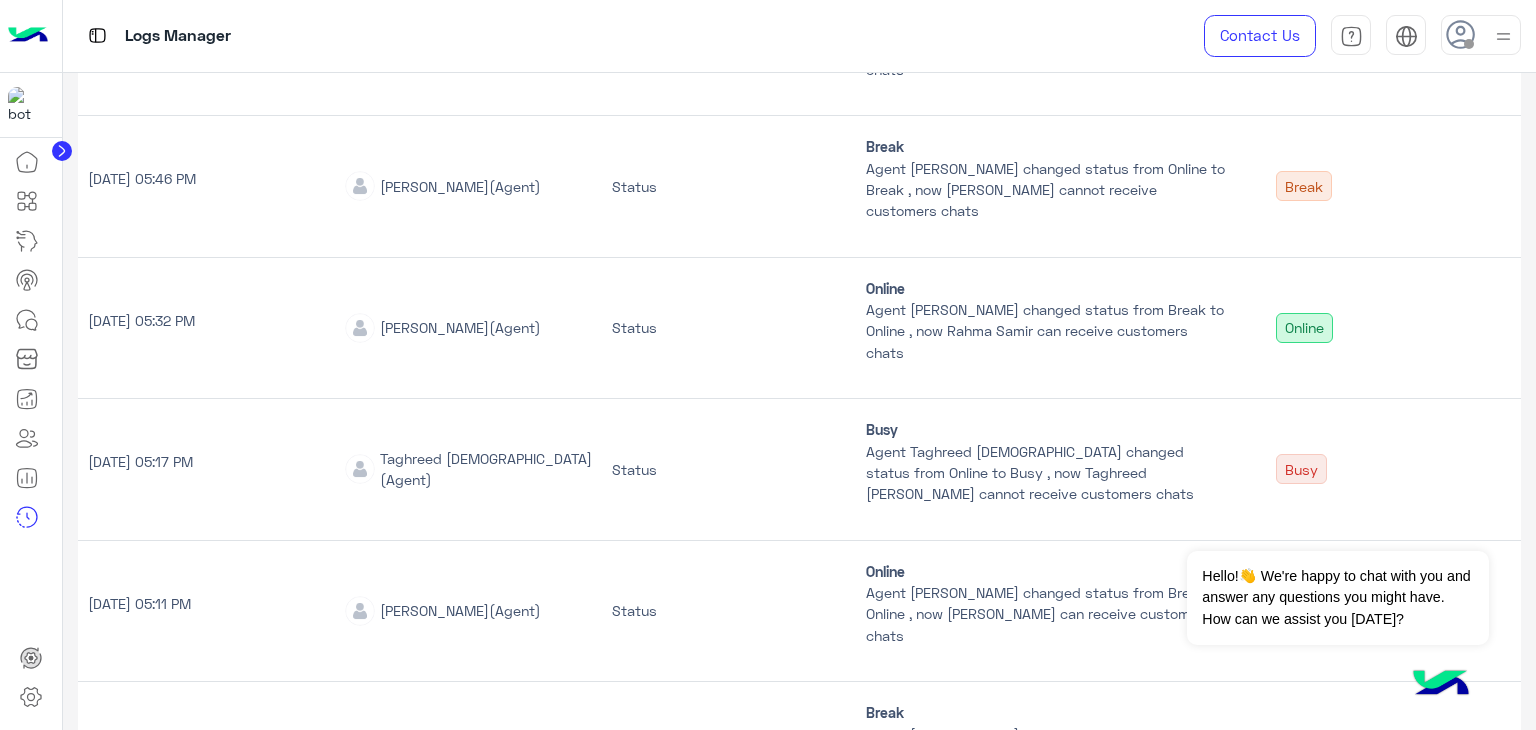 scroll, scrollTop: 0, scrollLeft: 0, axis: both 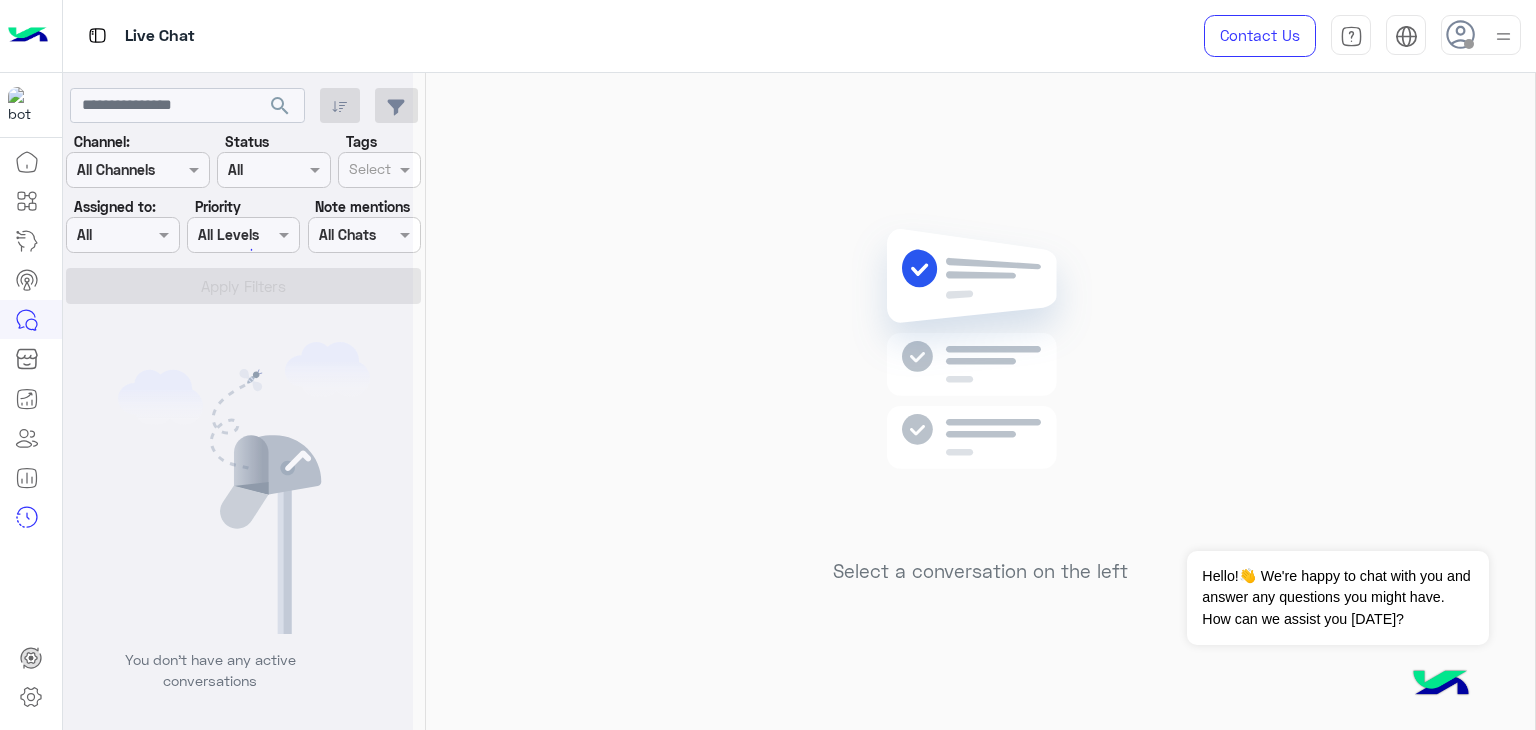 click 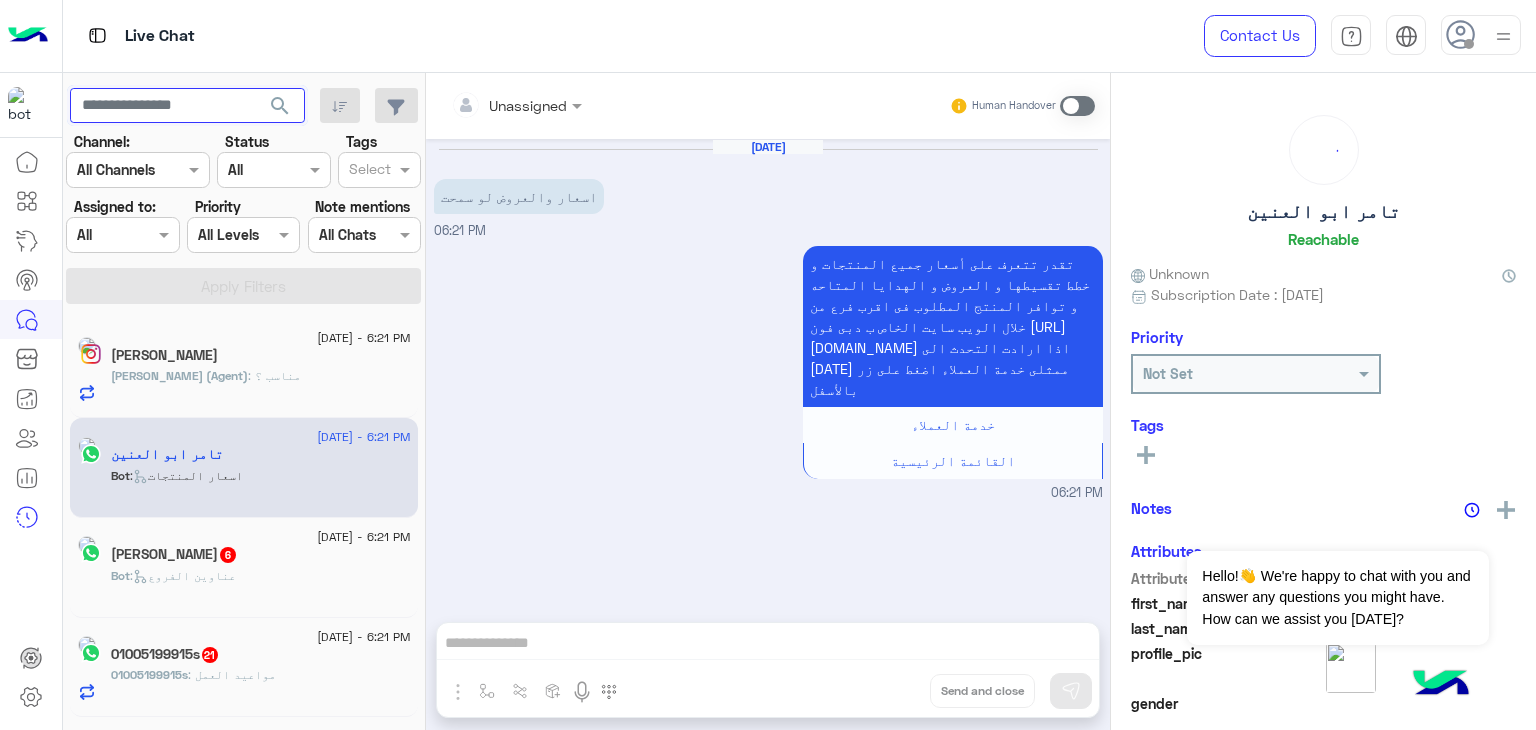 click at bounding box center [187, 106] 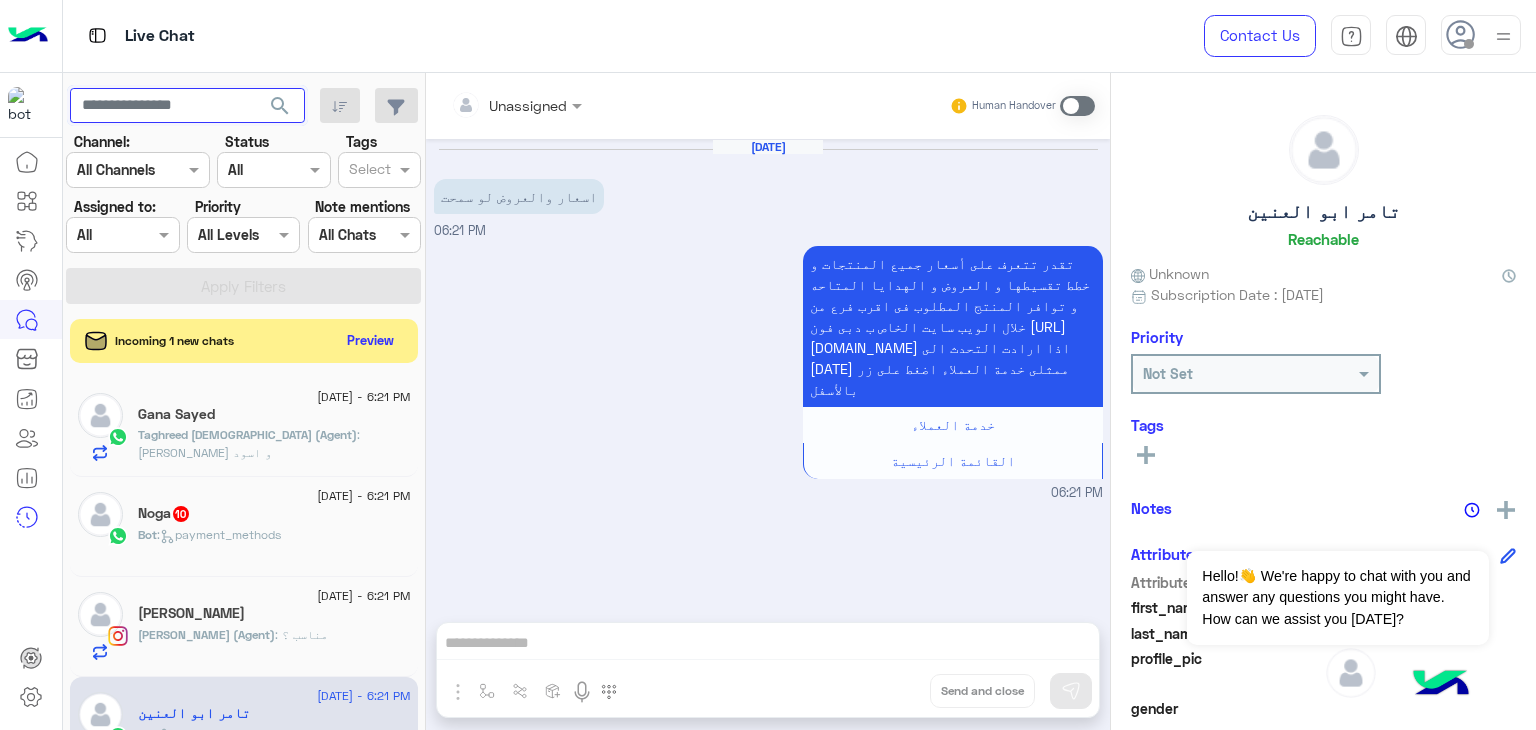 paste on "**********" 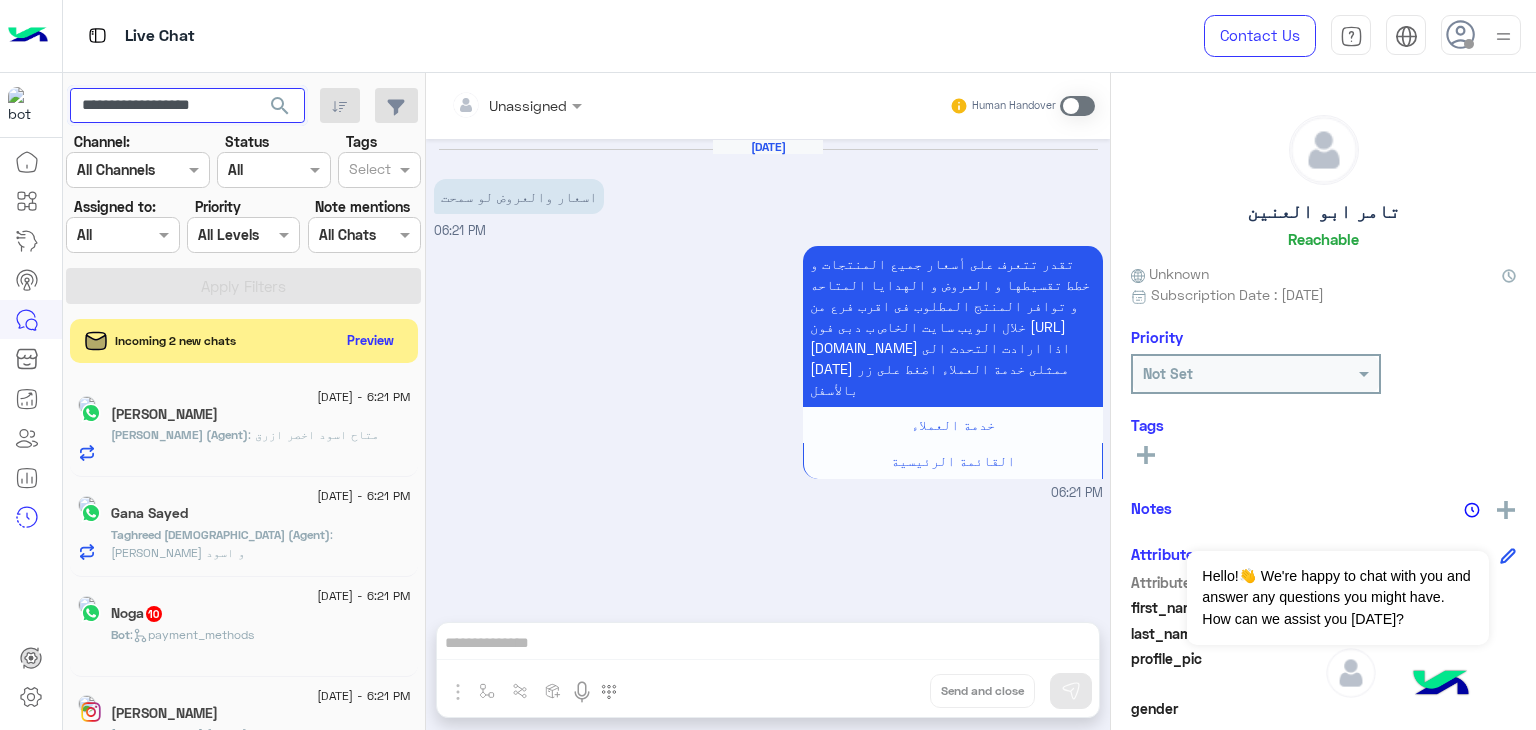 type on "**********" 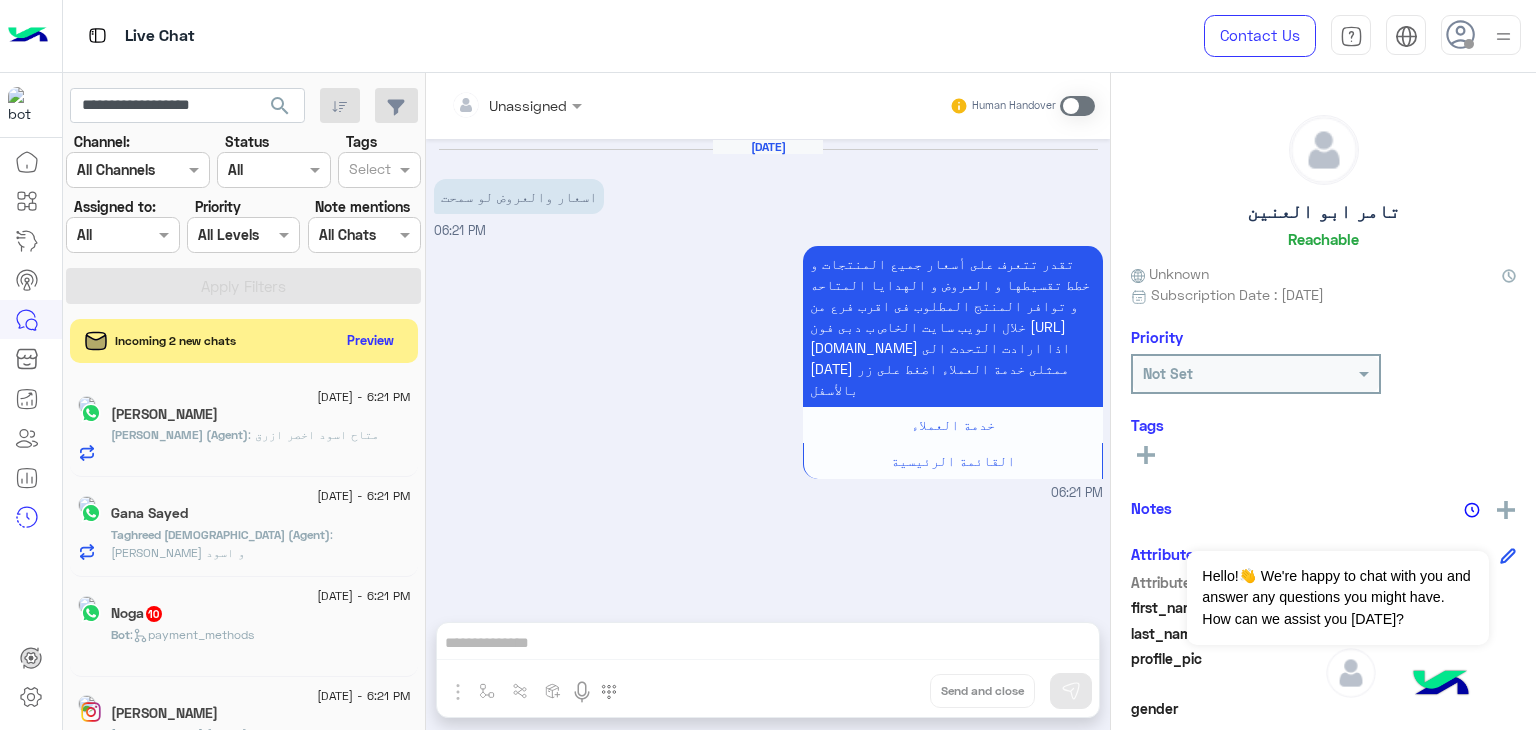 click on "search" 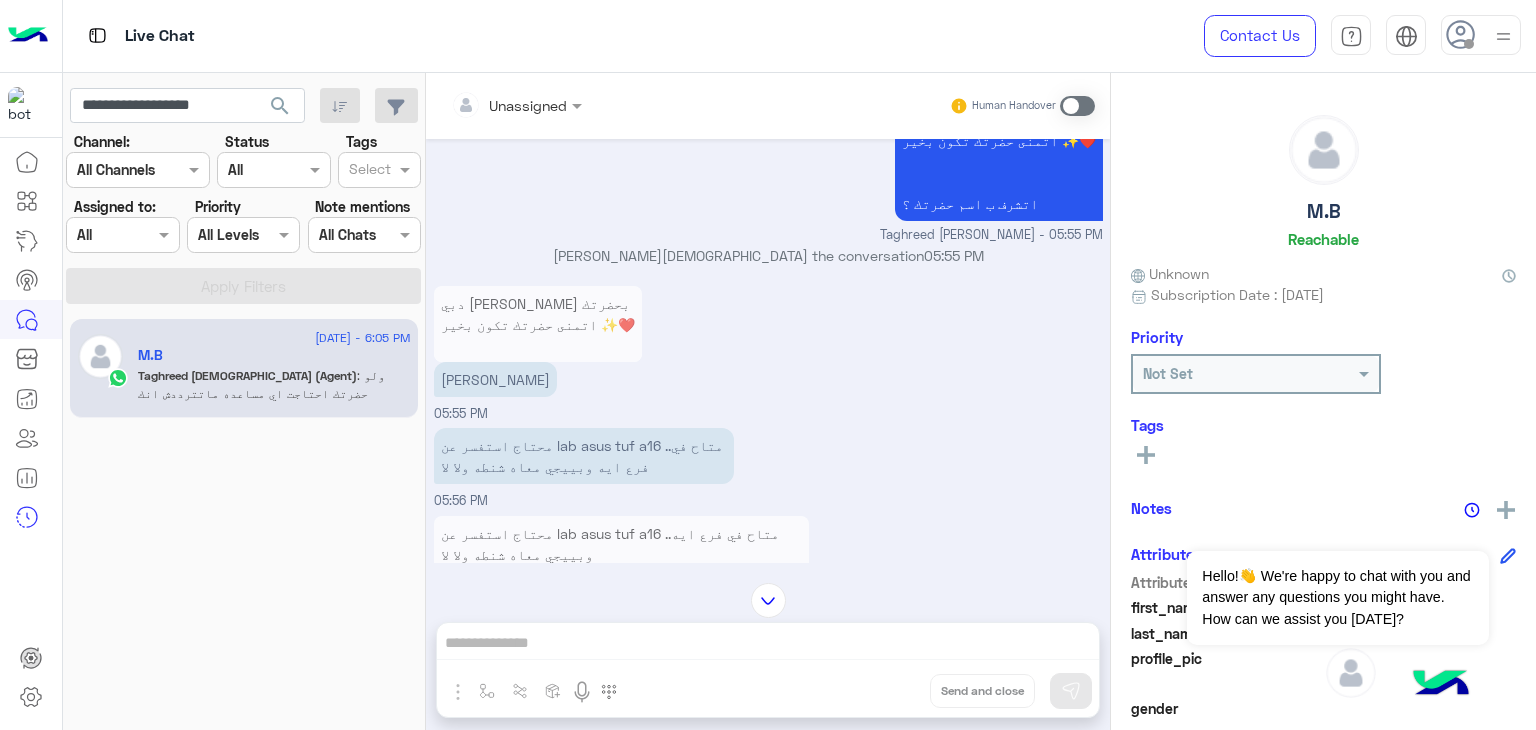 scroll, scrollTop: 1000, scrollLeft: 0, axis: vertical 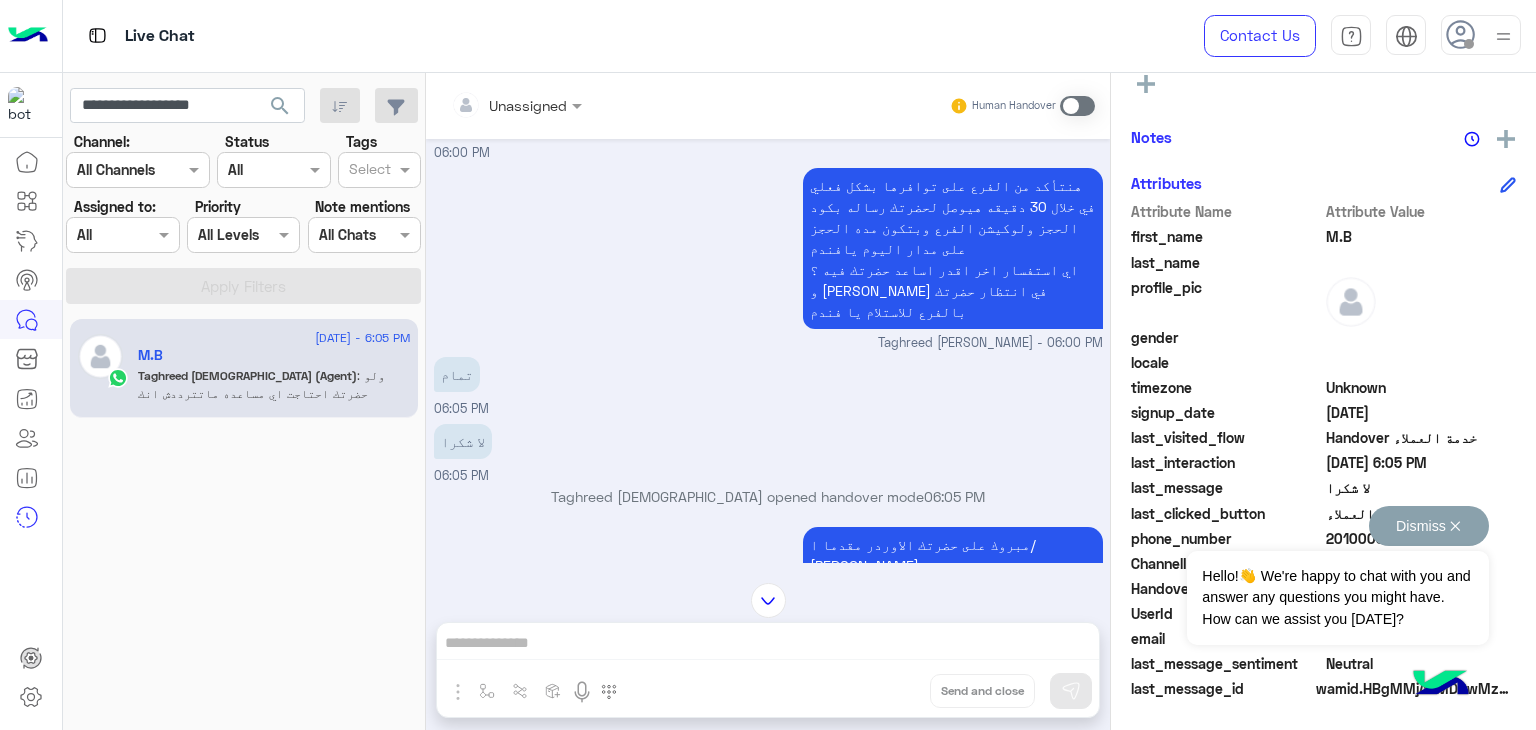 click on "Dismiss ✕" at bounding box center (1429, 526) 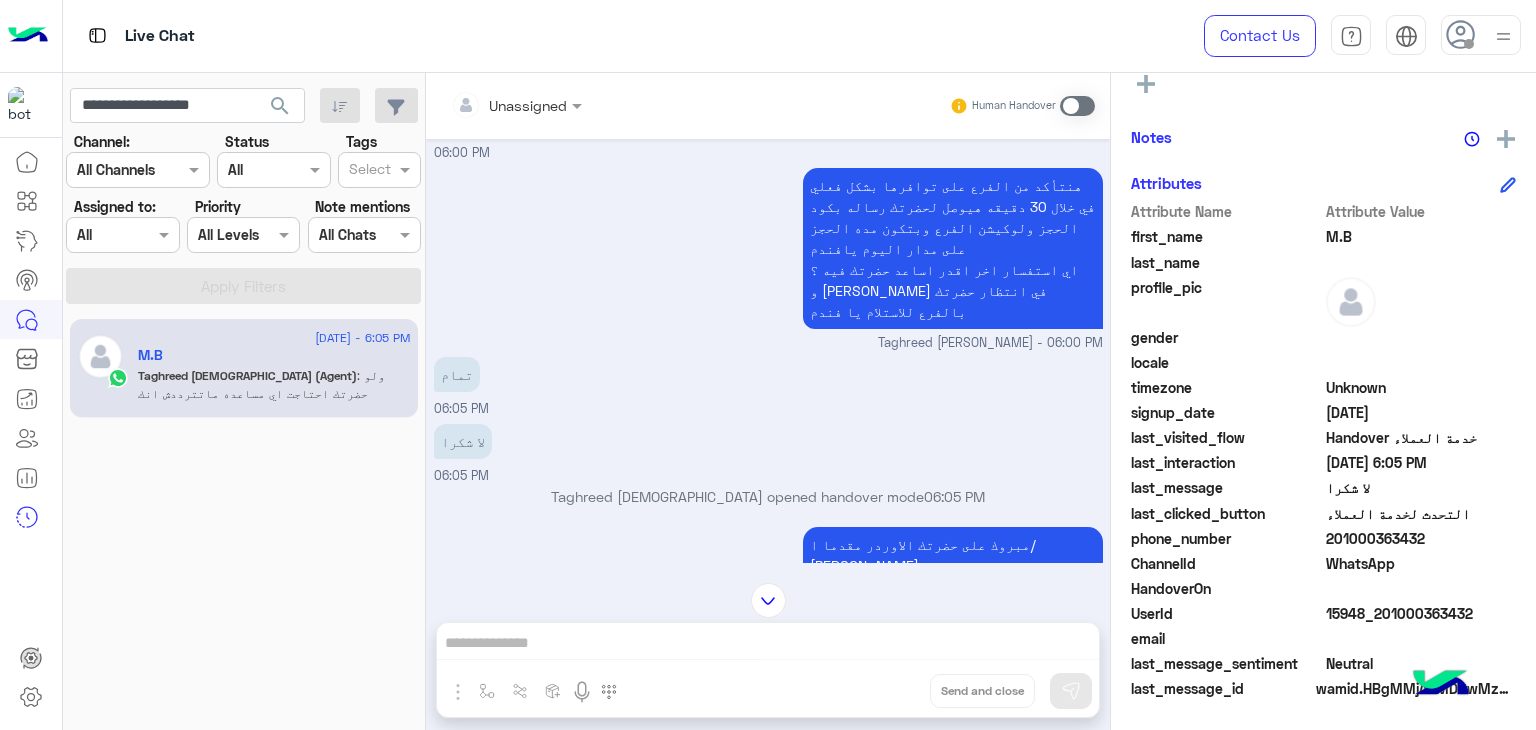drag, startPoint x: 1328, startPoint y: 537, endPoint x: 1420, endPoint y: 533, distance: 92.086914 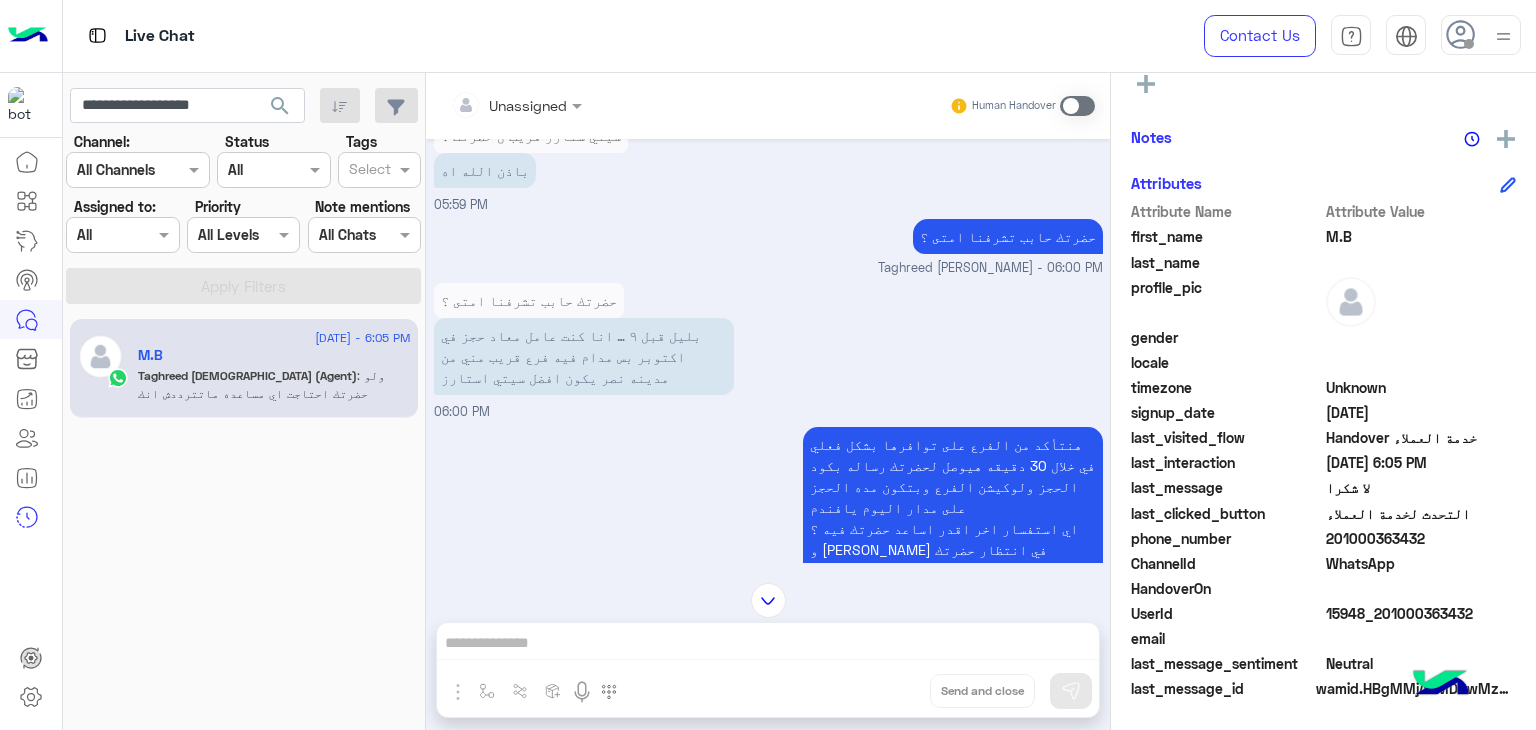 scroll, scrollTop: 2300, scrollLeft: 0, axis: vertical 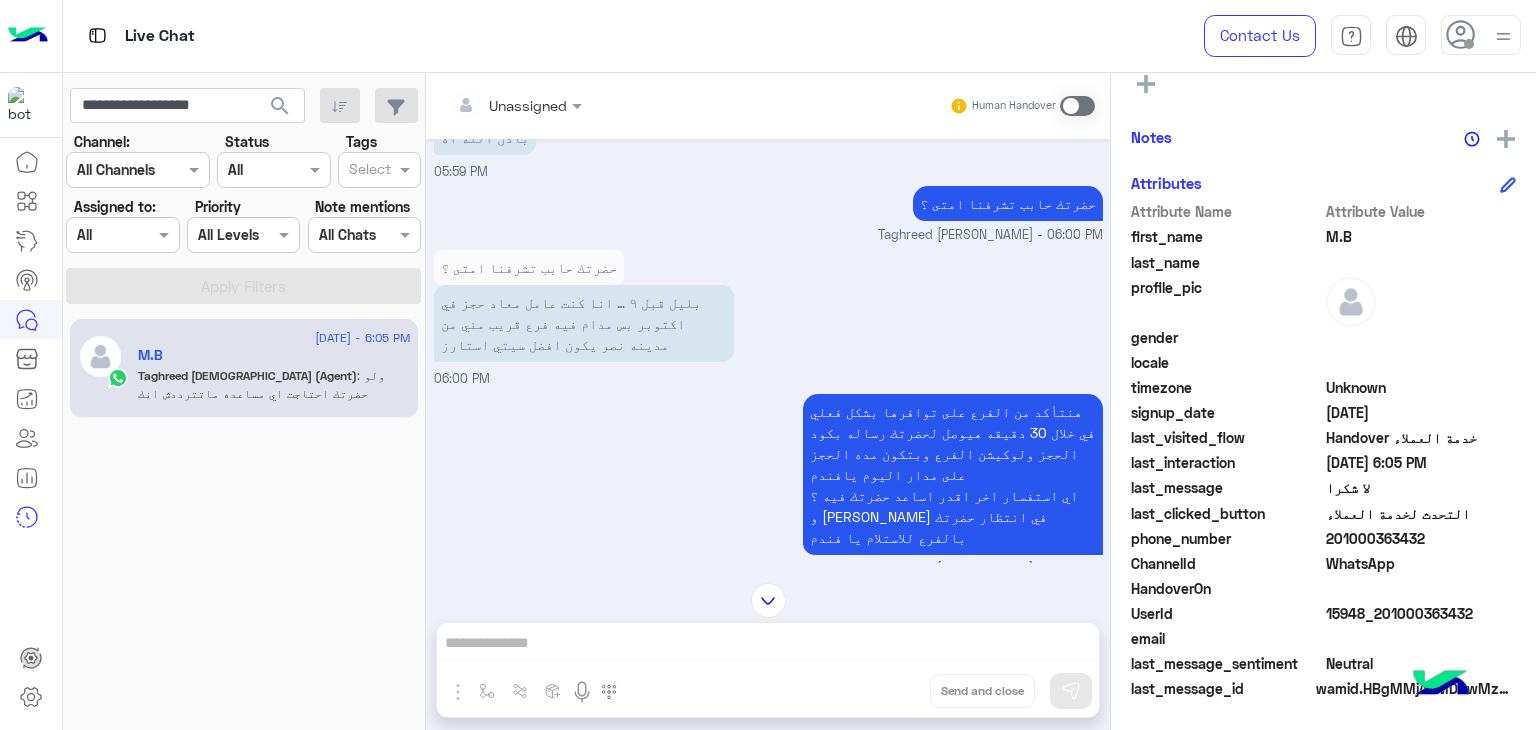 click on "بليل قبل ٩ … انا كنت عامل معاد حجز في اكتوبر بس مدام فيه فرع قريب مني من مدينه نصر يكون افضل سيتي استارز" at bounding box center [584, 323] 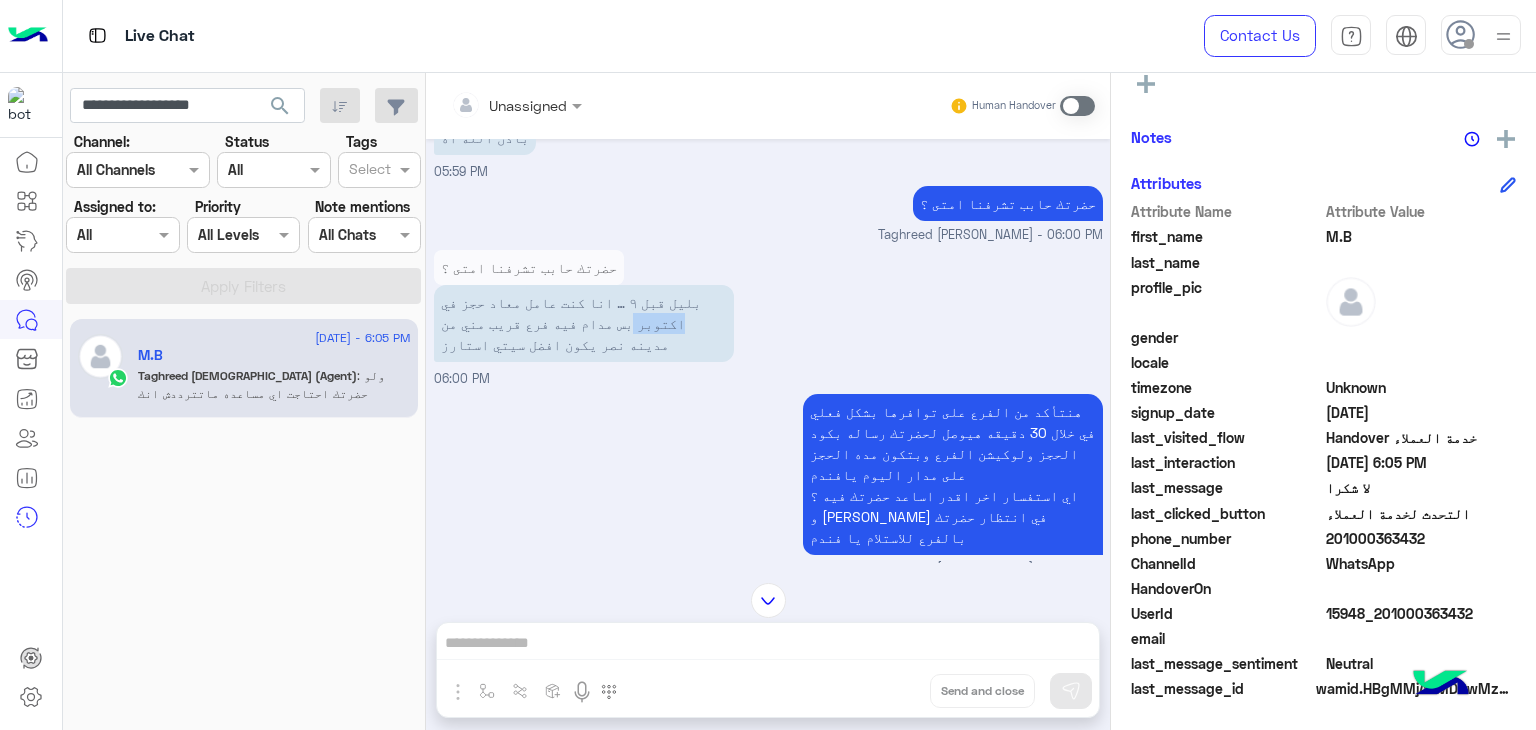 click on "بليل قبل ٩ … انا كنت عامل معاد حجز في اكتوبر بس مدام فيه فرع قريب مني من مدينه نصر يكون افضل سيتي استارز" at bounding box center [584, 323] 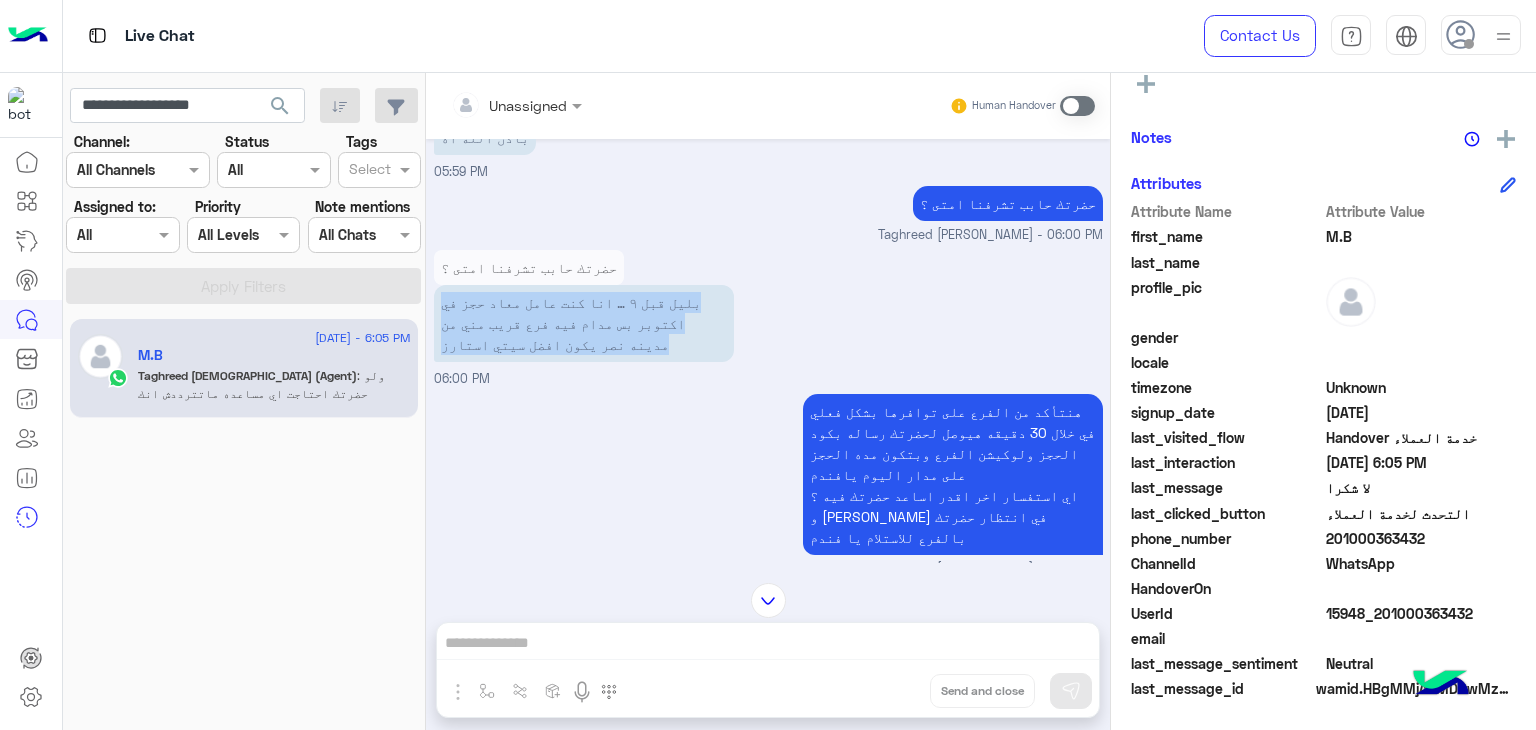 click on "بليل قبل ٩ … انا كنت عامل معاد حجز في اكتوبر بس مدام فيه فرع قريب مني من مدينه نصر يكون افضل سيتي استارز" at bounding box center [584, 323] 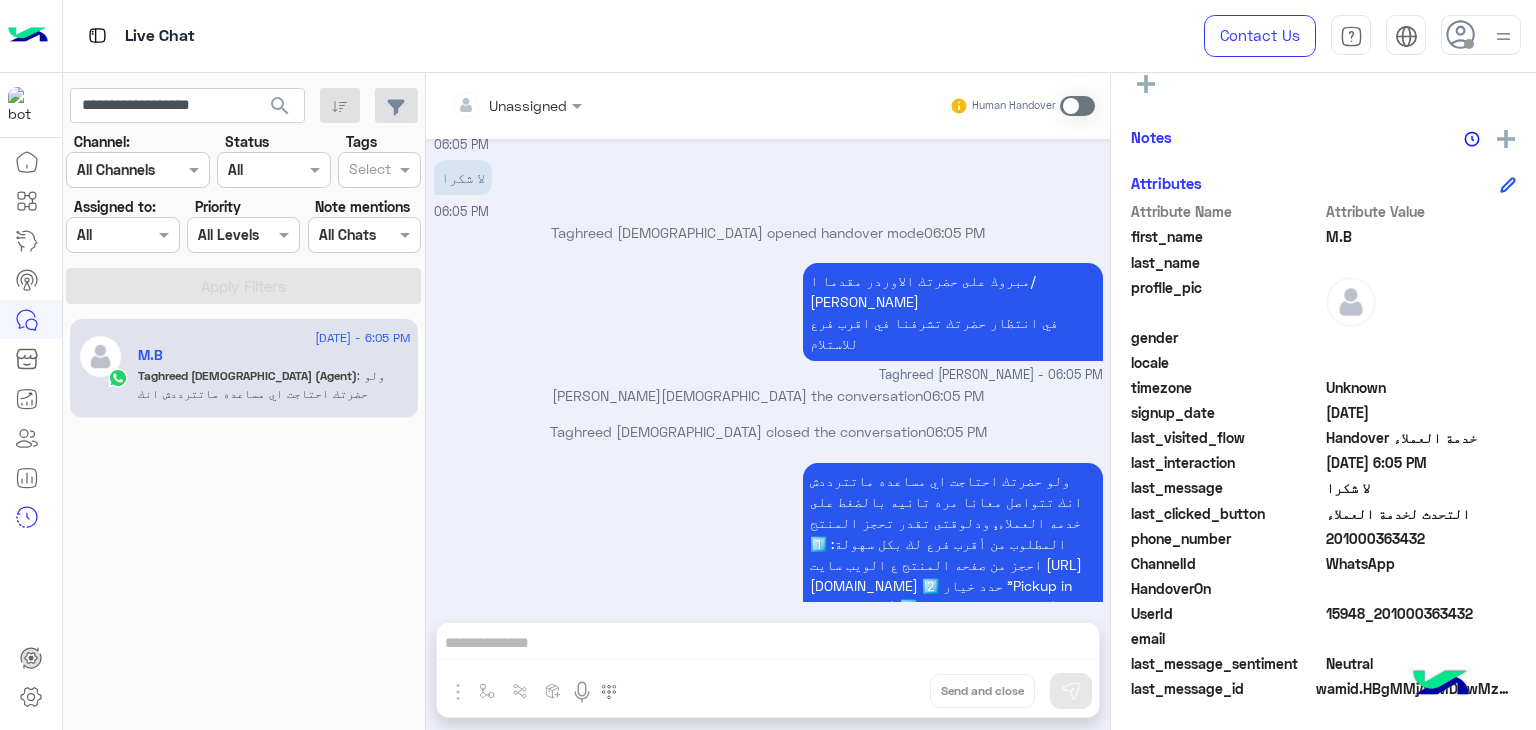 scroll, scrollTop: 2826, scrollLeft: 0, axis: vertical 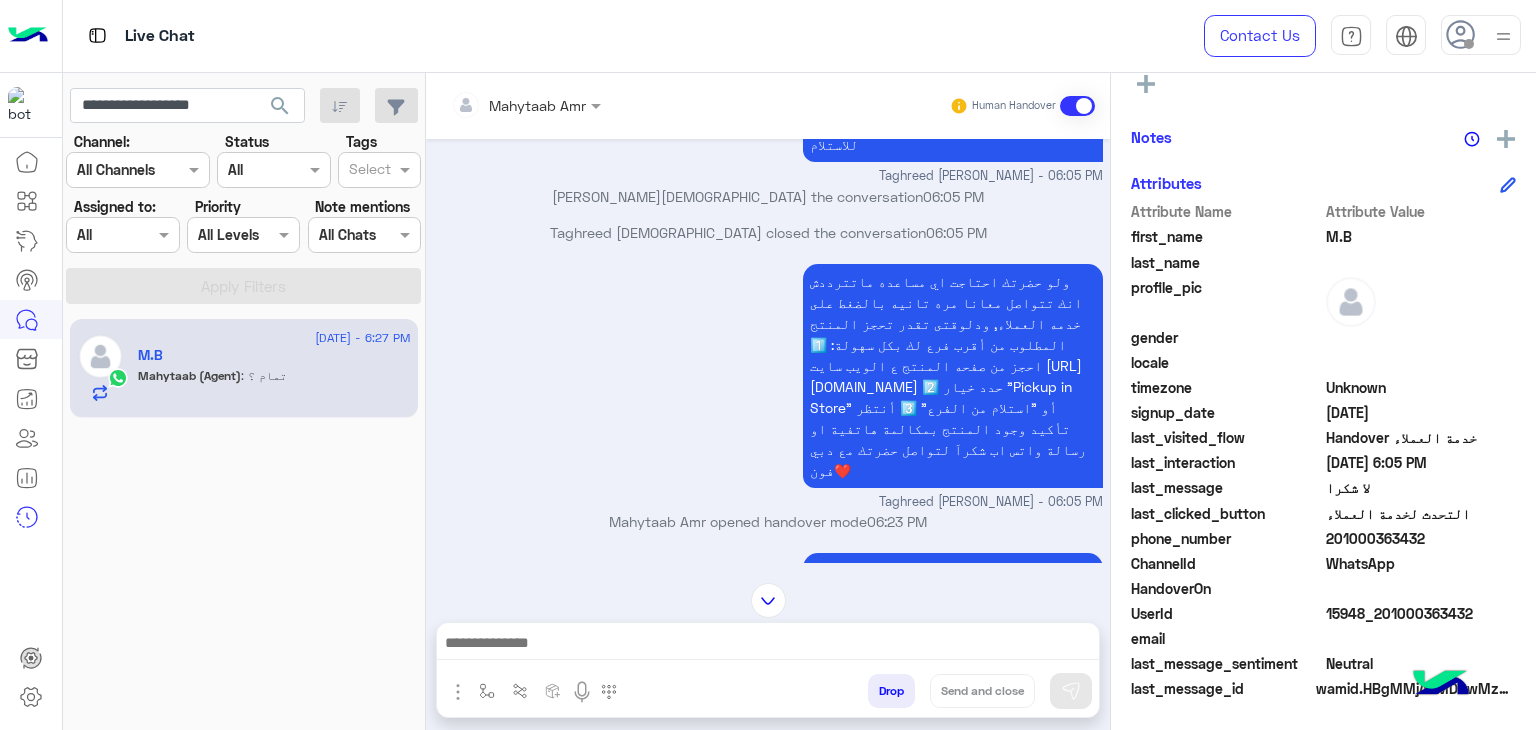 click on "Mahytaab Amr opened handover mode   06:23 PM" at bounding box center (768, 521) 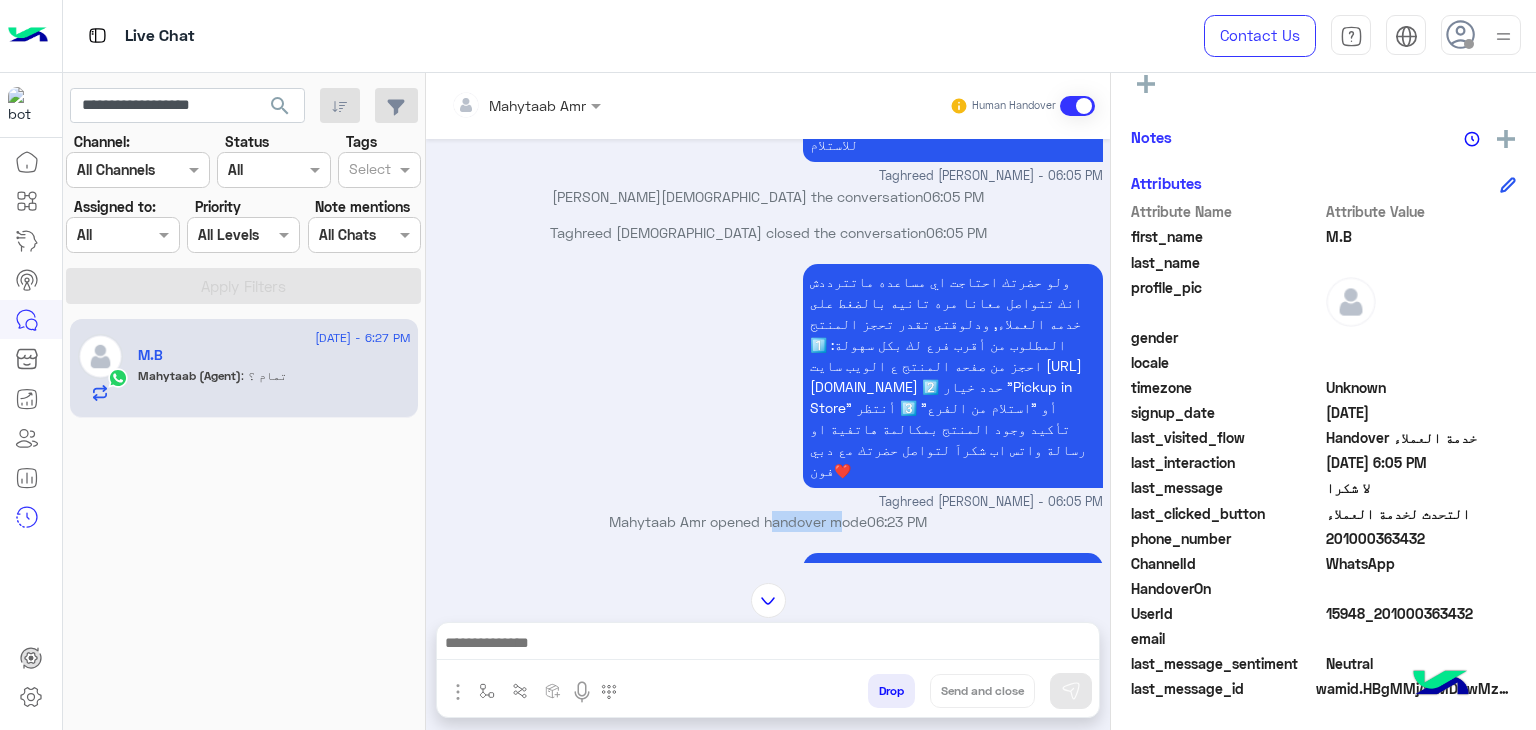 click on "Mahytaab Amr opened handover mode   06:23 PM" at bounding box center [768, 521] 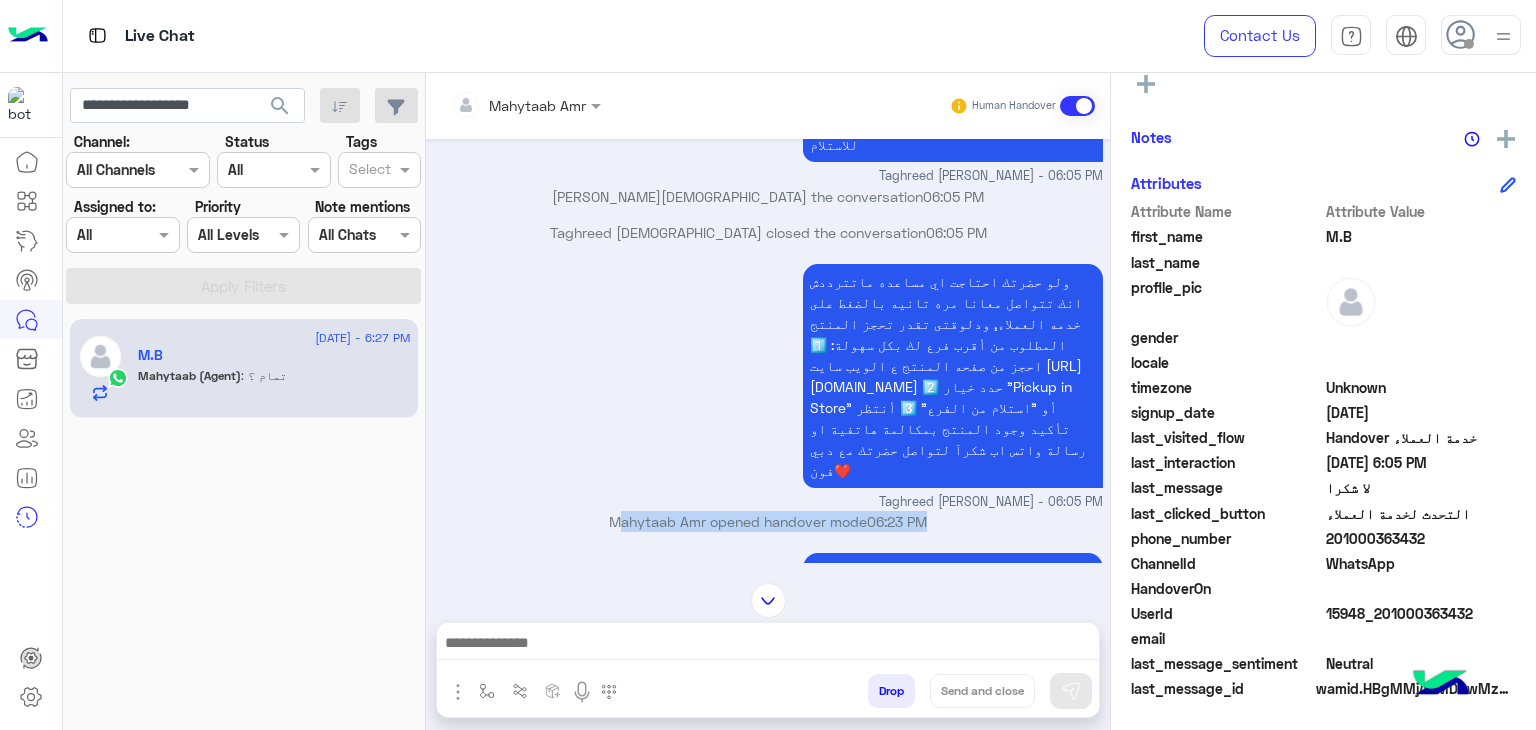 click on "Mahytaab Amr opened handover mode   06:23 PM" at bounding box center (768, 521) 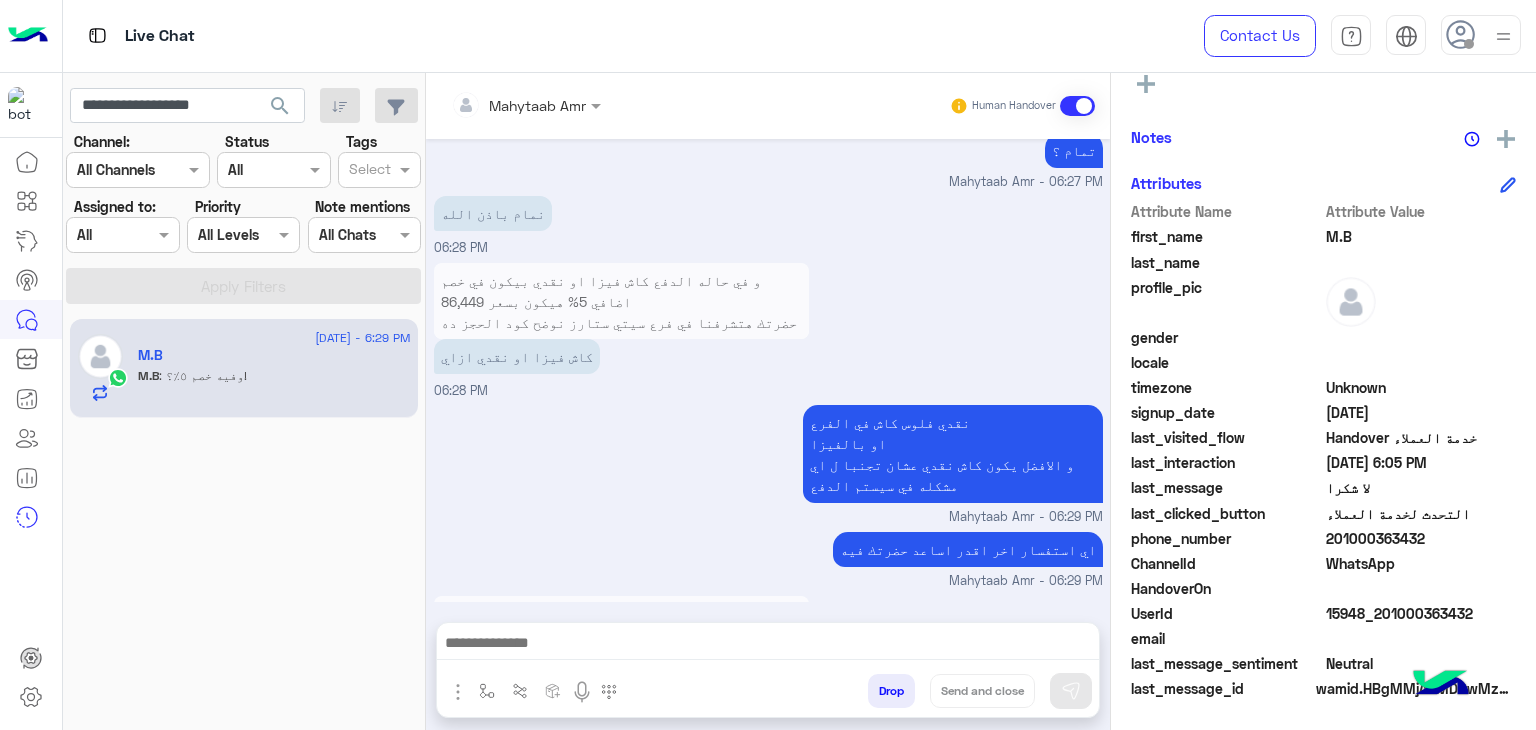 scroll, scrollTop: 4032, scrollLeft: 0, axis: vertical 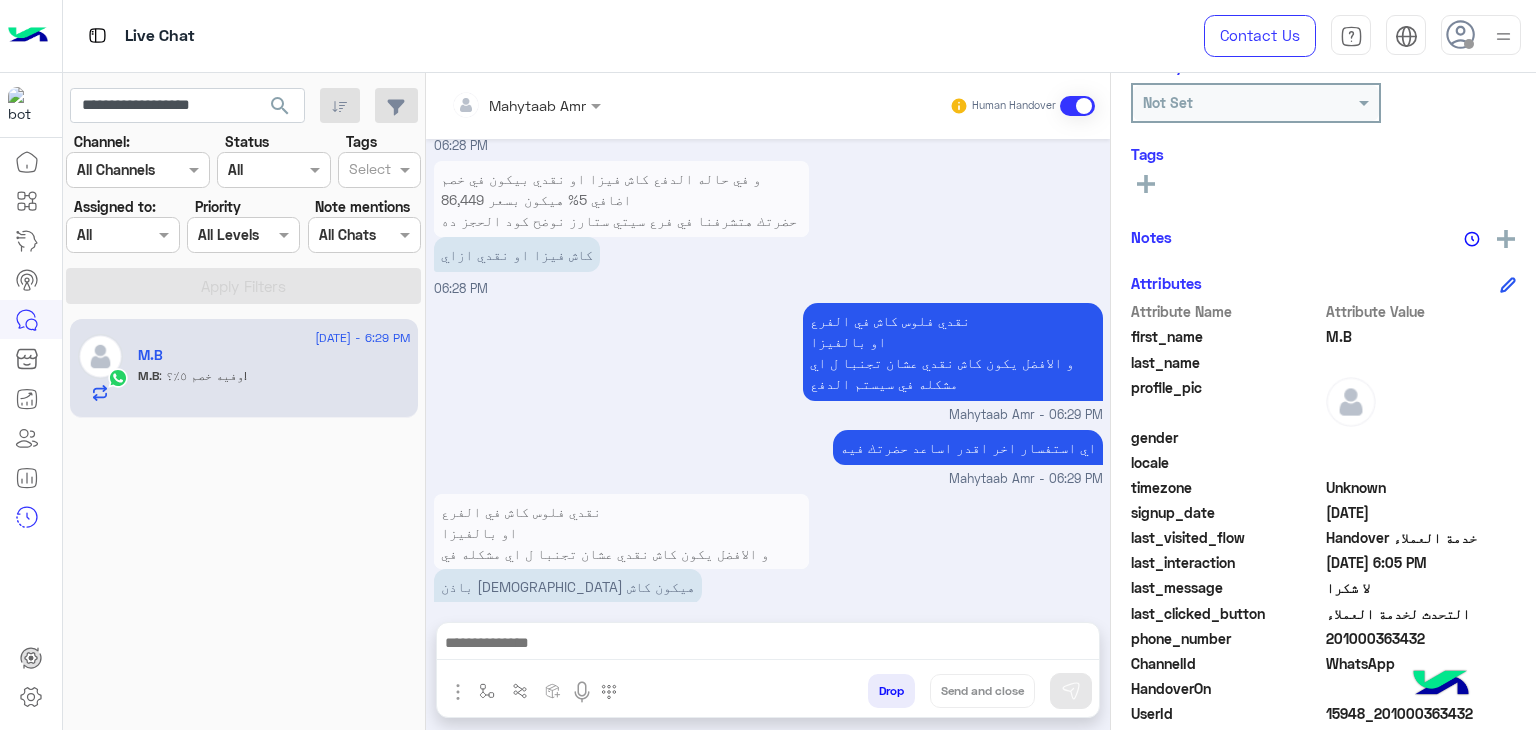 click at bounding box center (526, 104) 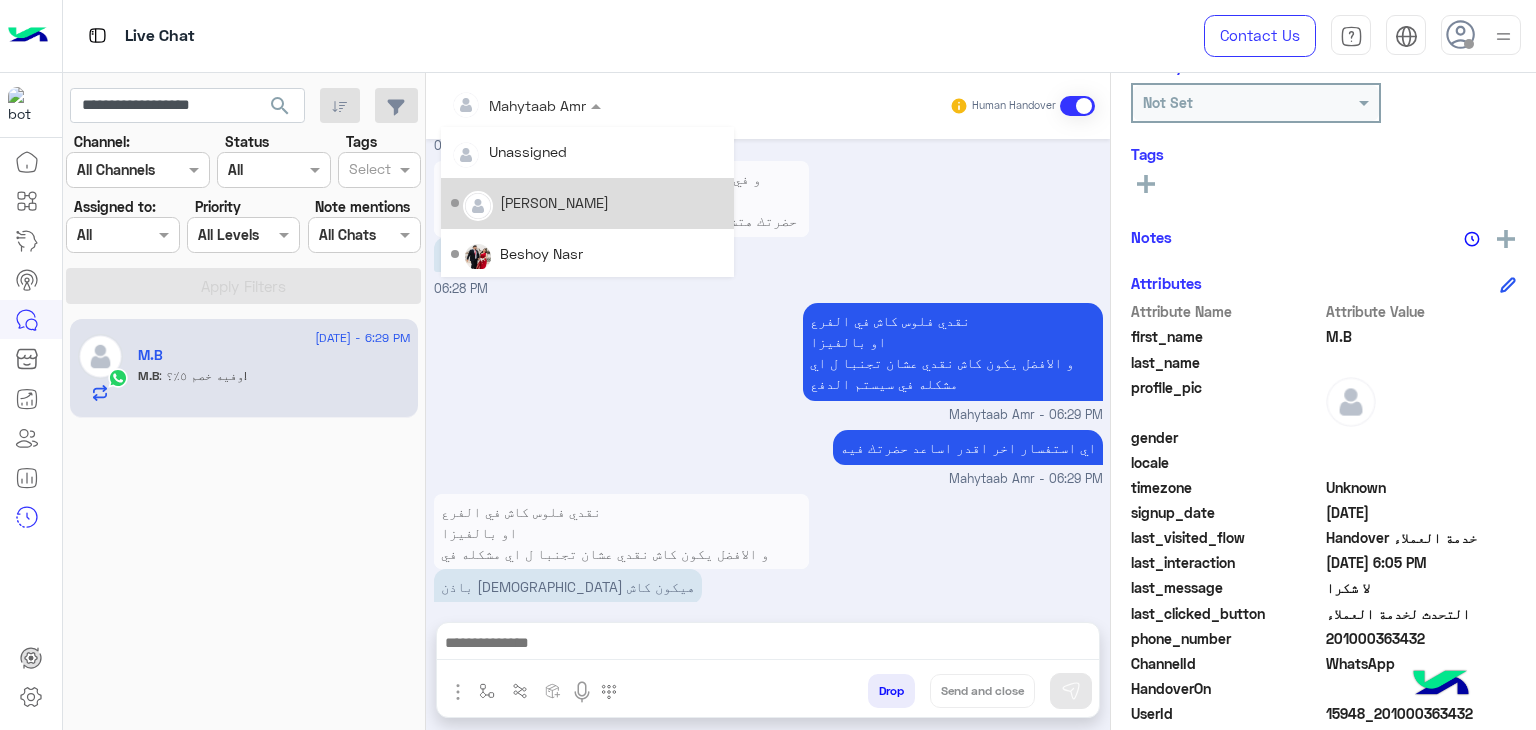 scroll, scrollTop: 100, scrollLeft: 0, axis: vertical 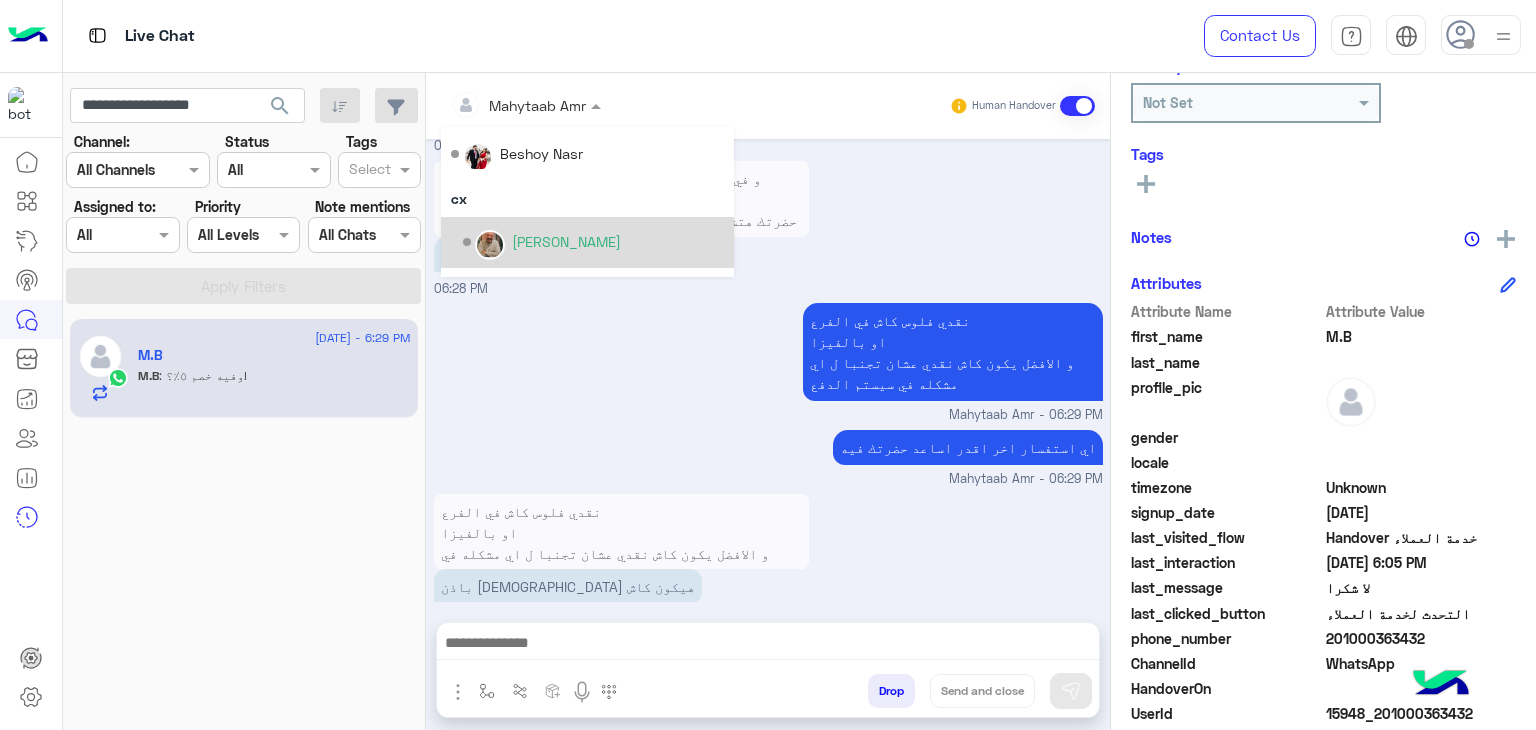 click on "اي استفسار اخر اقدر اساعد حضرتك  فيه" at bounding box center [921, -3661] 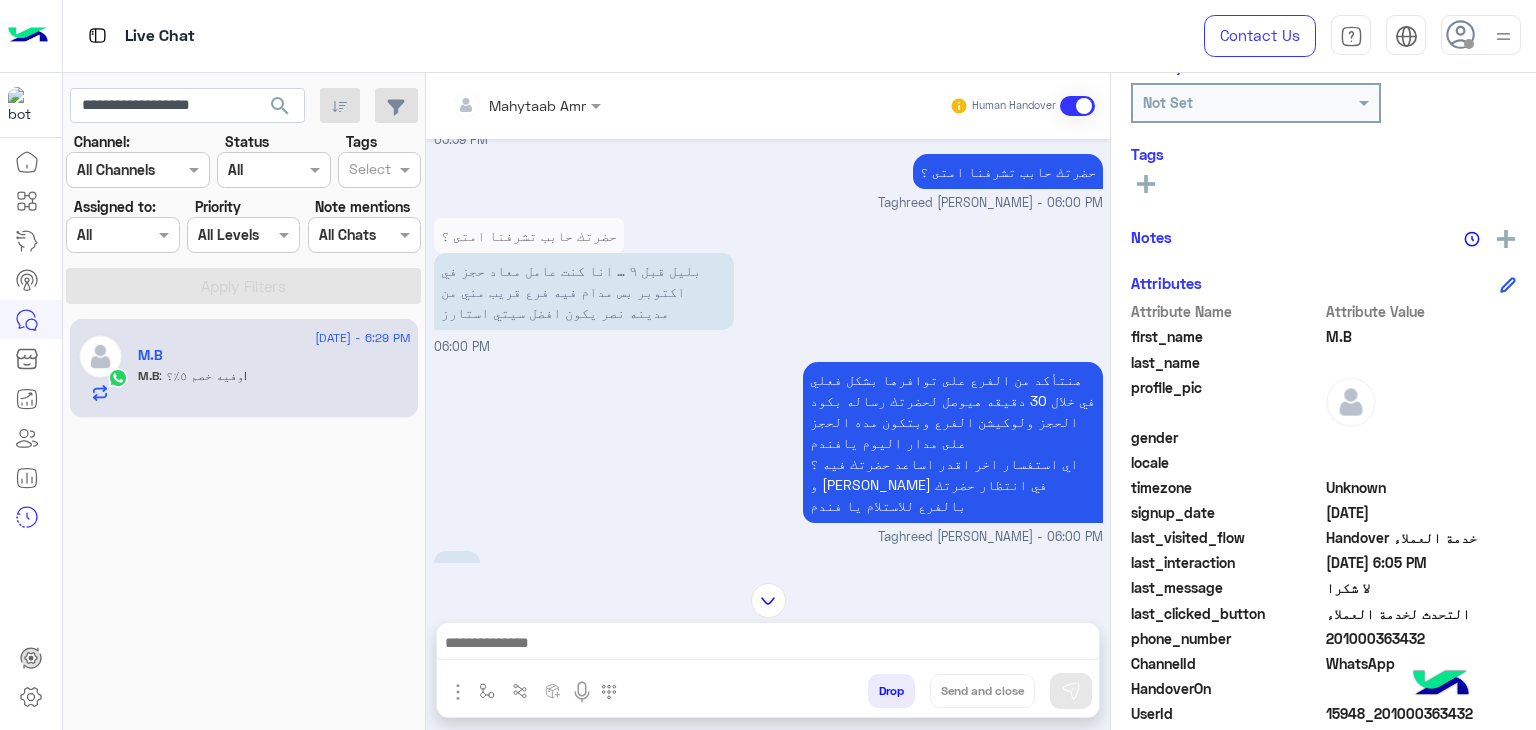 scroll, scrollTop: 2532, scrollLeft: 0, axis: vertical 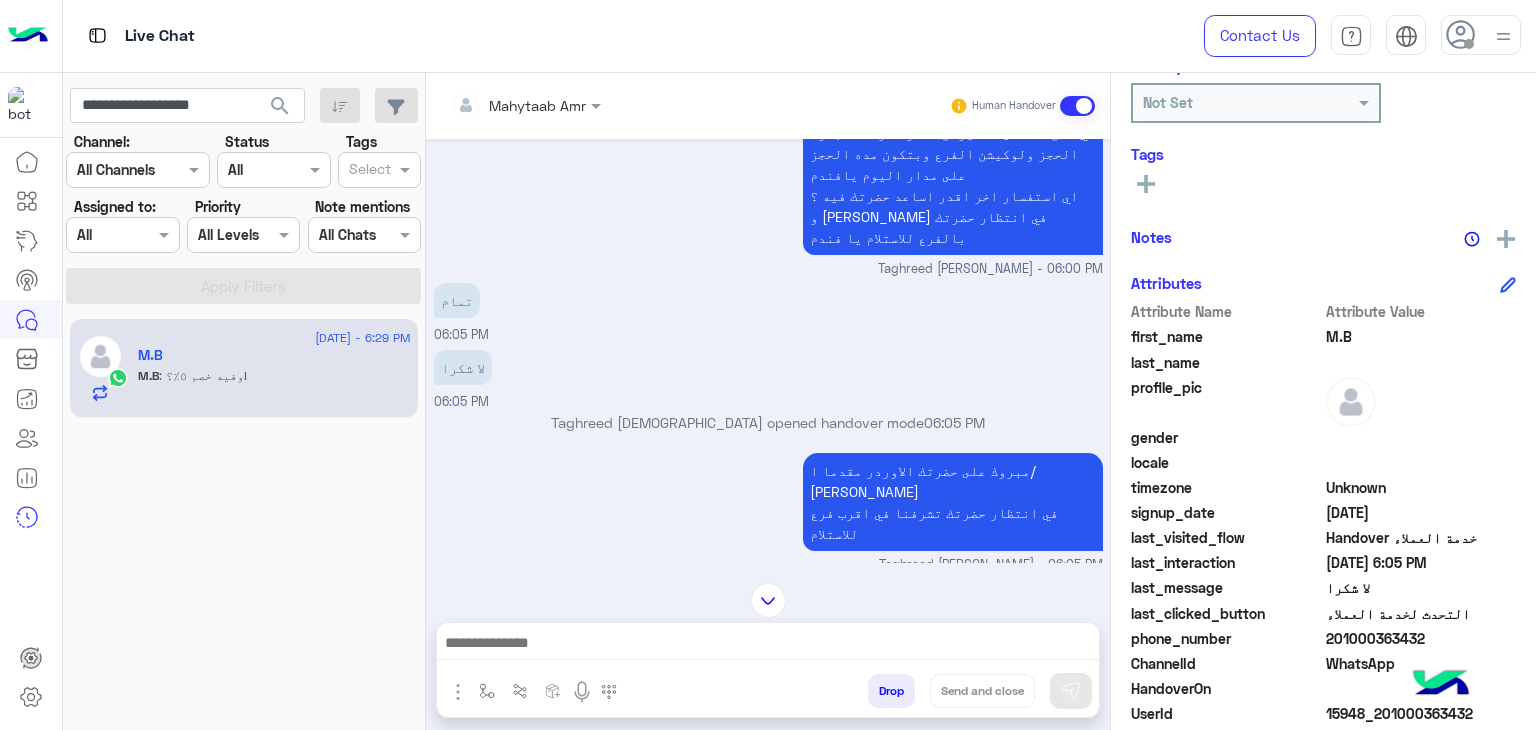 click on "Taghreed Muhammed  opened handover mode   06:05 PM" at bounding box center [768, 422] 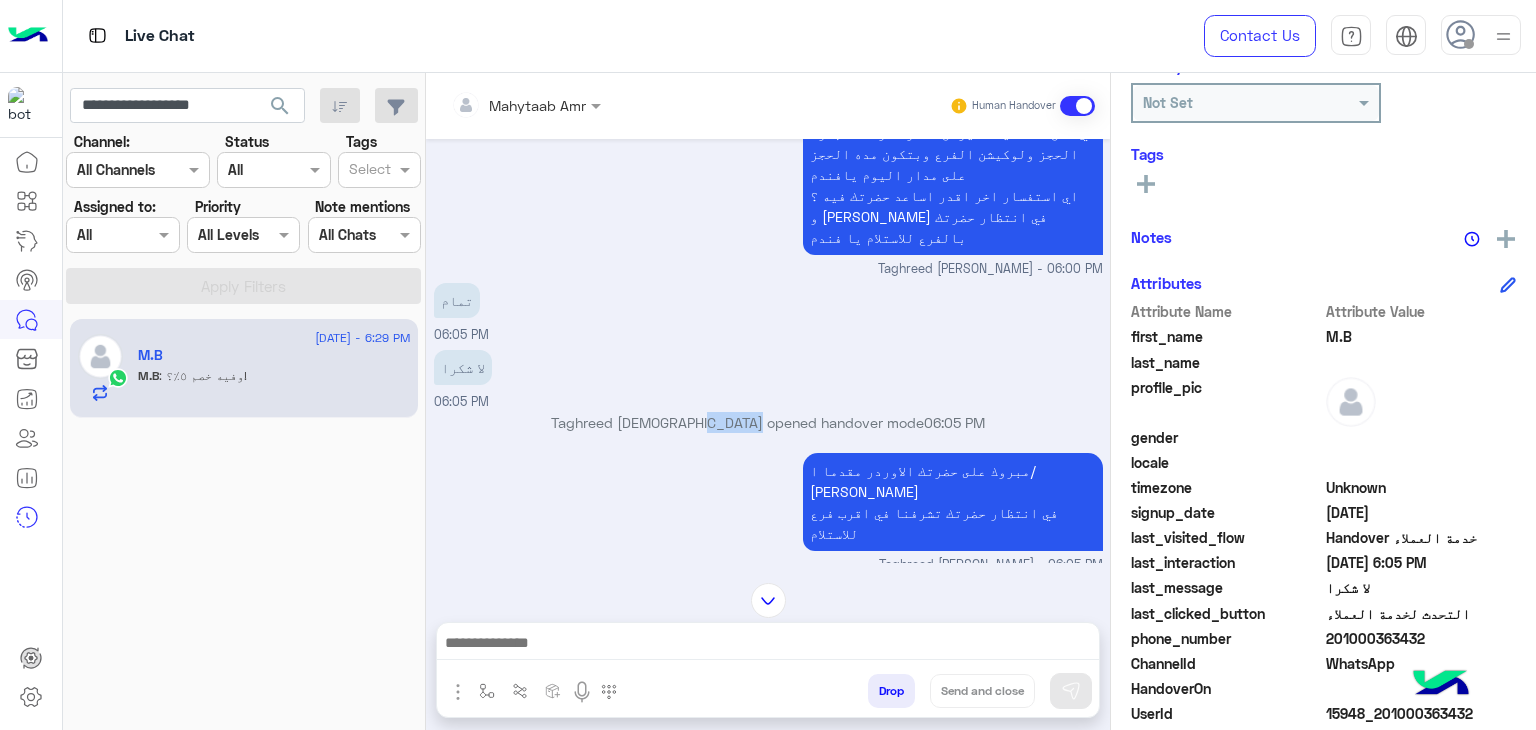 click on "Taghreed Muhammed  opened handover mode   06:05 PM" at bounding box center (768, 422) 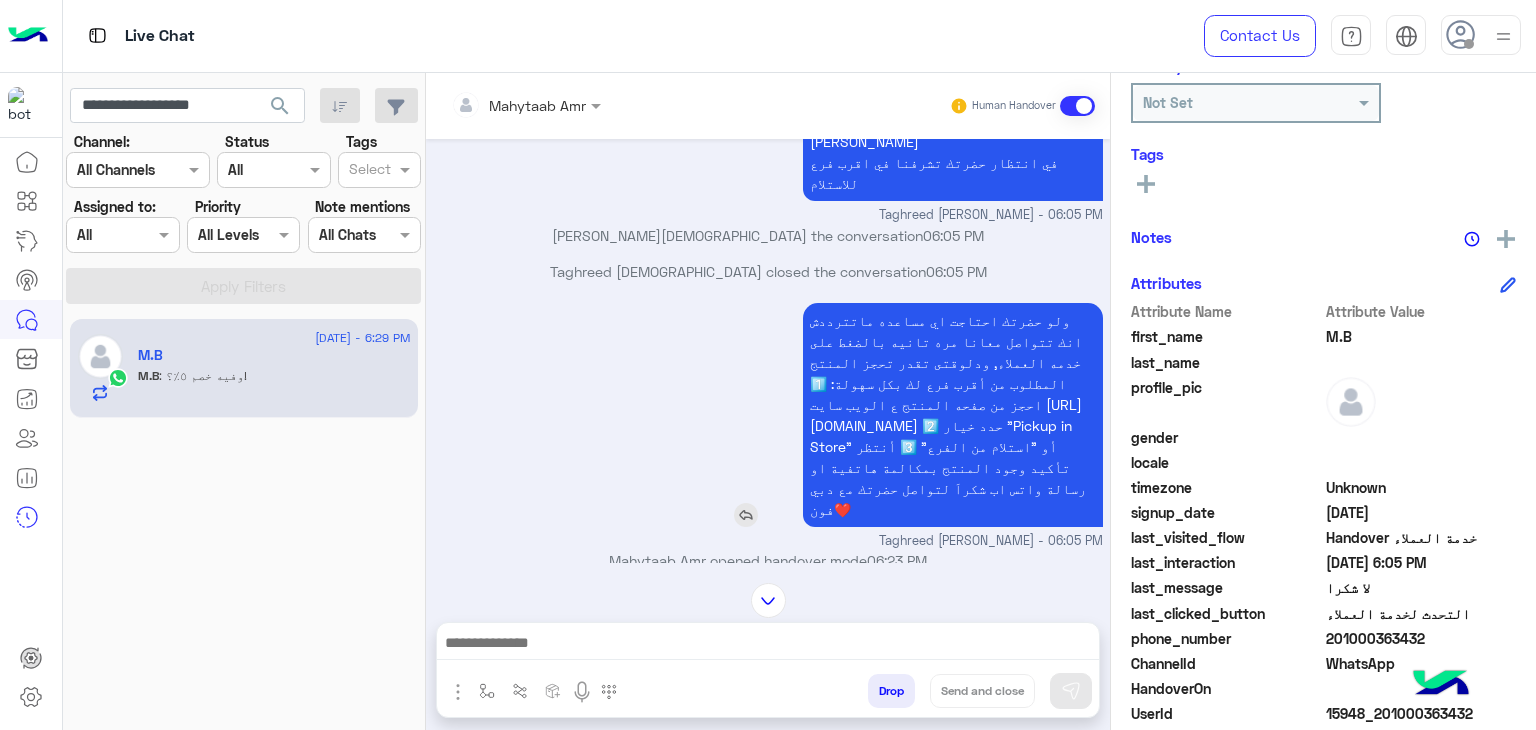 scroll, scrollTop: 3000, scrollLeft: 0, axis: vertical 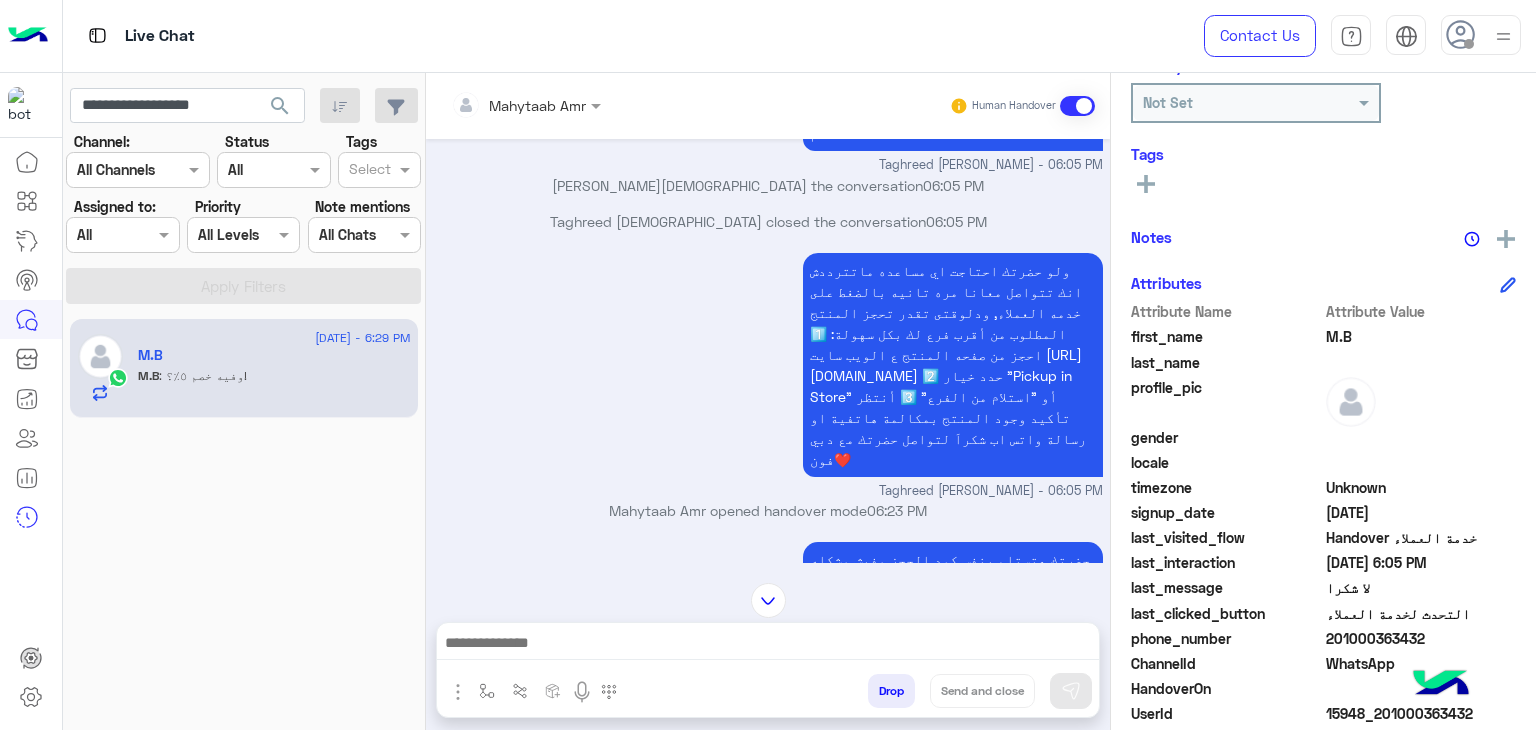 click on "Mahytaab Amr opened handover mode   06:23 PM" at bounding box center [768, 510] 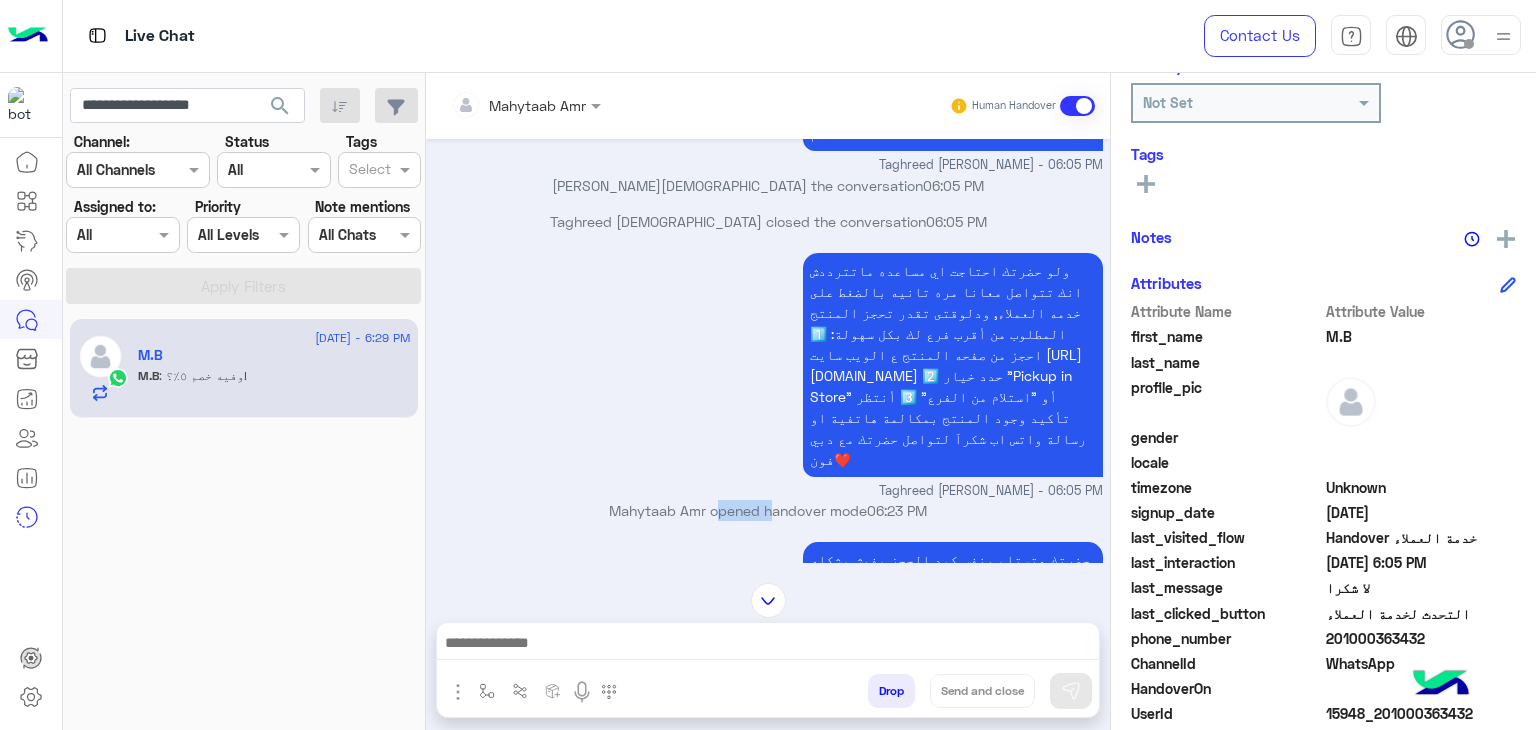 click on "Mahytaab Amr opened handover mode   06:23 PM" at bounding box center [768, 510] 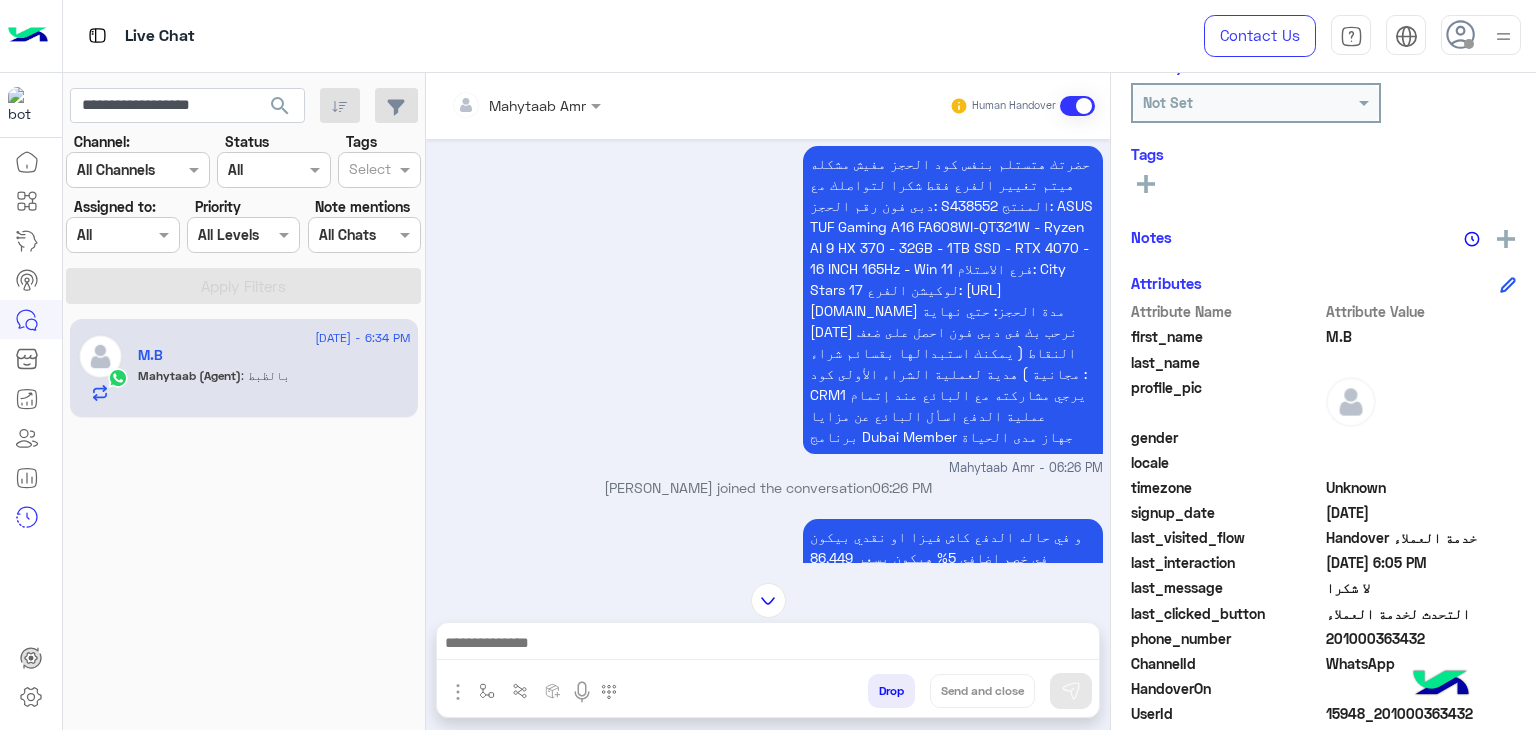 scroll, scrollTop: 3296, scrollLeft: 0, axis: vertical 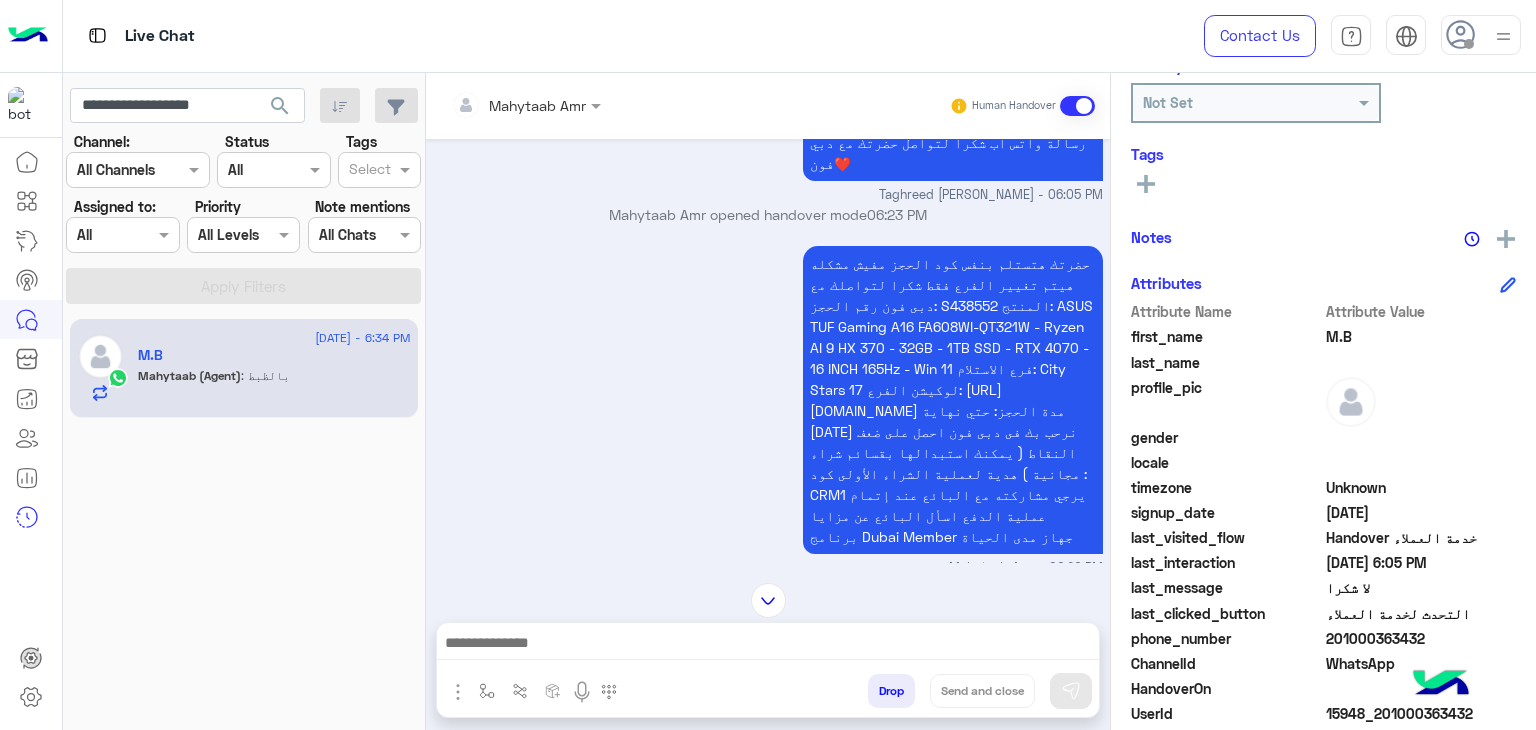 click on "Mahytaab Amr joined the conversation   06:26 PM" at bounding box center [768, 587] 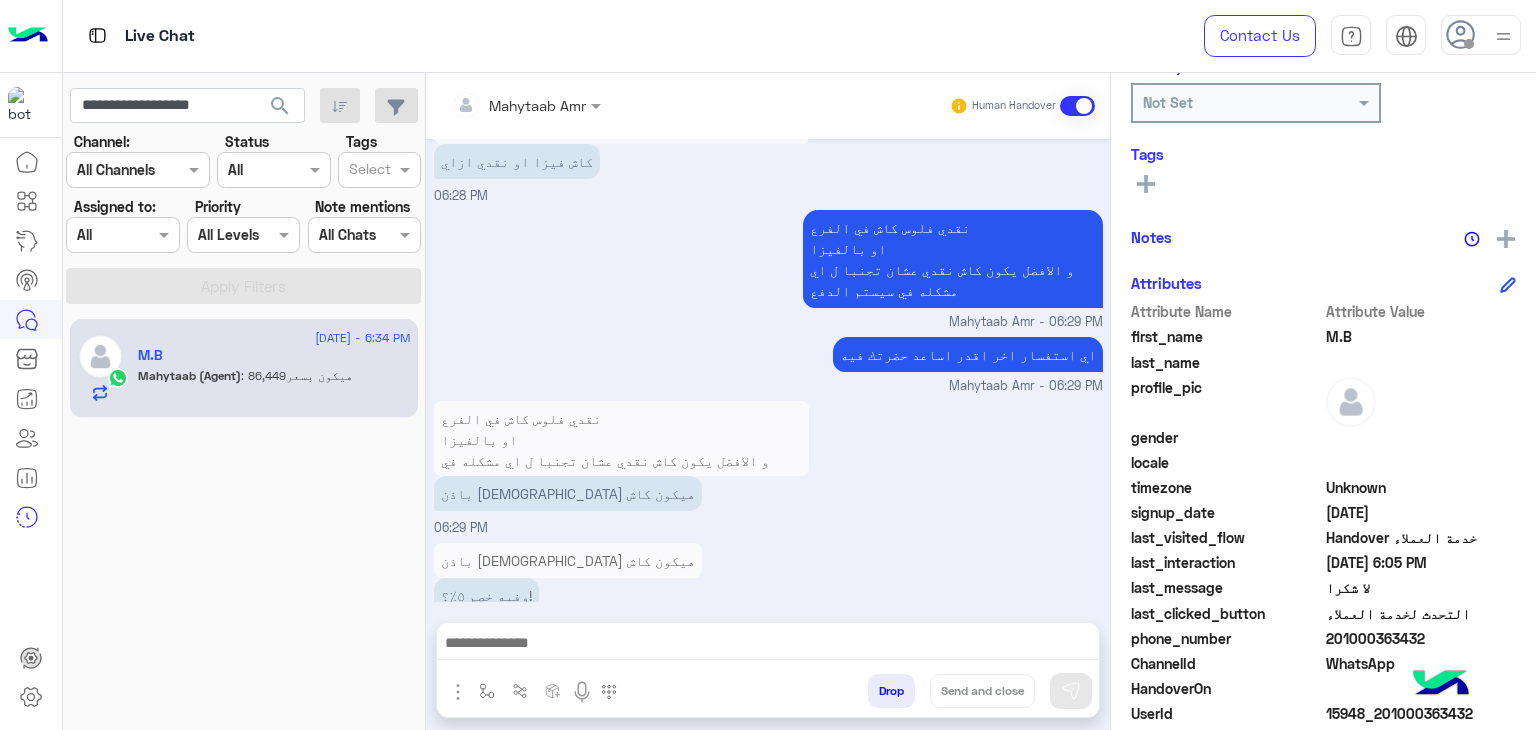 scroll, scrollTop: 4225, scrollLeft: 0, axis: vertical 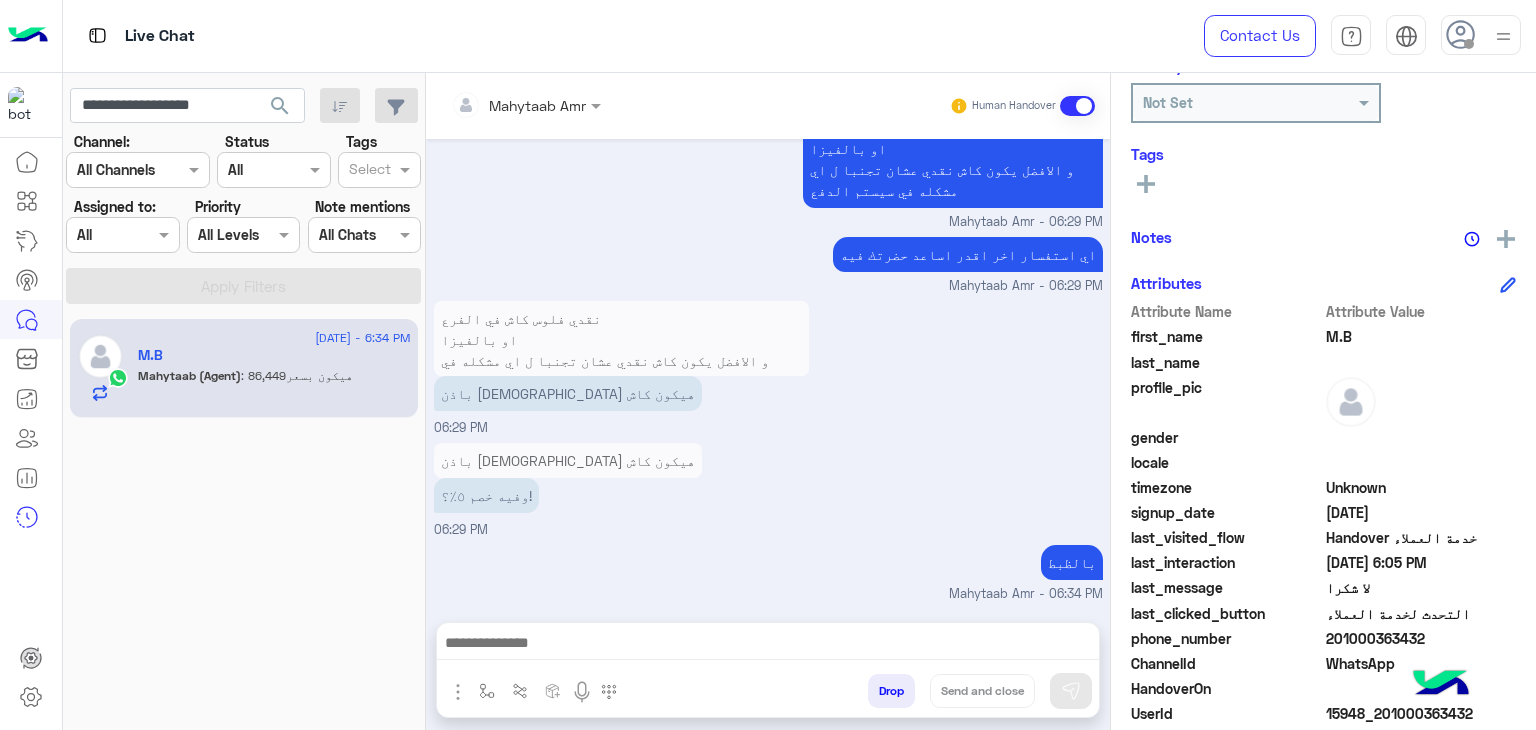 click at bounding box center (526, 104) 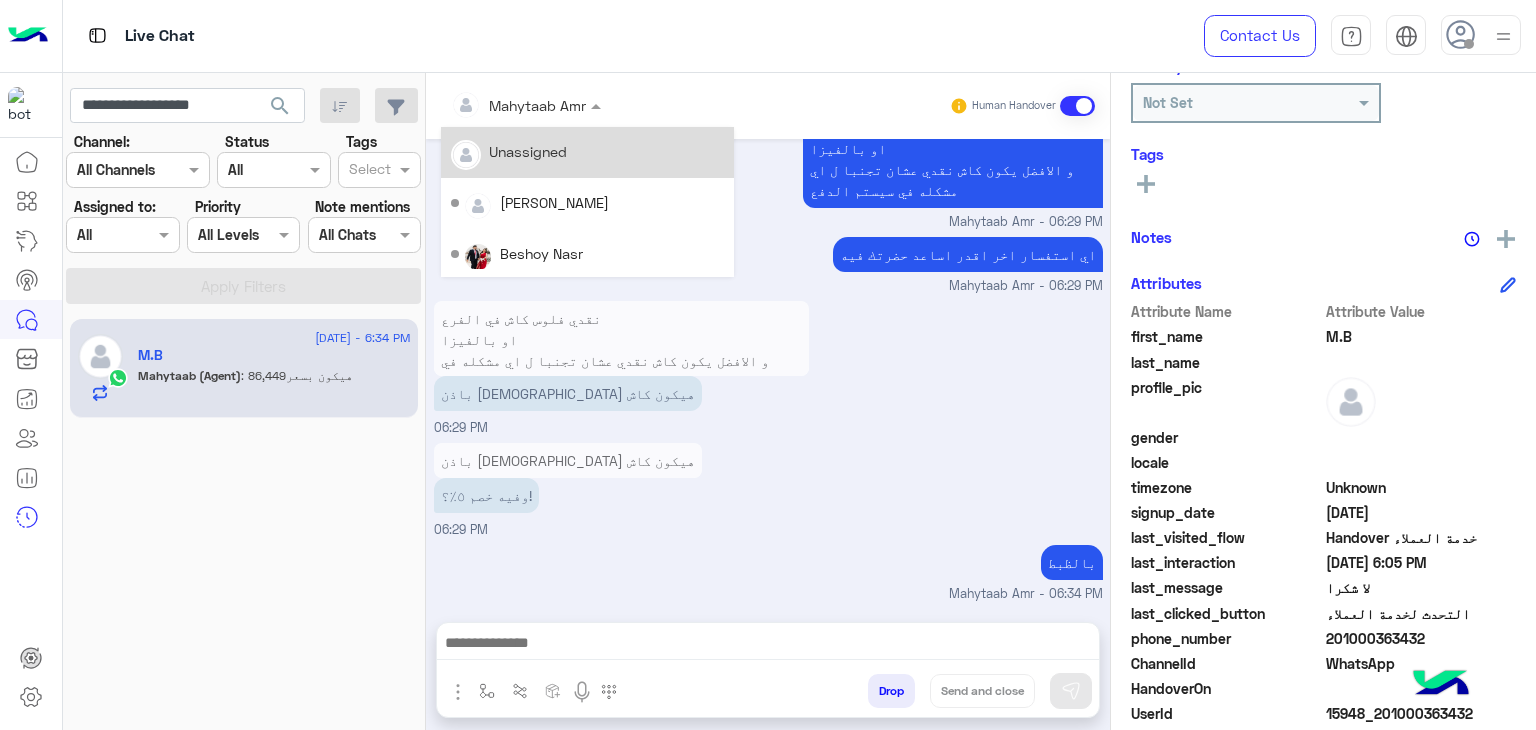 drag, startPoint x: 543, startPoint y: 161, endPoint x: 553, endPoint y: 225, distance: 64.77654 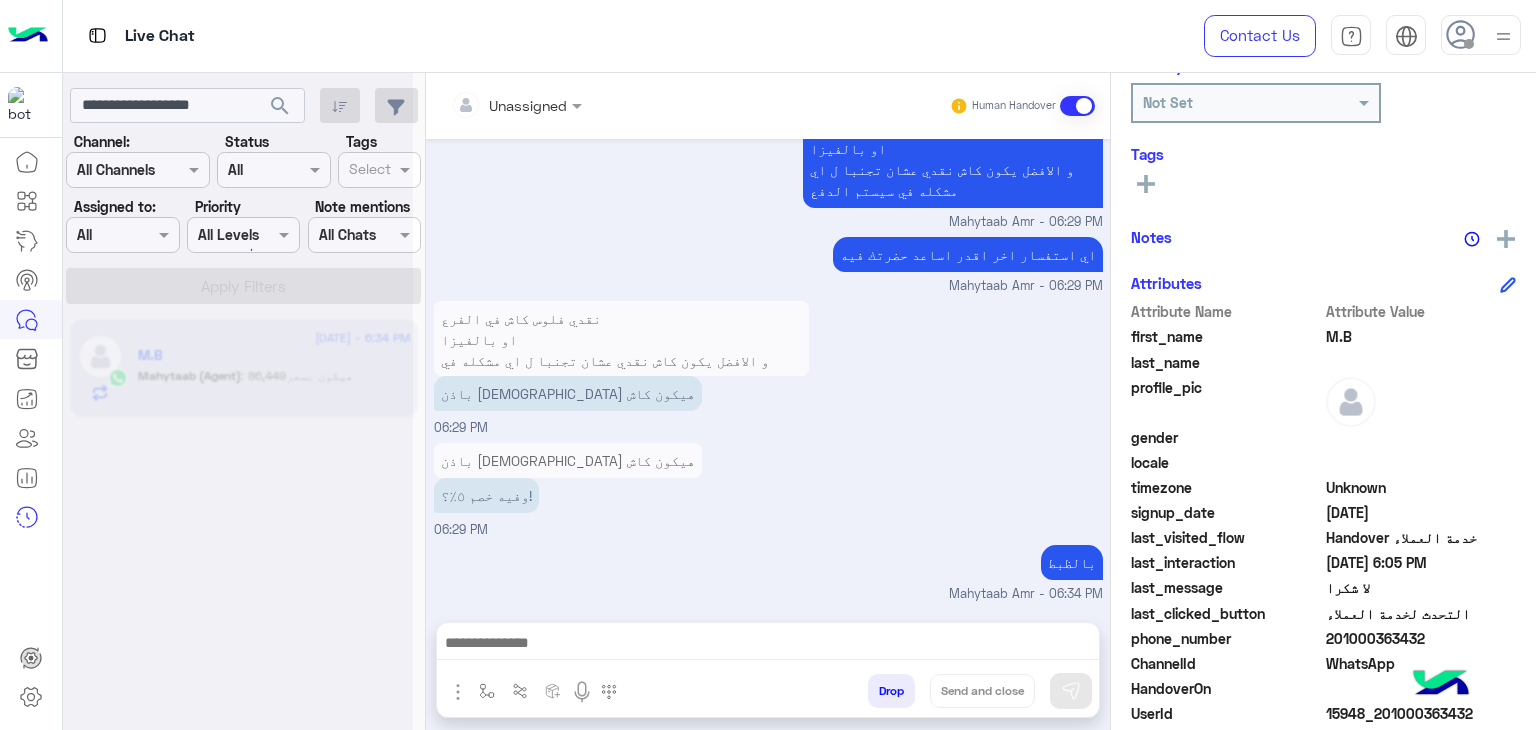scroll, scrollTop: 4262, scrollLeft: 0, axis: vertical 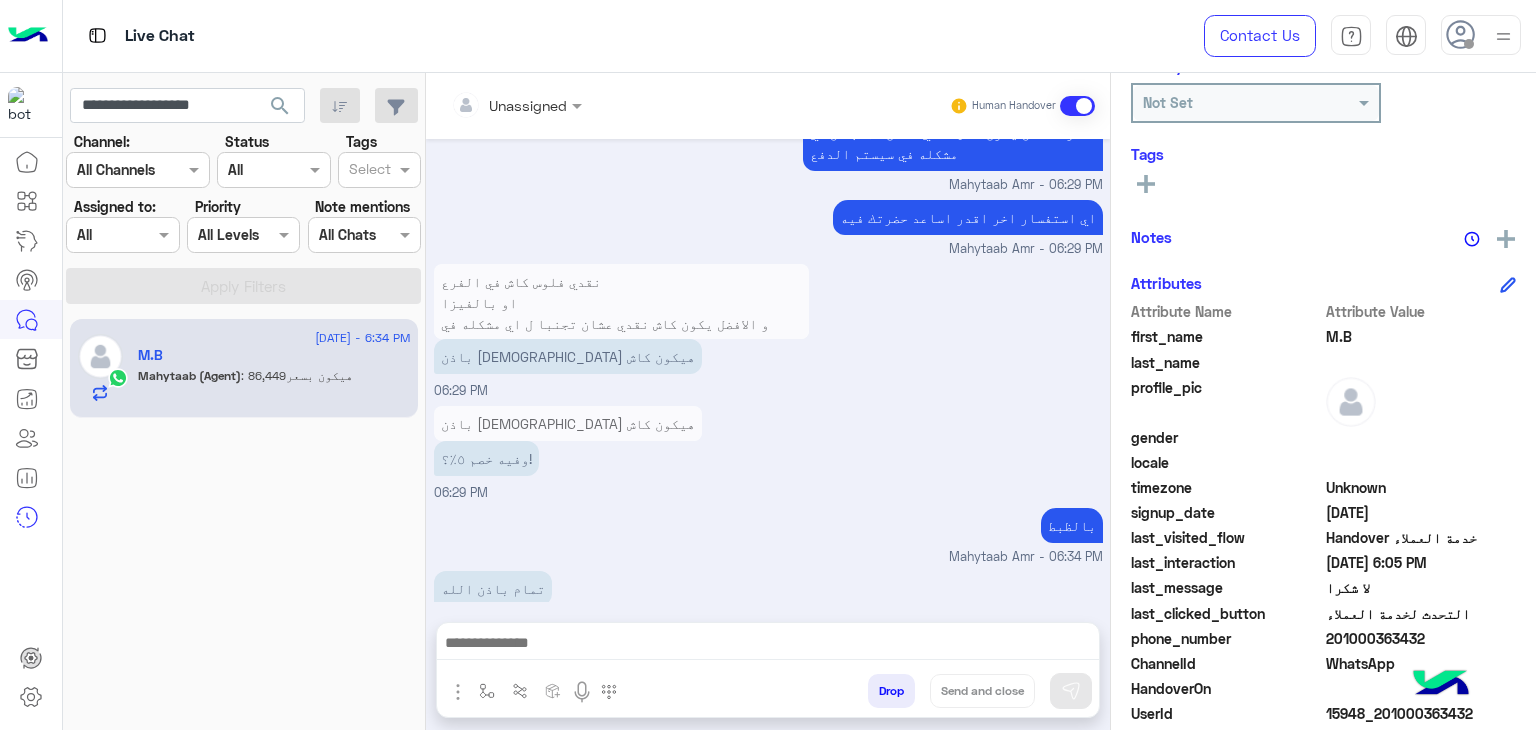 click at bounding box center (1077, 106) 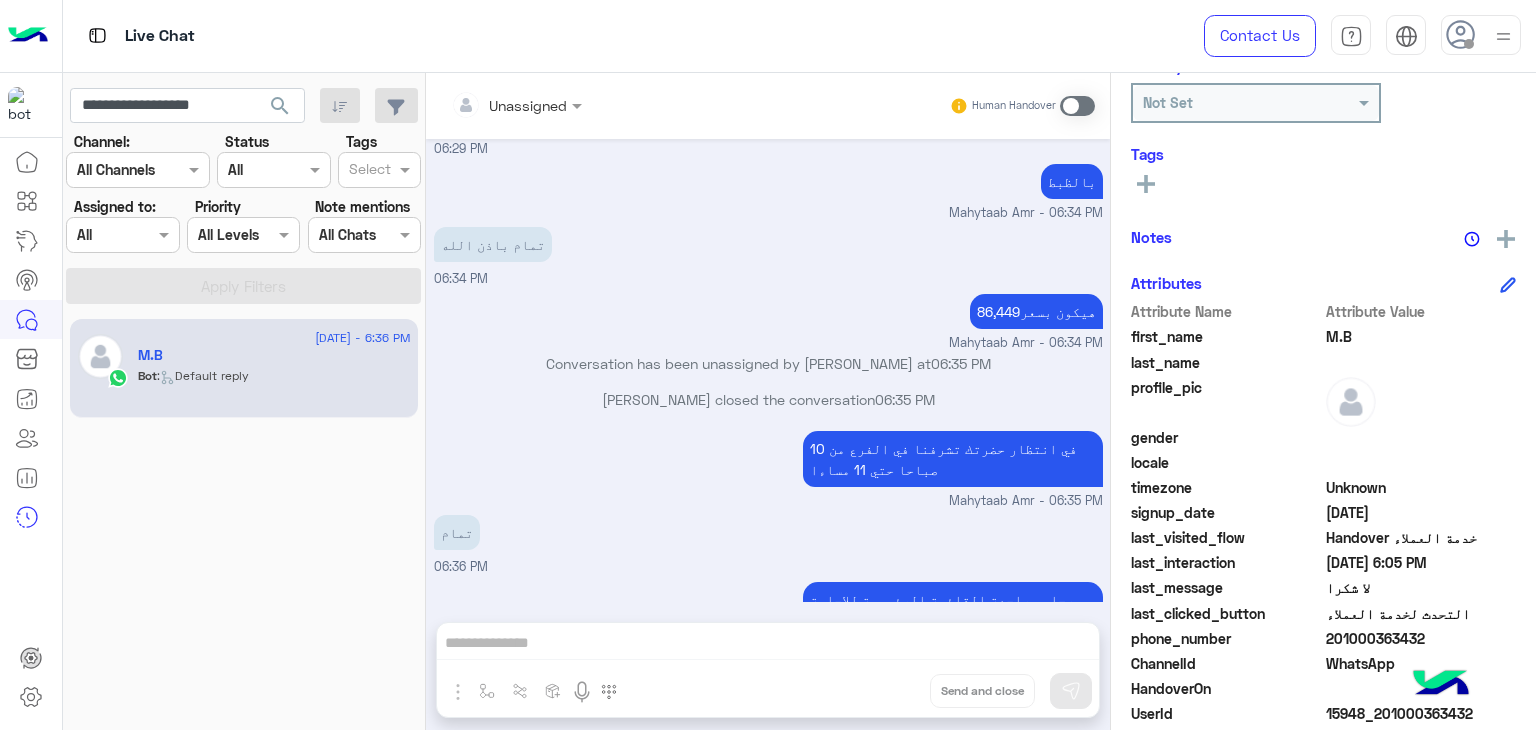 scroll, scrollTop: 5006, scrollLeft: 0, axis: vertical 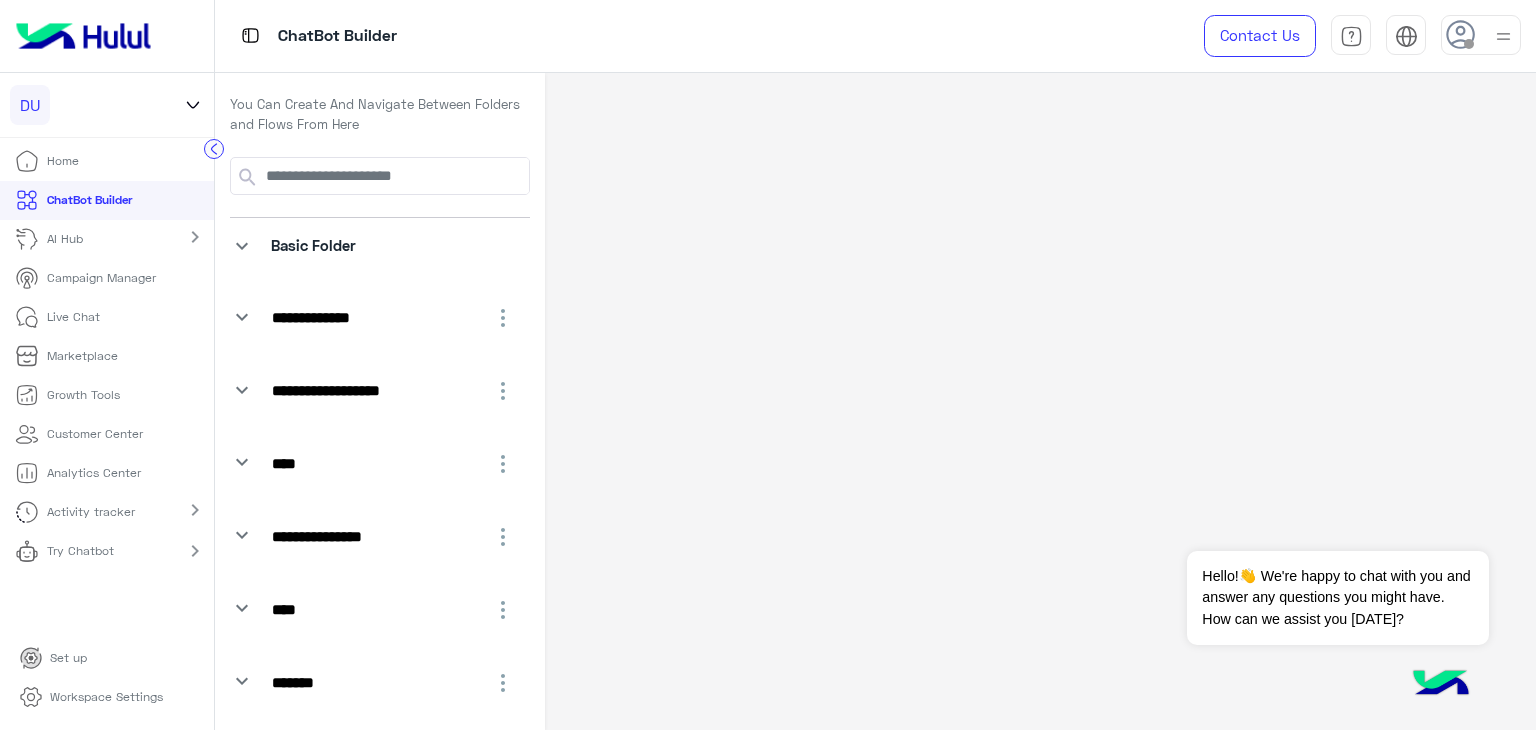 select on "*" 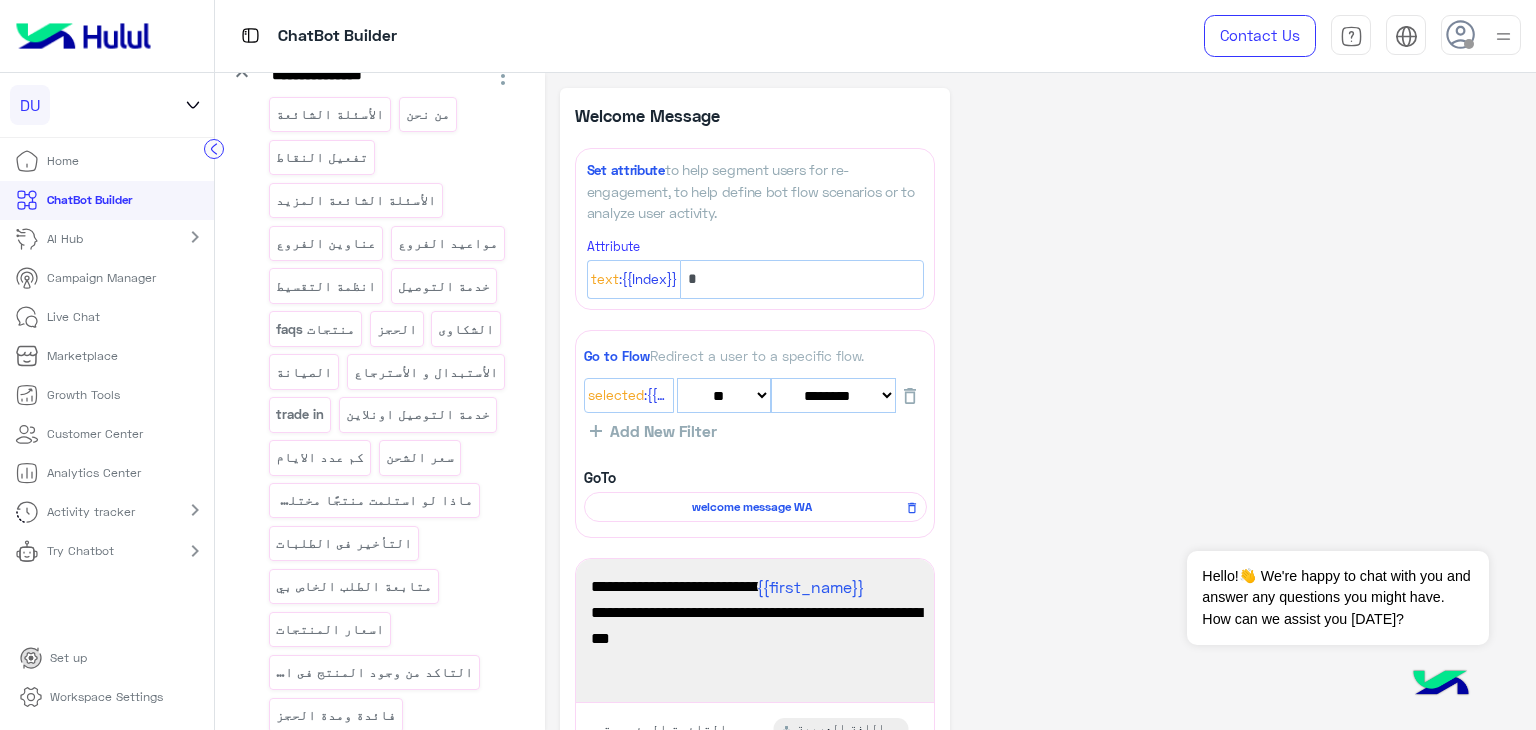 scroll, scrollTop: 4200, scrollLeft: 0, axis: vertical 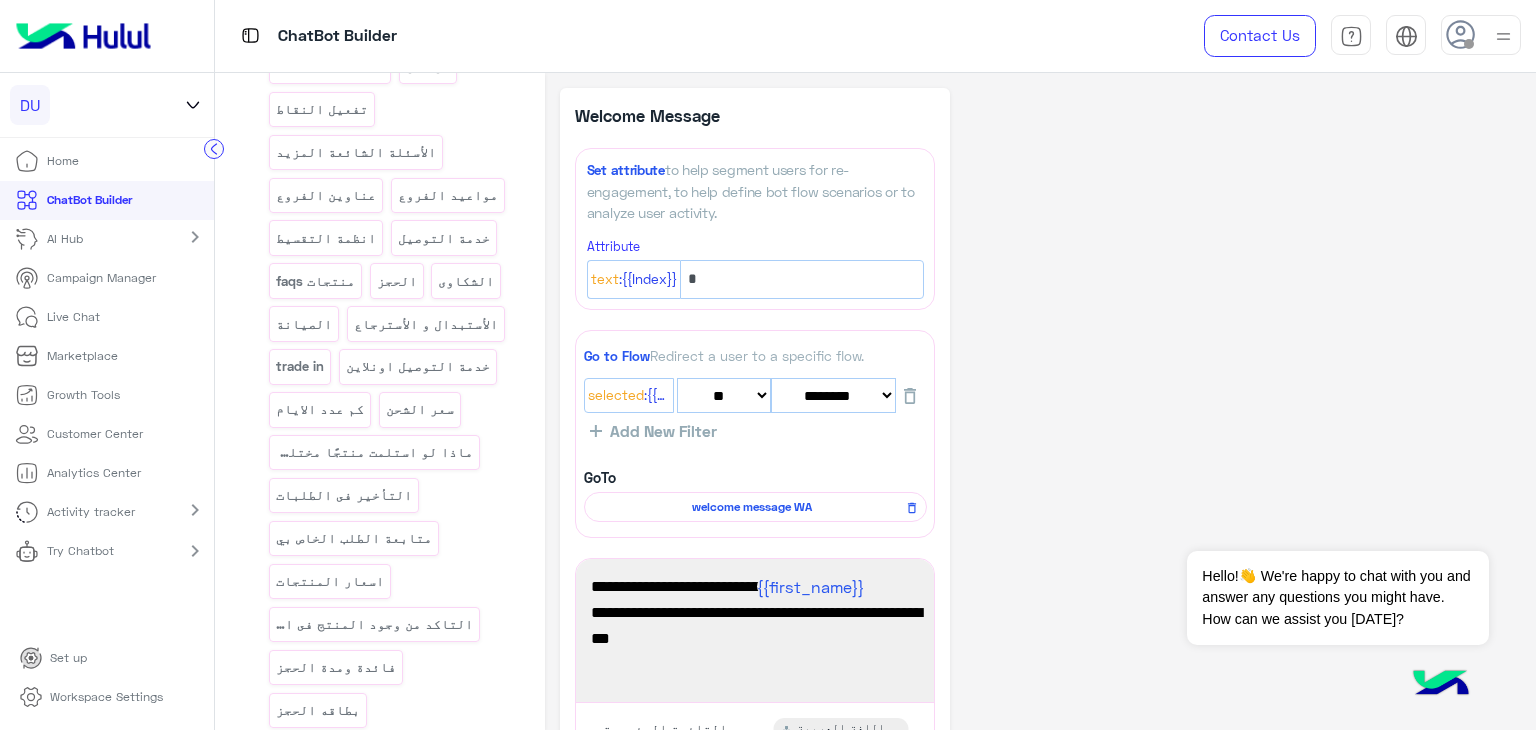click on "عروض التقسيط من دبي فون" at bounding box center [360, 967] 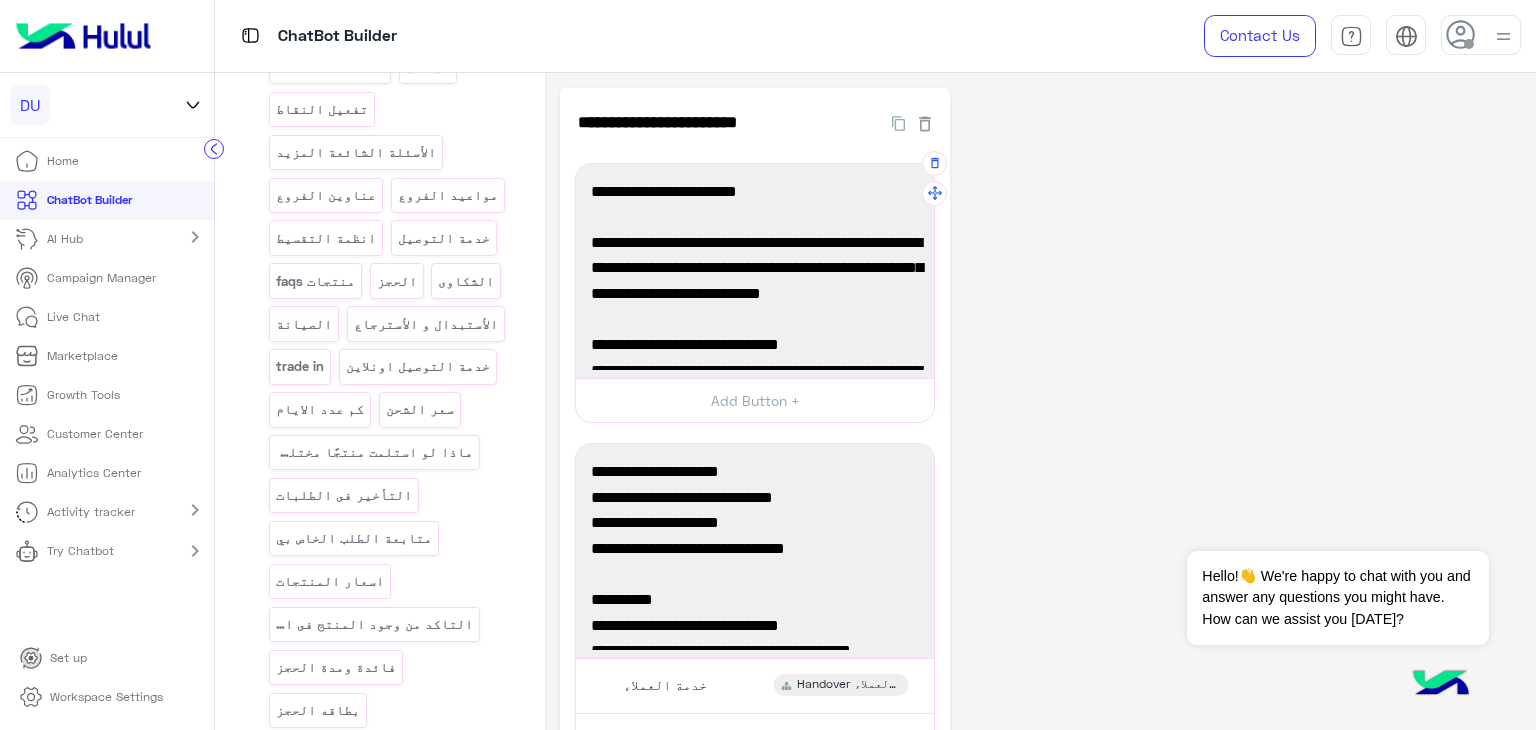 click on "عروض التقسيط من دبي فون
✅حالا : احصل على خصم 40% بالكاش أو قسط بدون مقدم أو مصاريف من 24 لـ36 شهر، من 1 لـ15 يوليو في الفروع أو أونلاين باستخدام بروموكود HALAN40.
✅ فاليو : *عرض لمنتجات أبل فقط*
- ⁠تقسيط ١٨ شهر تريبل زيرو بسعر الكاش لمنتجات أبل العرض ساري  ⁠فروع واونلاين" at bounding box center (755, 271) 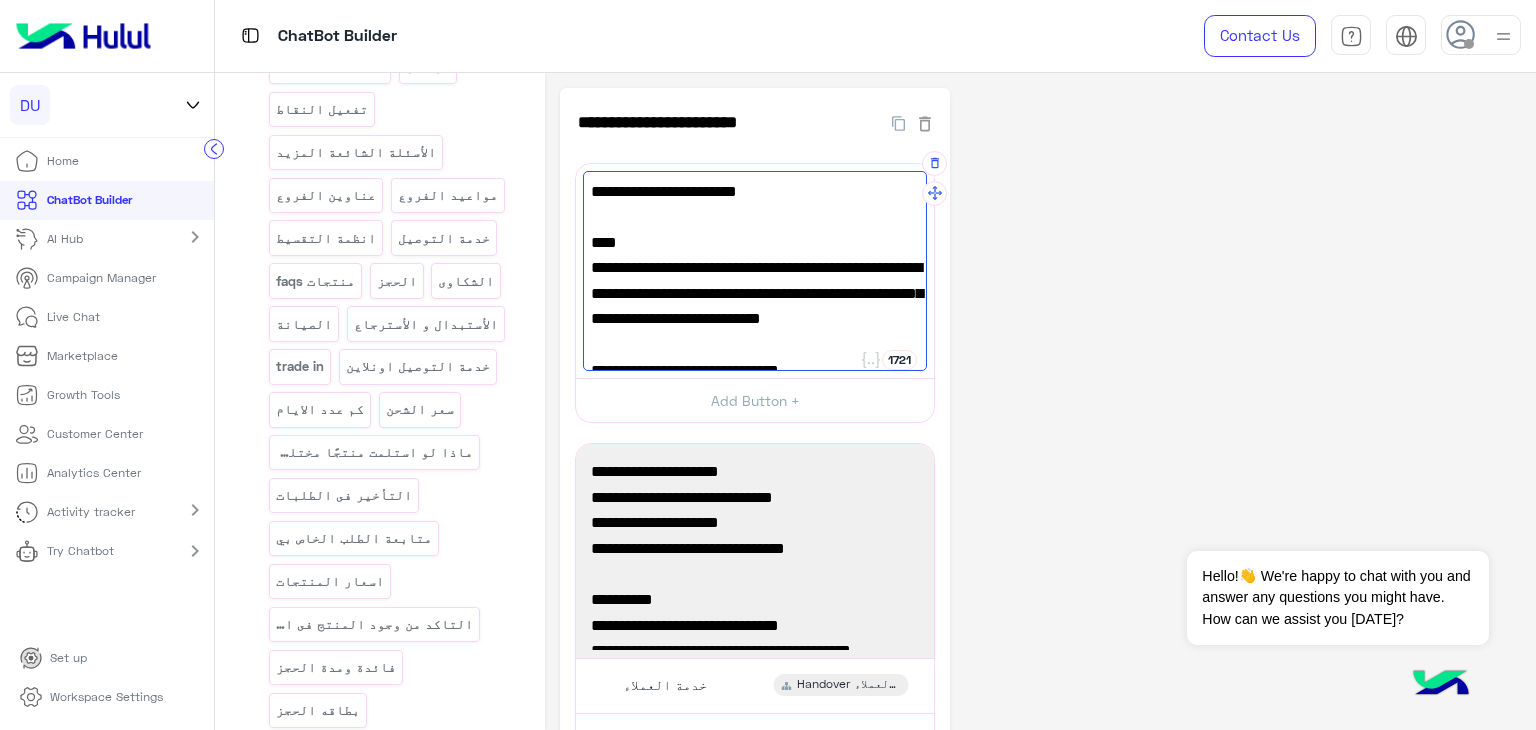 paste on "**********" 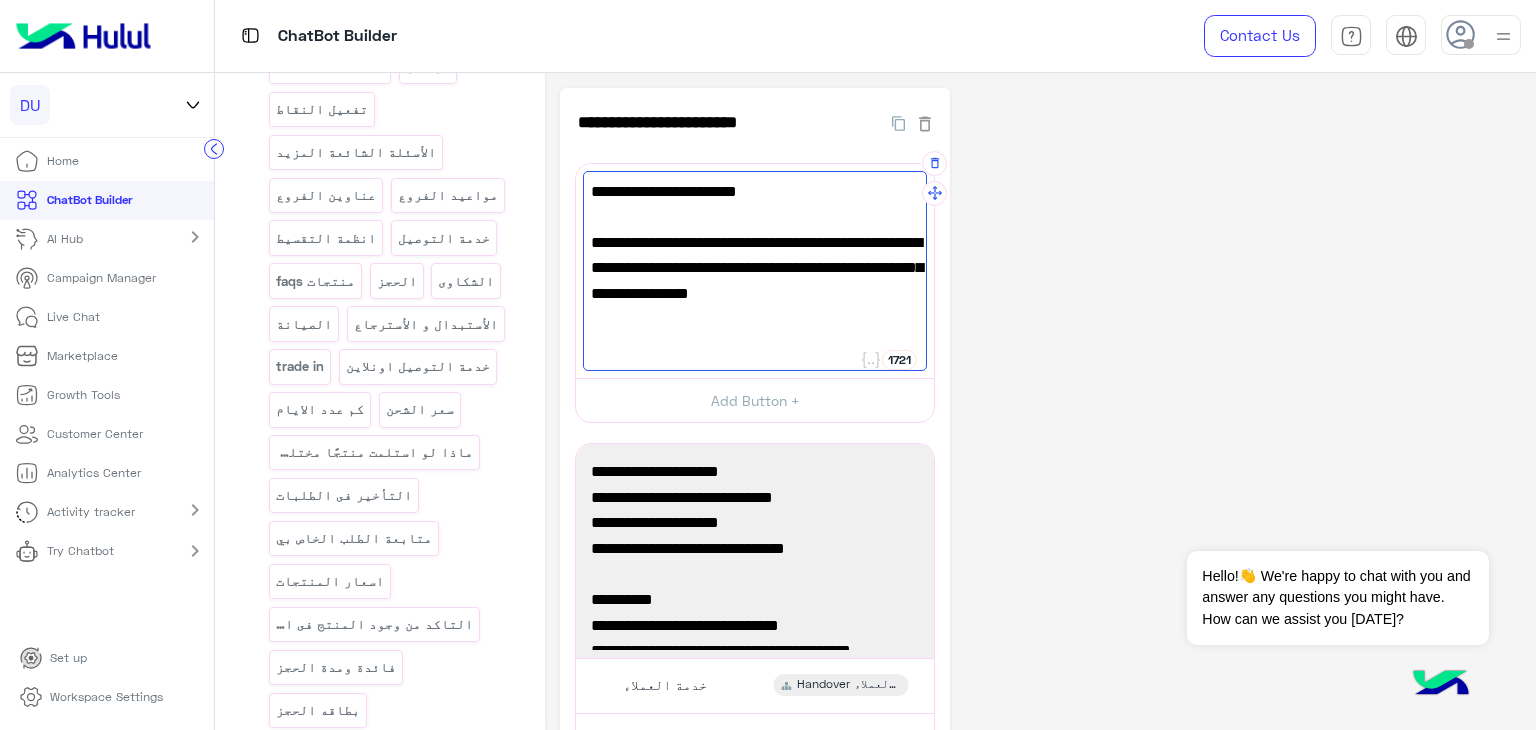 scroll, scrollTop: 61, scrollLeft: 0, axis: vertical 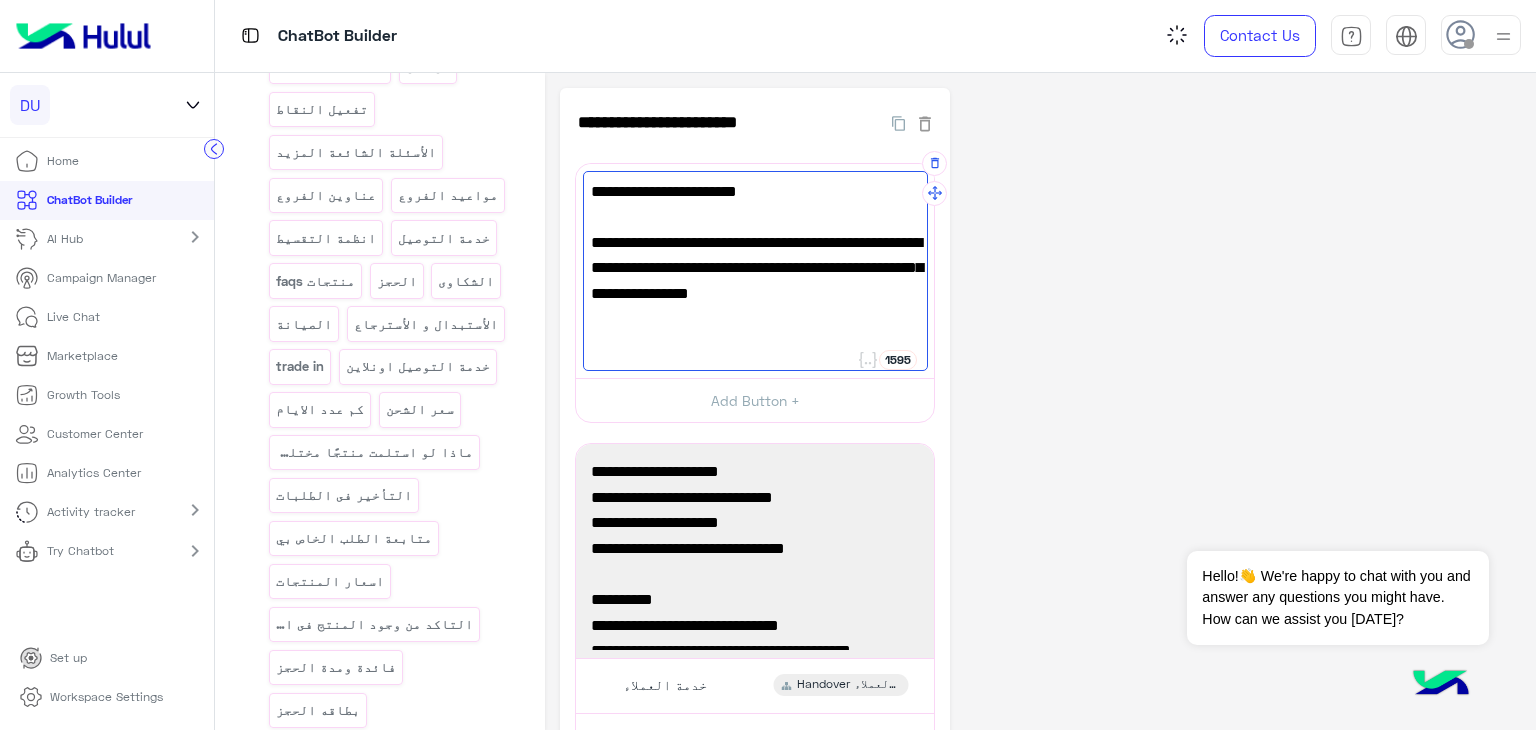 click on "TRU:عرض TRU: خصم ٥٠٪ بدون مصاريف أو مقدم، تقسيط من ٣٦ لـ٦٠ شهر، متاح بالفروع وأونلاين من ١٠ لـ١٢ يوليو، استخدم بروموكود TRU50." at bounding box center [755, 281] 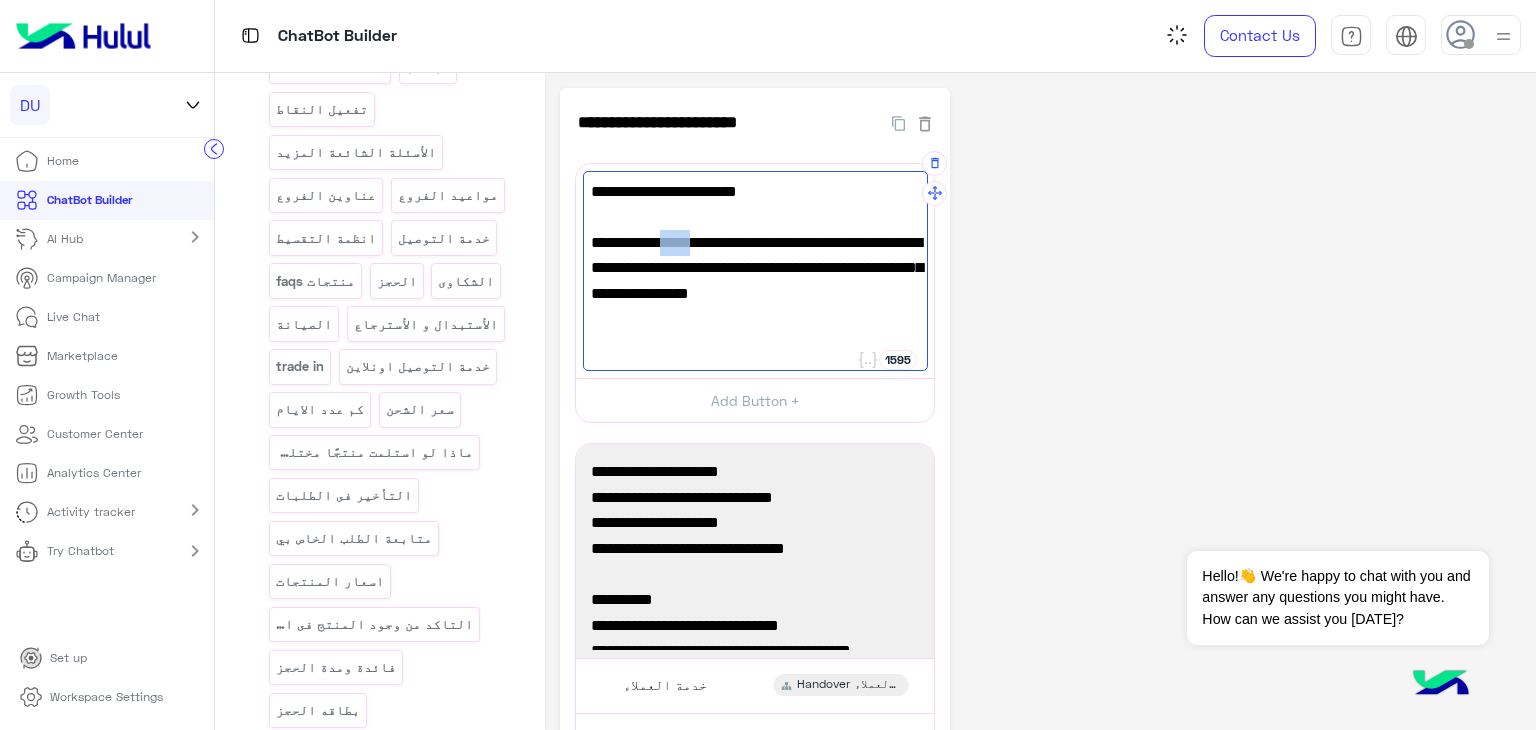 click on "TRU:عرض TRU: خصم ٥٠٪ بدون مصاريف أو مقدم، تقسيط من ٣٦ لـ٦٠ شهر، متاح بالفروع وأونلاين من ١٠ لـ١٢ يوليو، استخدم بروموكود TRU50." at bounding box center [755, 281] 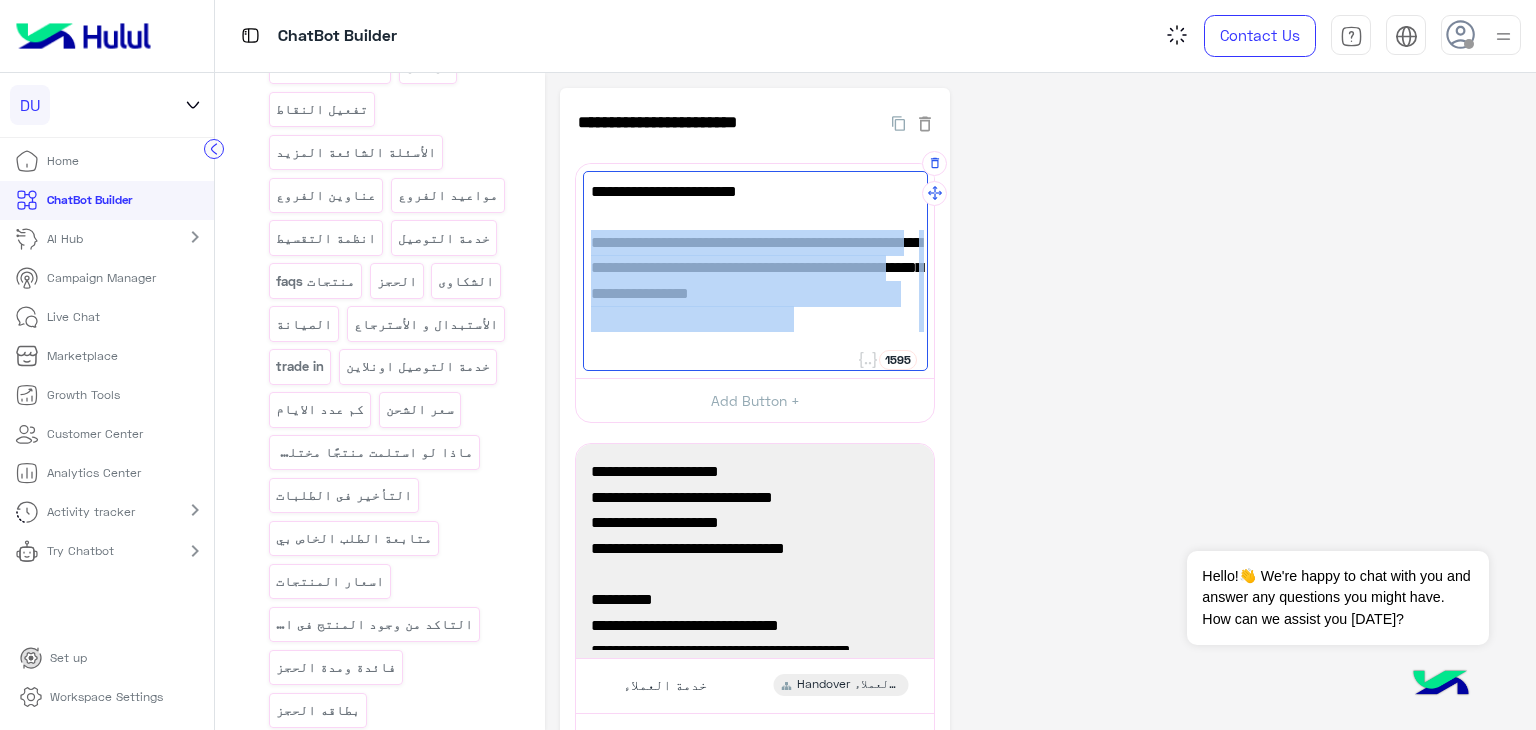 click on "TRU:عرض TRU: خصم ٥٠٪ بدون مصاريف أو مقدم، تقسيط من ٣٦ لـ٦٠ شهر، متاح بالفروع وأونلاين من ١٠ لـ١٢ يوليو، استخدم بروموكود TRU50." at bounding box center [755, 281] 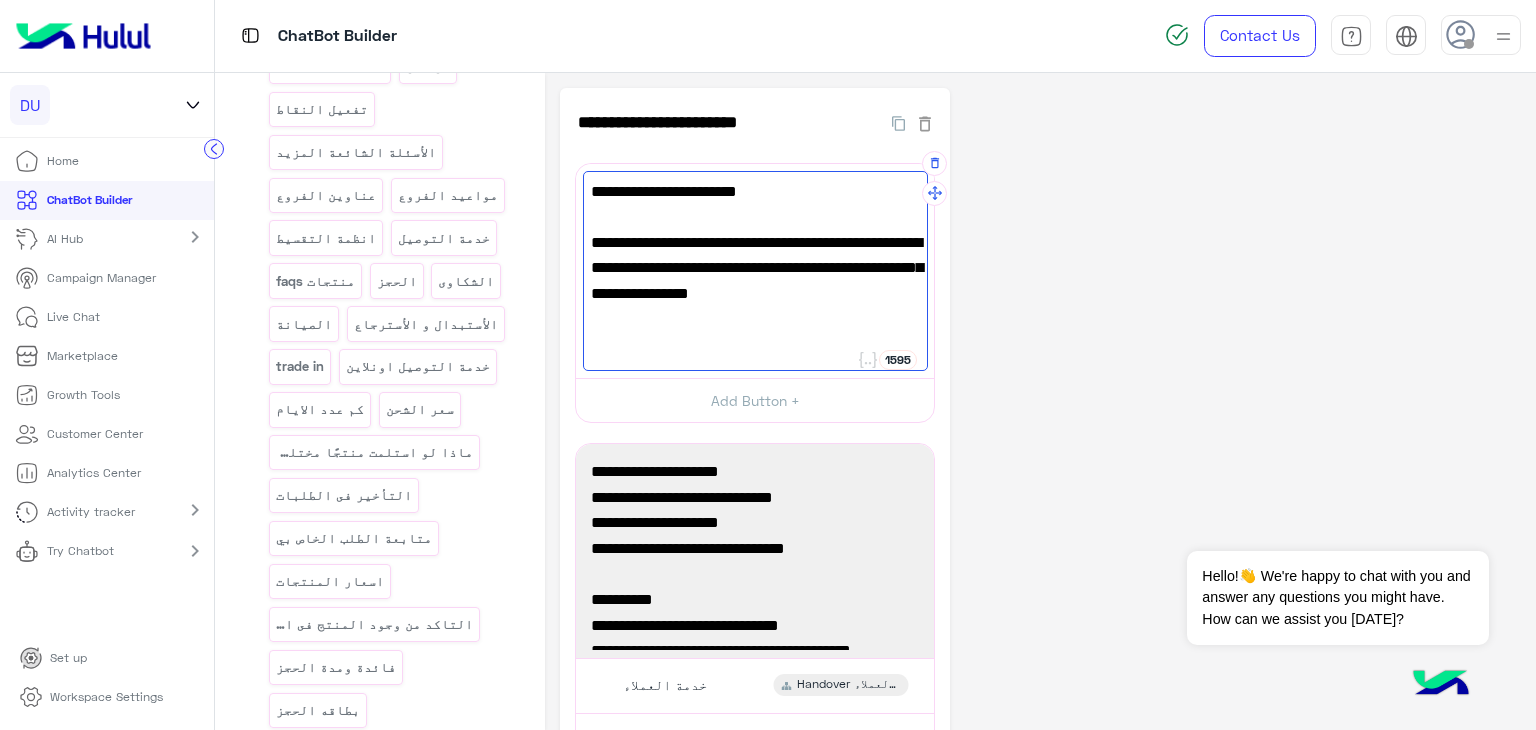 paste 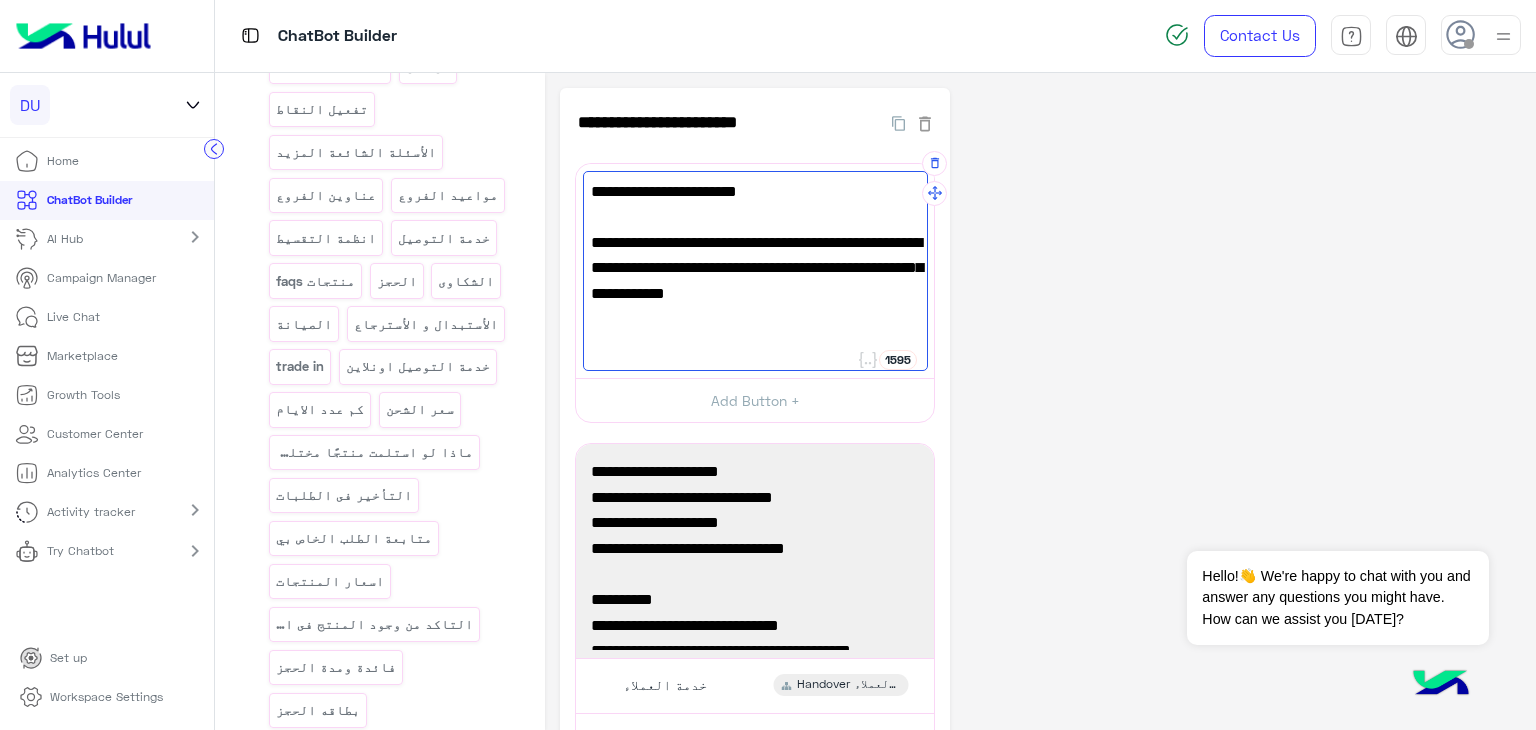 scroll, scrollTop: 36, scrollLeft: 0, axis: vertical 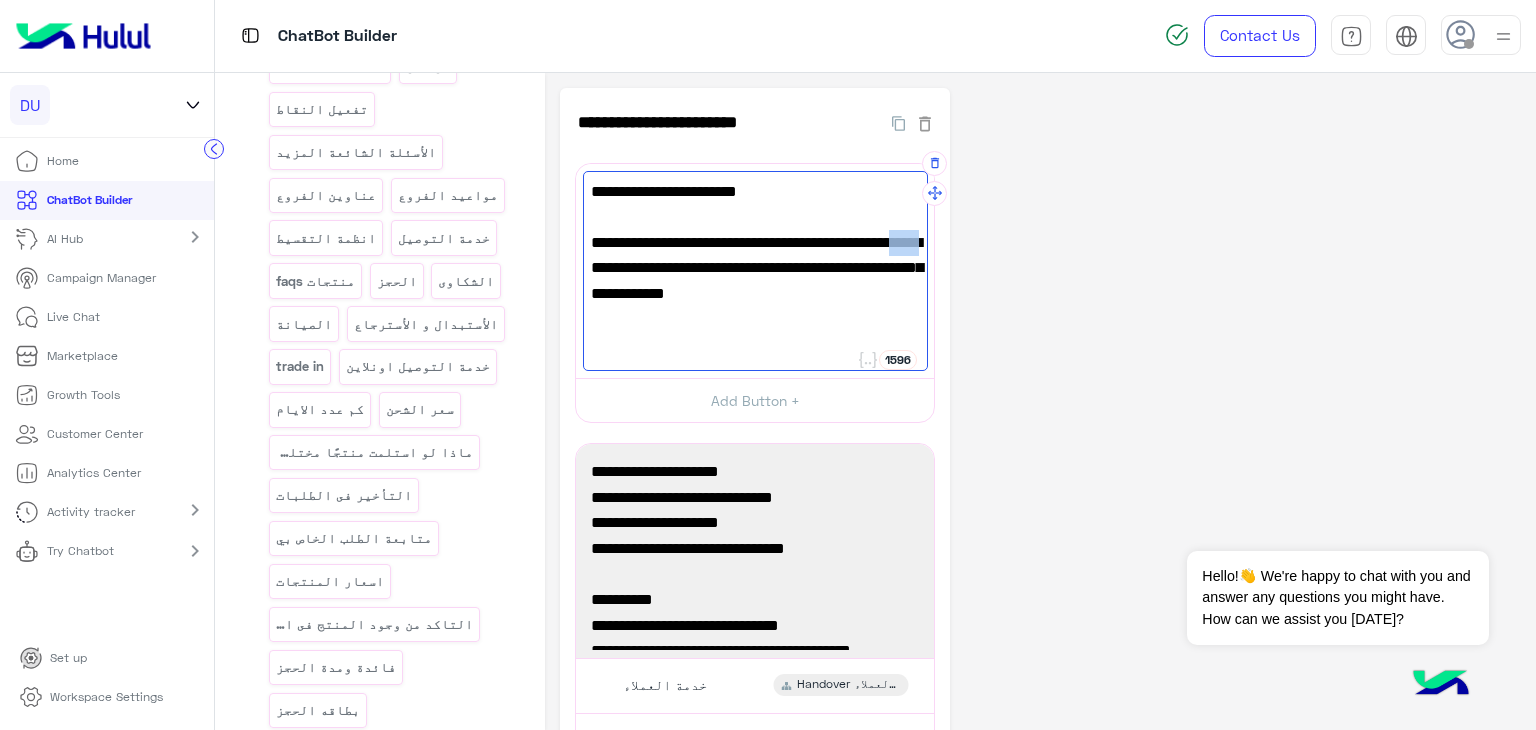 drag, startPoint x: 878, startPoint y: 248, endPoint x: 896, endPoint y: 245, distance: 18.248287 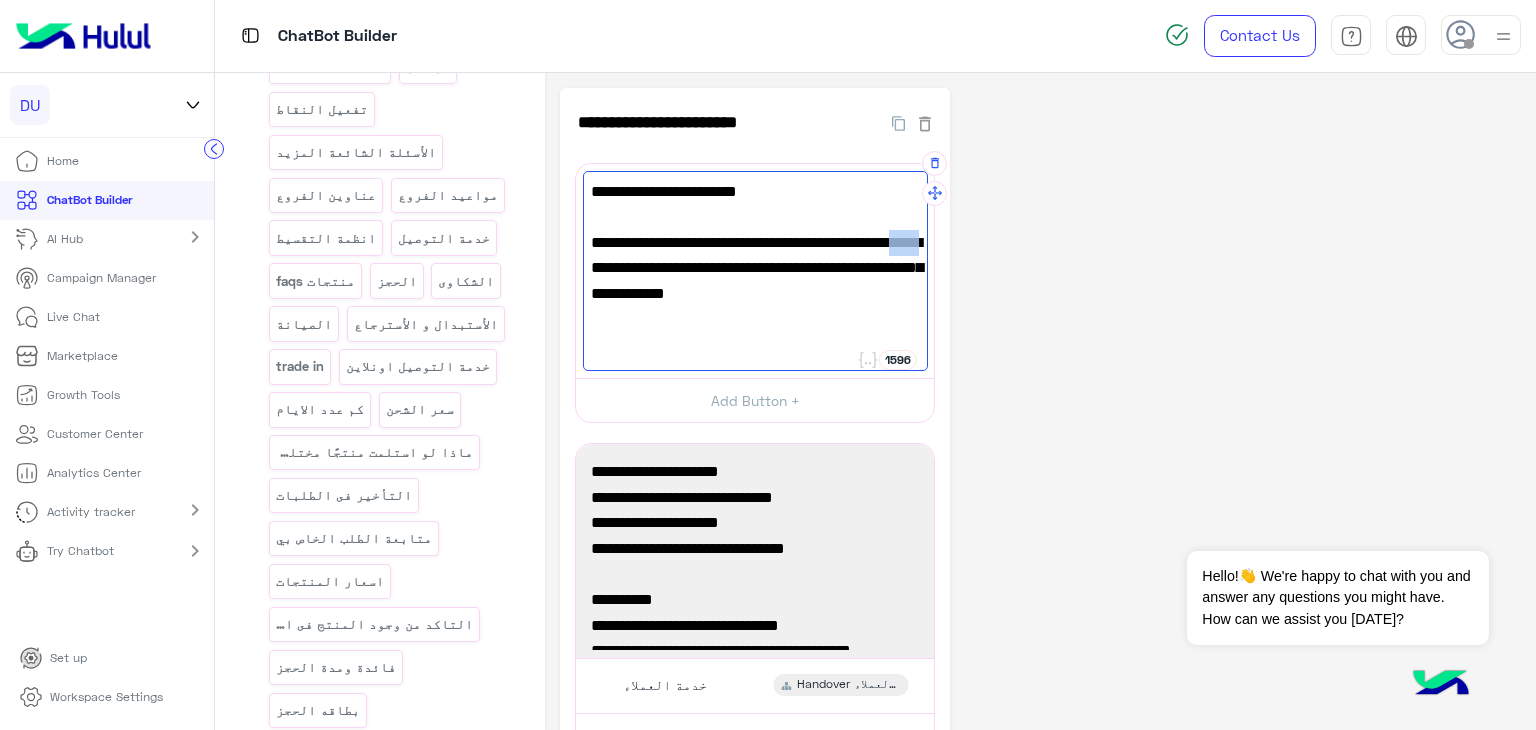 click on "عرض TRU: خصم ٥٠٪ بدون مصاريف أو مقدم، تقسيط من ٣٦ لـ٦٠ شهر، متاح بالفروع وأونلاين من ١٠ لـ١٢ يوليو، استخدم بروموكود TRU50." at bounding box center (755, 281) 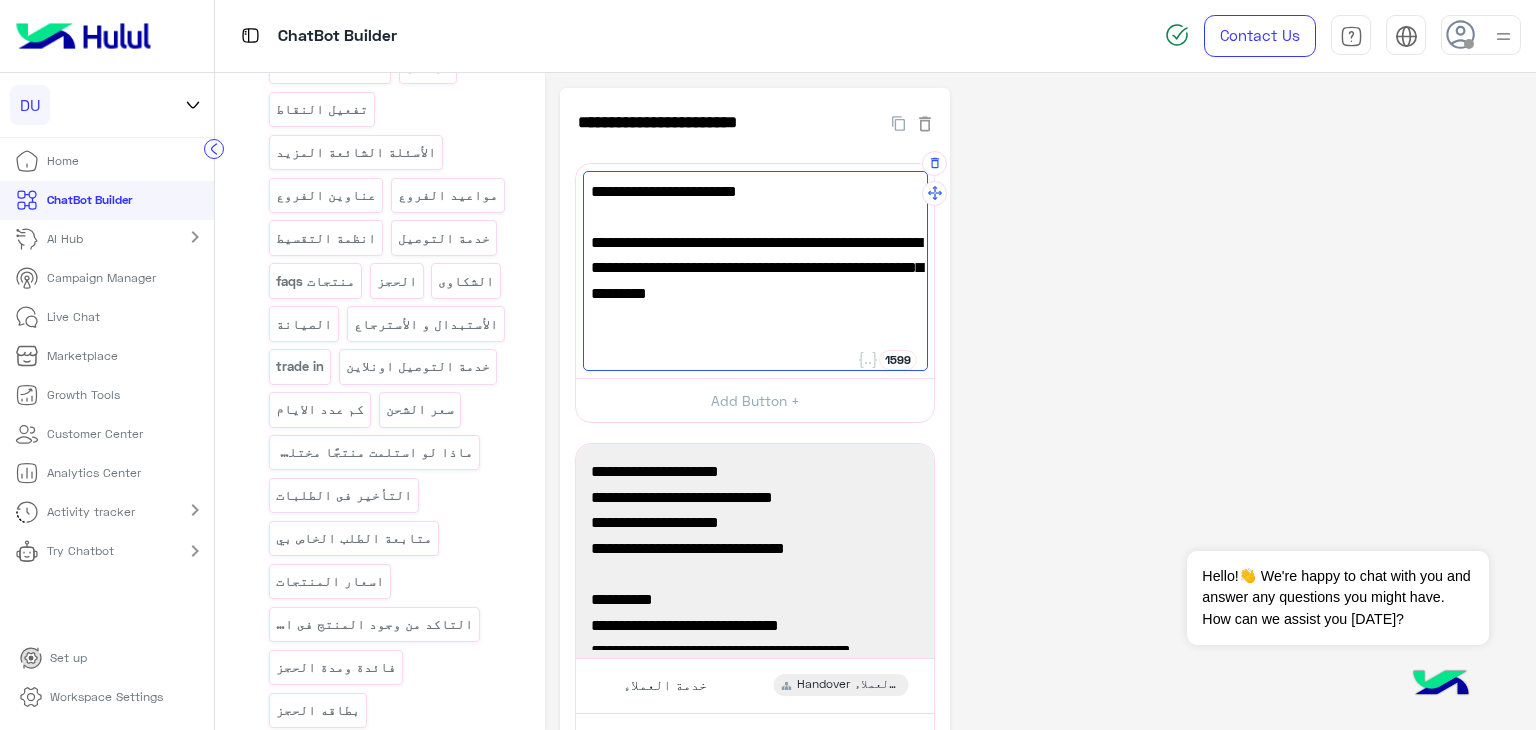 scroll, scrollTop: 83, scrollLeft: 0, axis: vertical 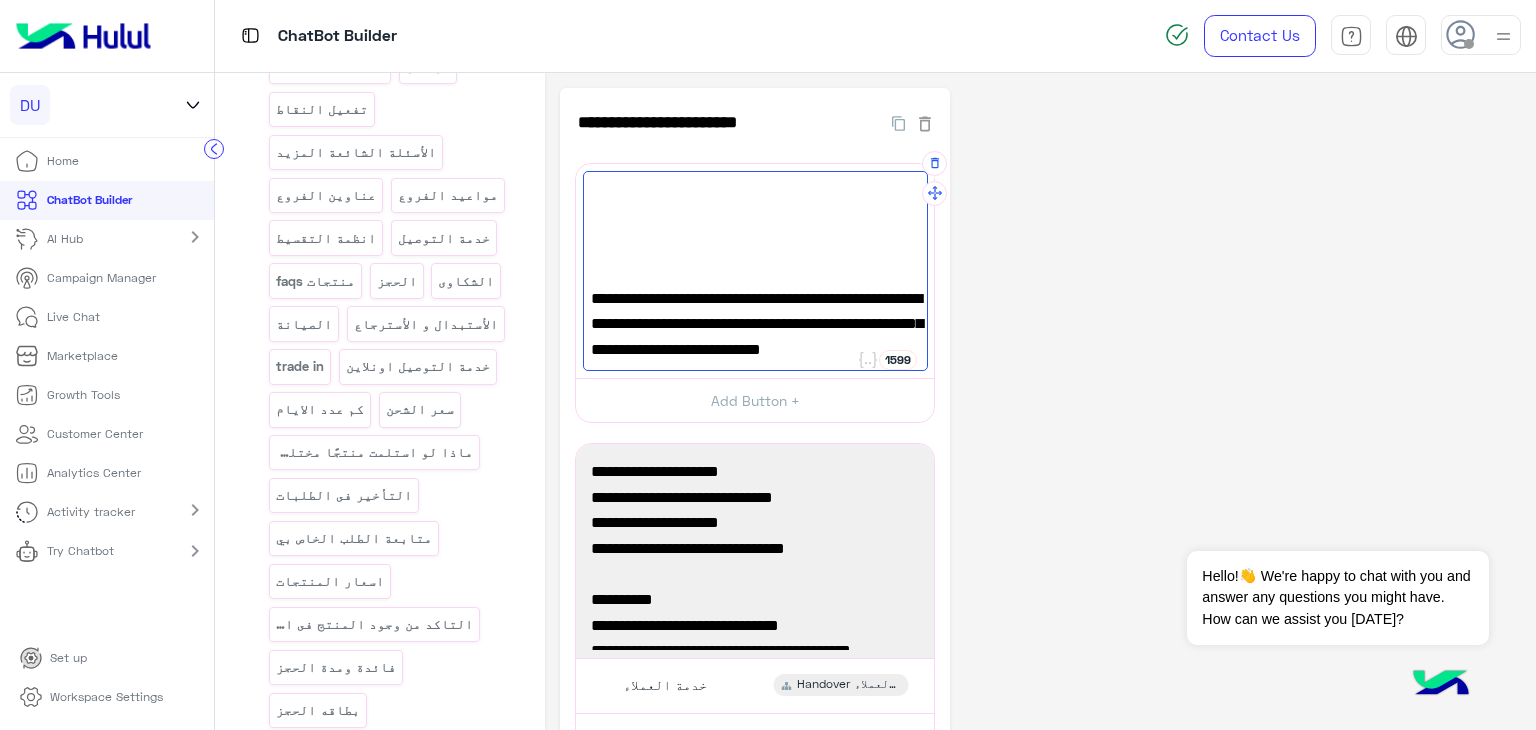 click on "✅حالا : احصل على خصم 40% بالكاش أو قسط بدون مقدم أو مصاريف من 24 لـ36 شهر، من 1 لـ15 يوليو في الفروع أو أونلاين باستخدام بروموكود HALAN40." at bounding box center (755, 362) 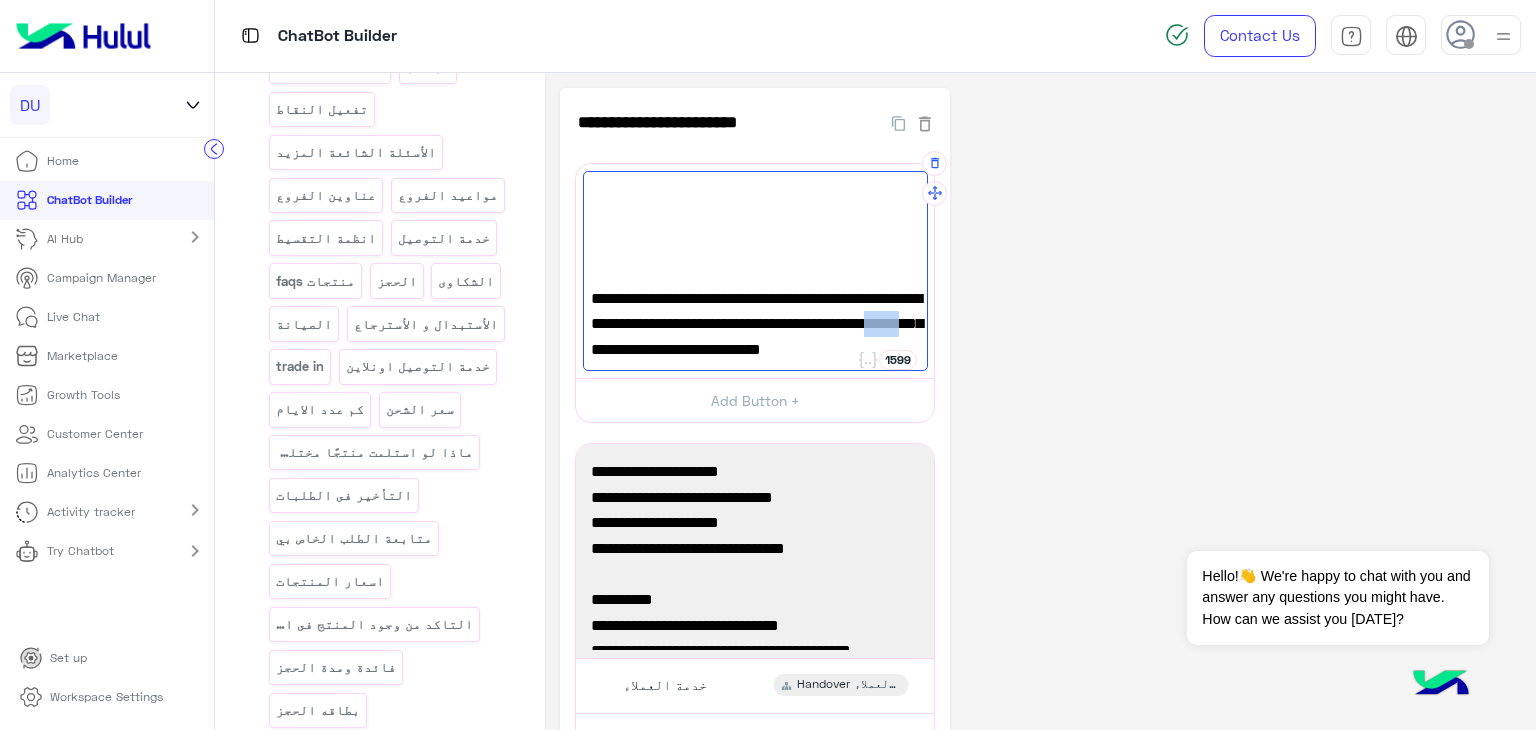 click on "✅حالا : احصل على خصم 40% بالكاش أو قسط بدون مقدم أو مصاريف من 24 لـ36 شهر، من 1 لـ15 يوليو في الفروع أو أونلاين باستخدام بروموكود HALAN40." at bounding box center [755, 362] 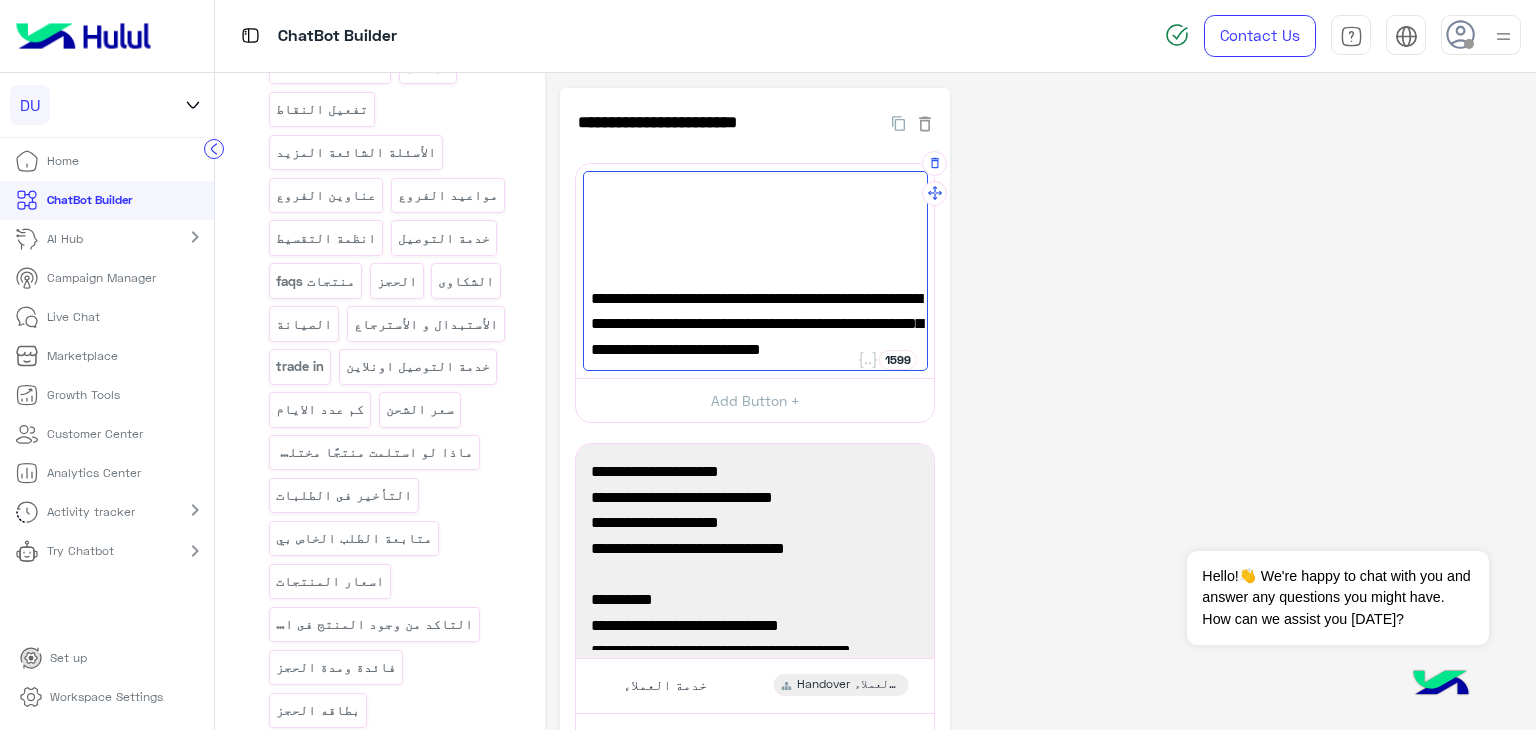 click on "✅حالا : احصل على خصم 40% بالكاش أو قسط بدون مقدم أو مصاريف من 24 لـ36 شهر، من 1 لـ15 يوليو في الفروع أو أونلاين باستخدام بروموكود HALAN40." at bounding box center (755, 362) 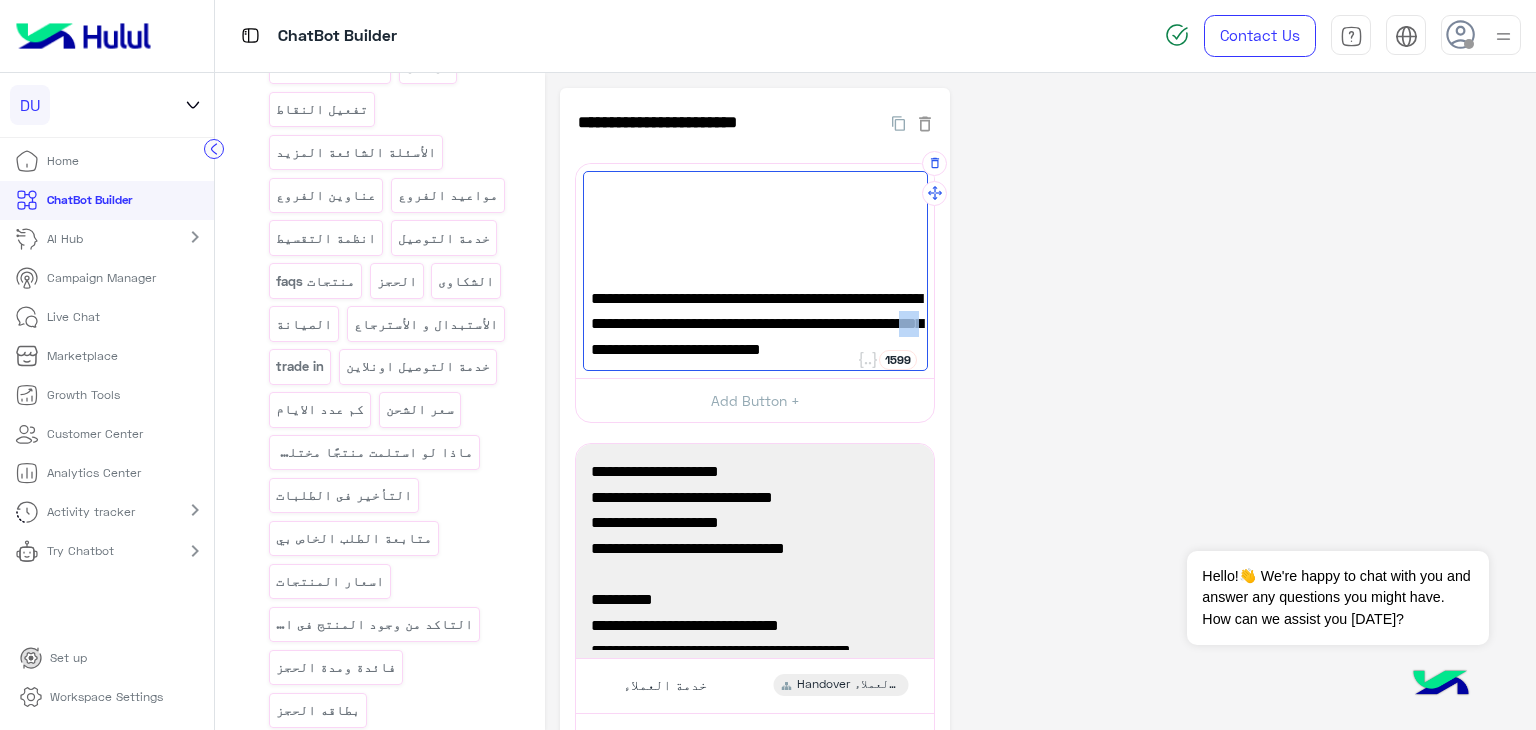 drag, startPoint x: 895, startPoint y: 301, endPoint x: 908, endPoint y: 301, distance: 13 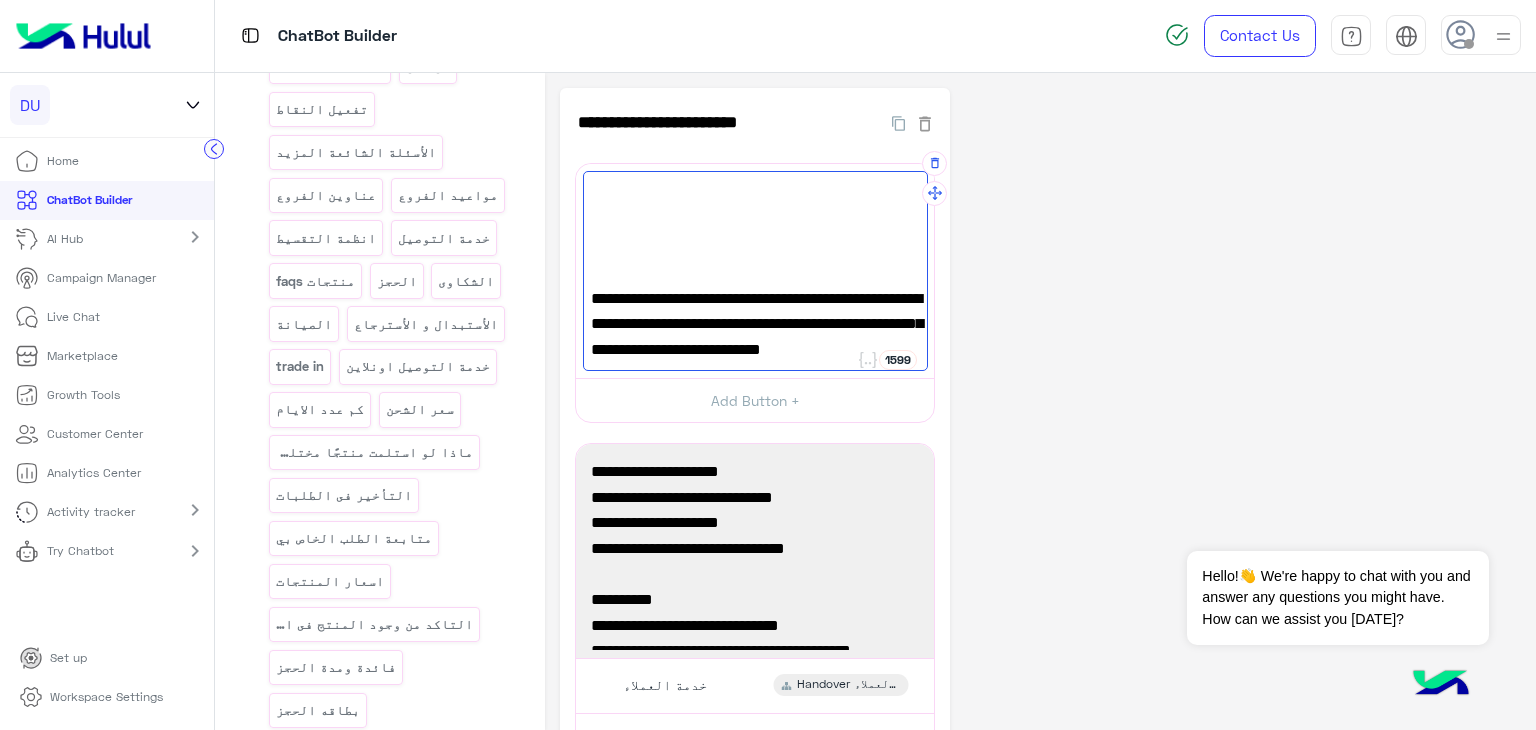 scroll, scrollTop: 97, scrollLeft: 0, axis: vertical 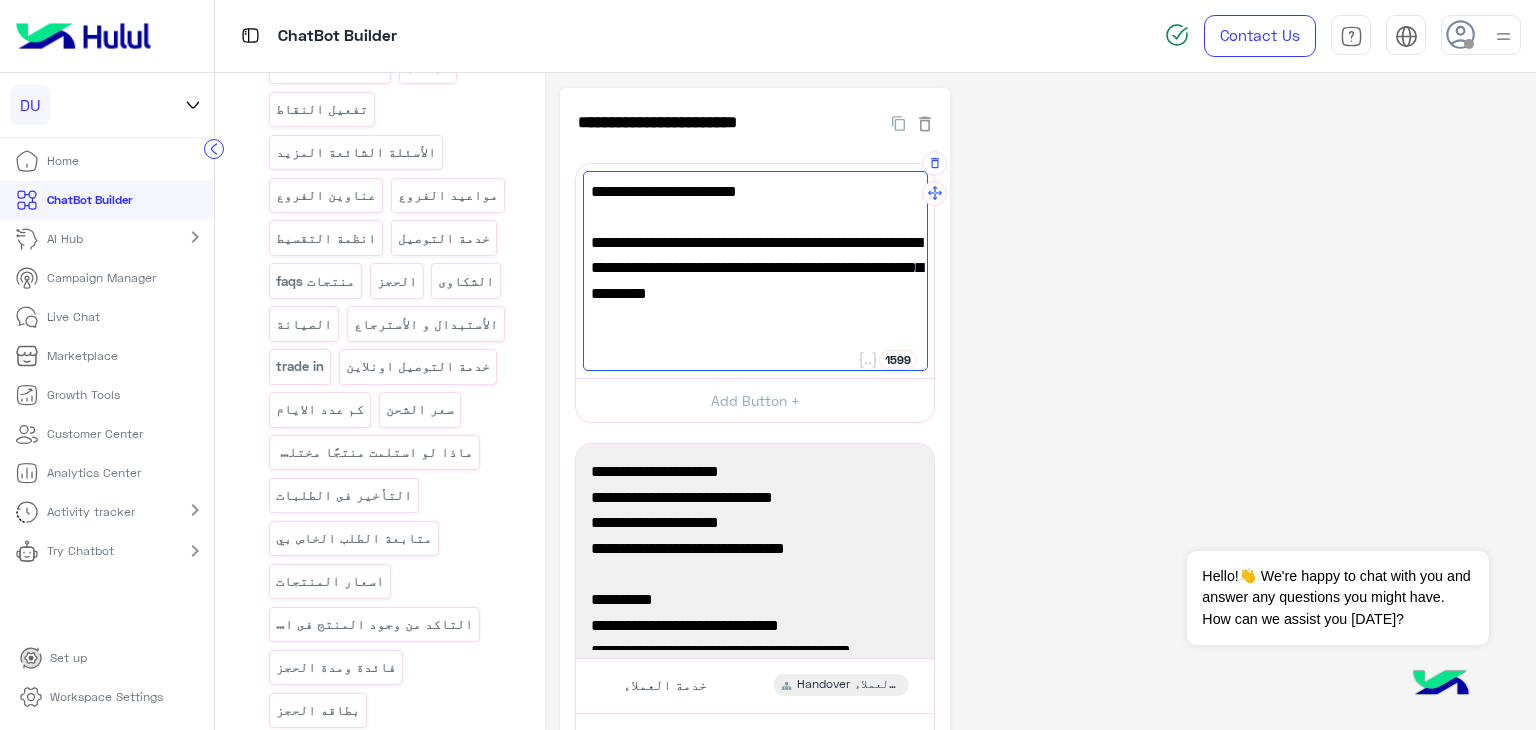 click on "TRU: خصم ٥٠٪ بدون مصاريف أو مقدم، تقسيط من ٣٦ لـ٦٠ شهر، متاح بالفروع وأونلاين من ١٠ لـ١٢ يوليو، استخدم بروموكود TRU50." at bounding box center (755, 281) 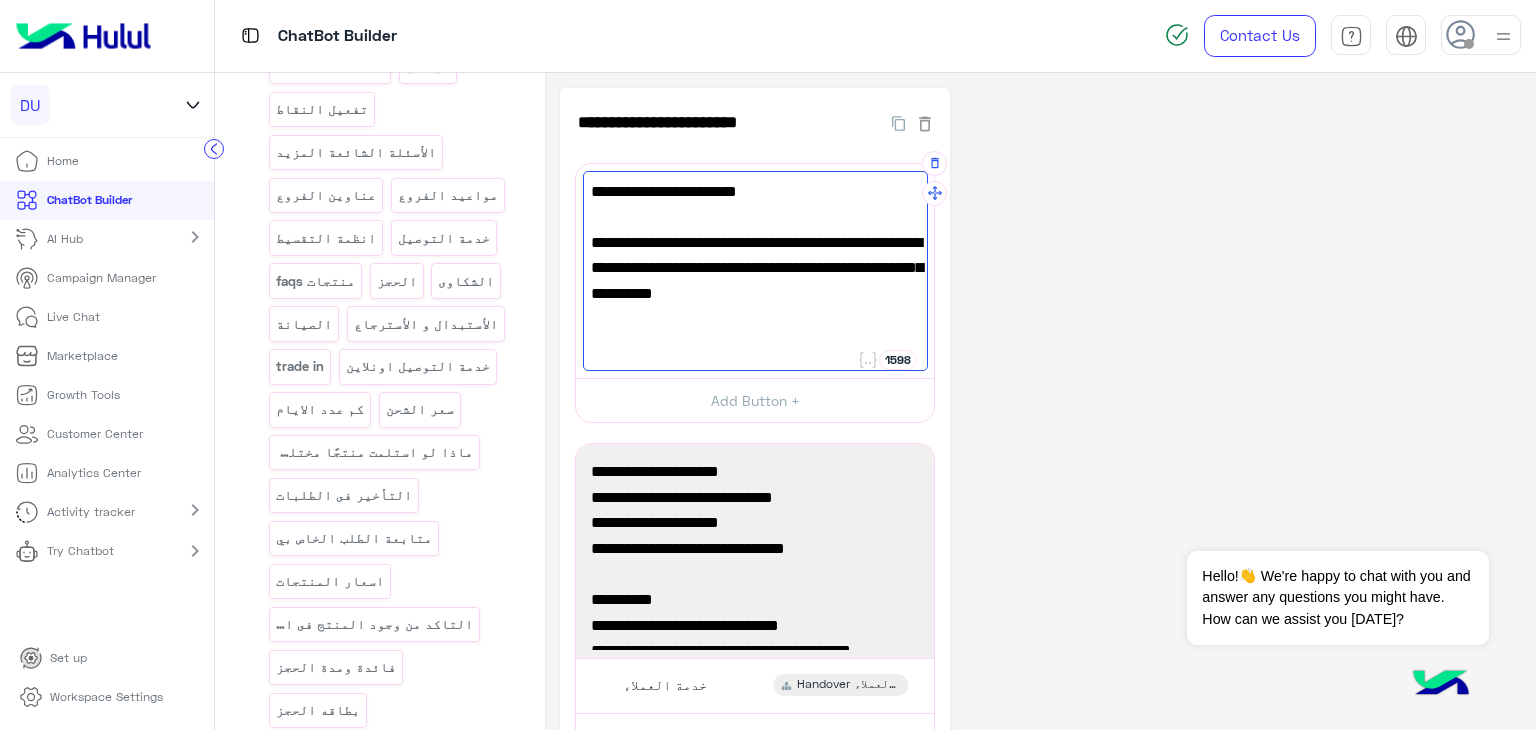 click on "✅TRU: خصم ٥٠٪ بدون مصاريف أو مقدم، تقسيط من ٣٦ لـ٦٠ شهر، متاح بالفروع وأونلاين من ١٠ لـ١٢ يوليو، استخدم بروموكود TRU50." at bounding box center [755, 281] 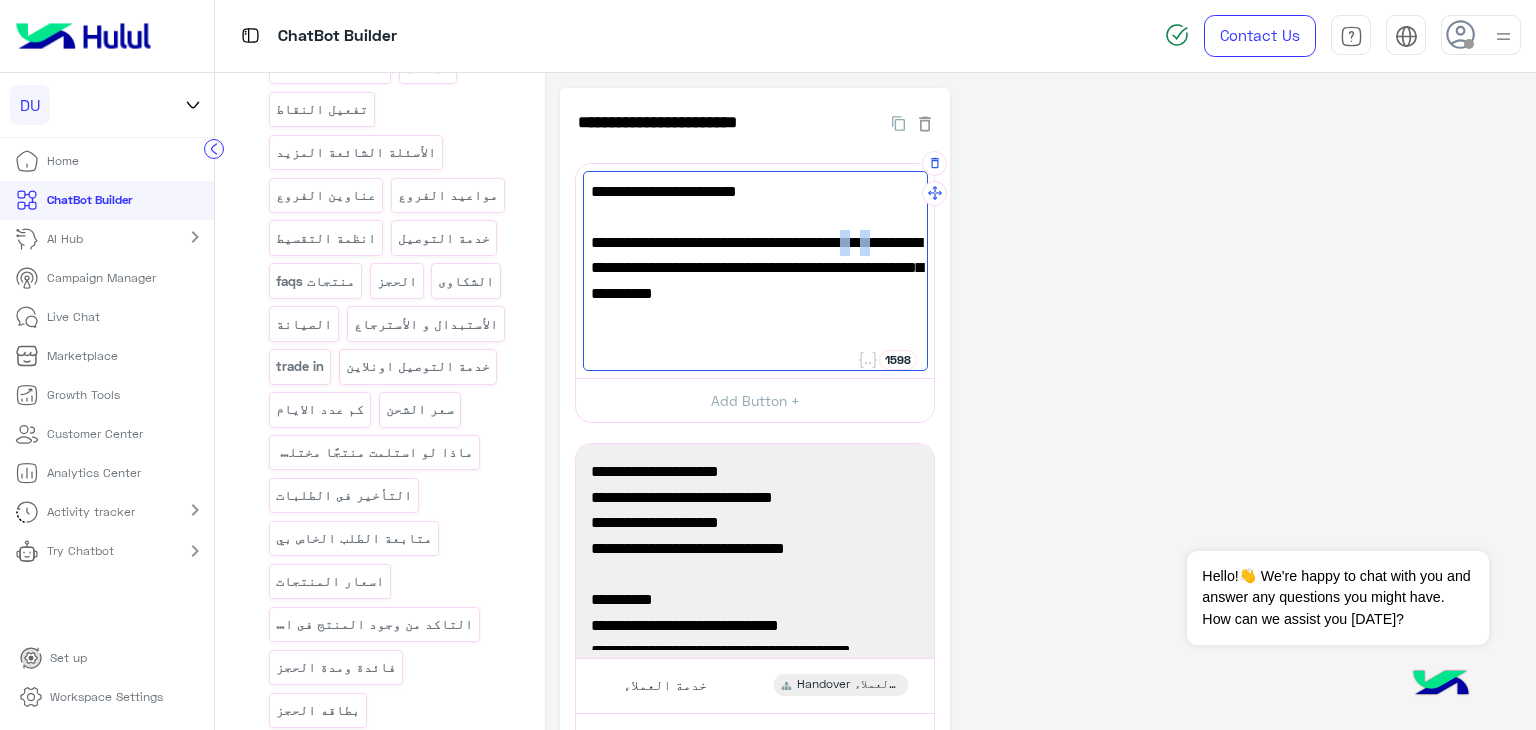 click on "✅TRU: خصم ٥٠٪ بدون مصاريف أو مقدم، تقسيط من ٣٦ لـ٦٠ شهر، متاح بالفروع وأونلاين من ١٠ لـ١٢ يوليو، استخدم بروموكود TRU50." at bounding box center [755, 281] 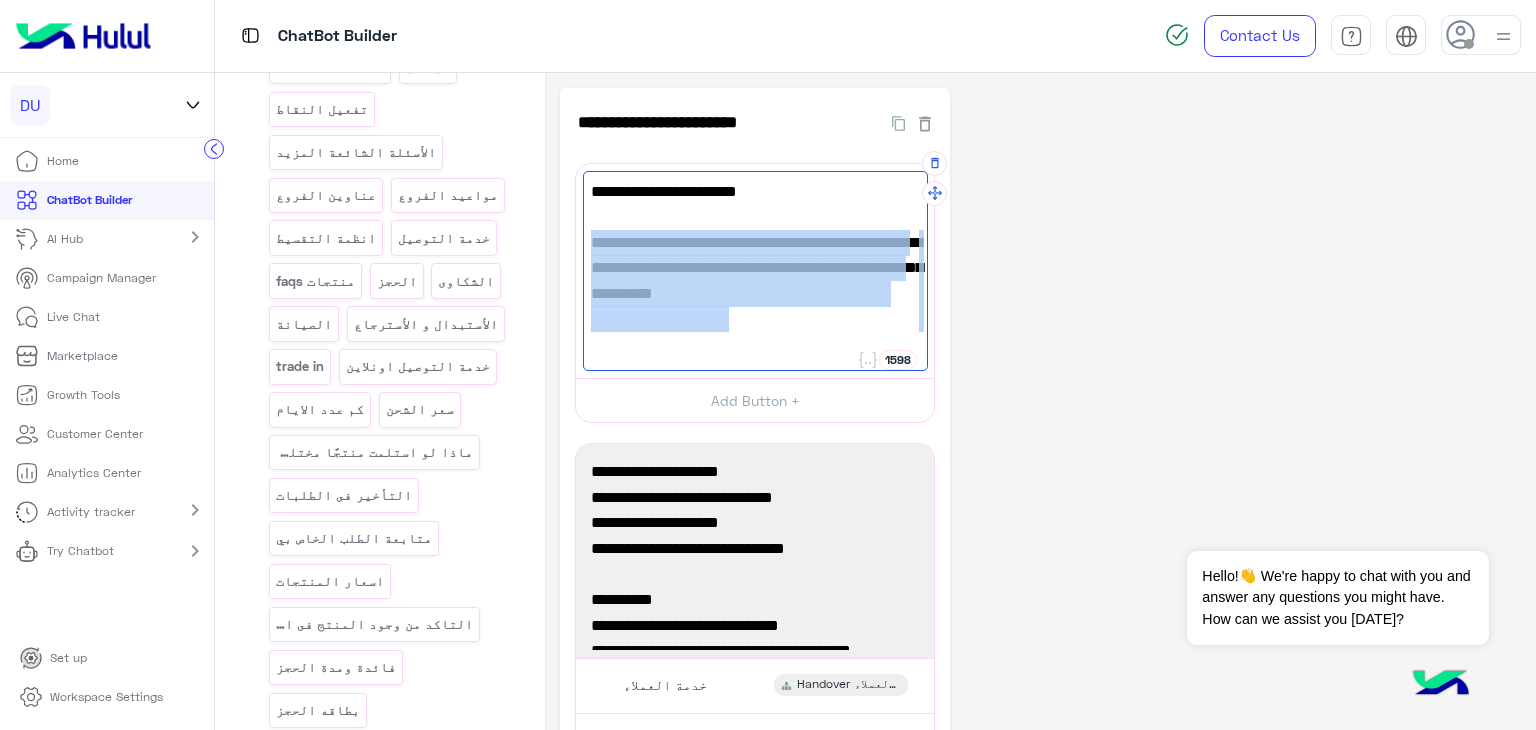 click on "✅TRU: خصم ٥٠٪ بدون مصاريف أو مقدم، تقسيط من ٣٦ لـ٦٠ شهر، متاح بالفروع وأونلاين من ١٠ لـ١٢ يوليو، استخدم بروموكود TRU50." at bounding box center (755, 281) 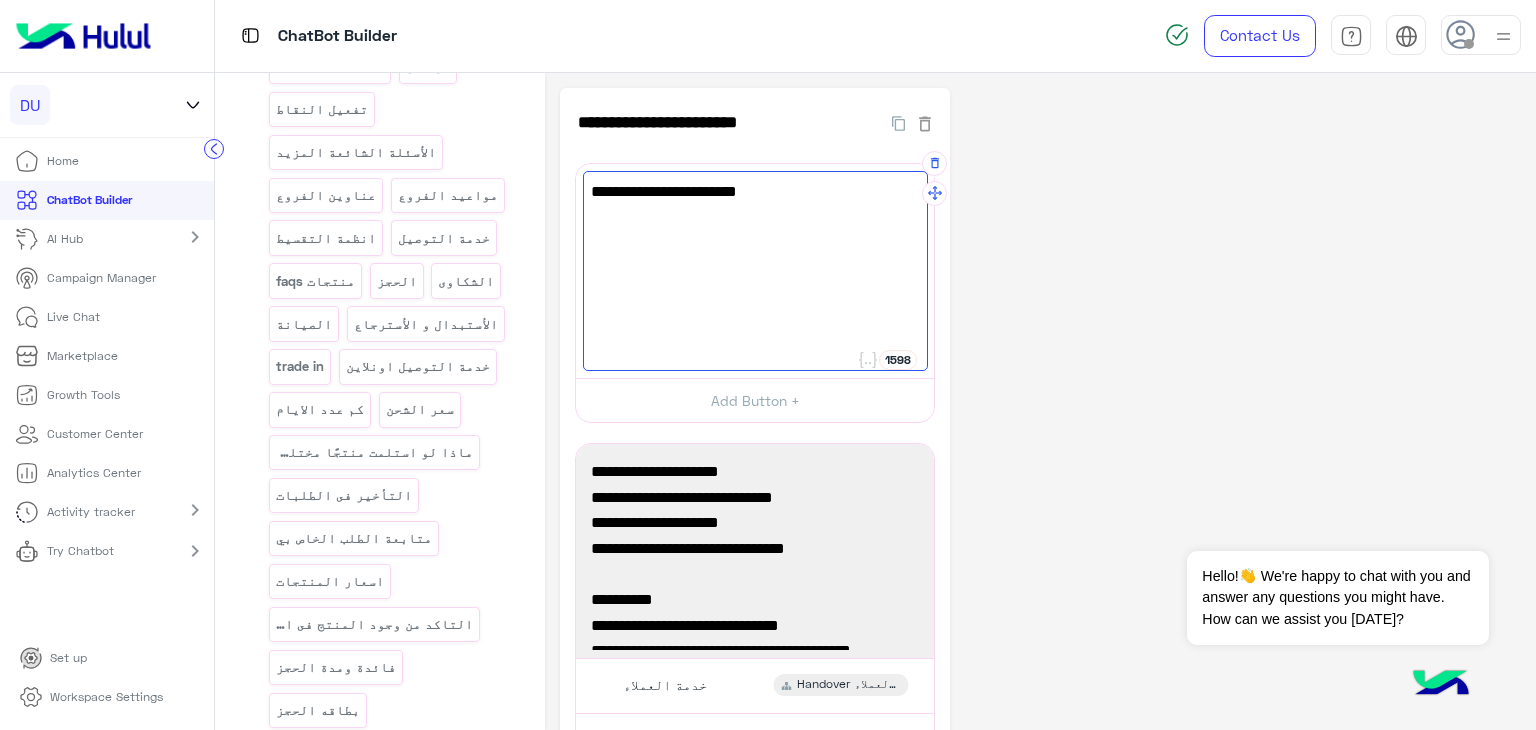 click on "عروض التقسيط من دبي فون
✅حالا : احصل على خصم 40% بالكاش أو قسط بدون مقدم أو مصاريف من 24 لـ36 شهر، من 1 لـ15 يوليو في الفروع أو أونلاين باستخدام بروموكود HALAN40.
✅ فاليو : *عرض لمنتجات أبل فقط*
- ⁠تقسيط ١٨ شهر تريبل زيرو بسعر الكاش لمنتجات أبل العرض ساري  ⁠فروع واونلاين" at bounding box center (755, 271) 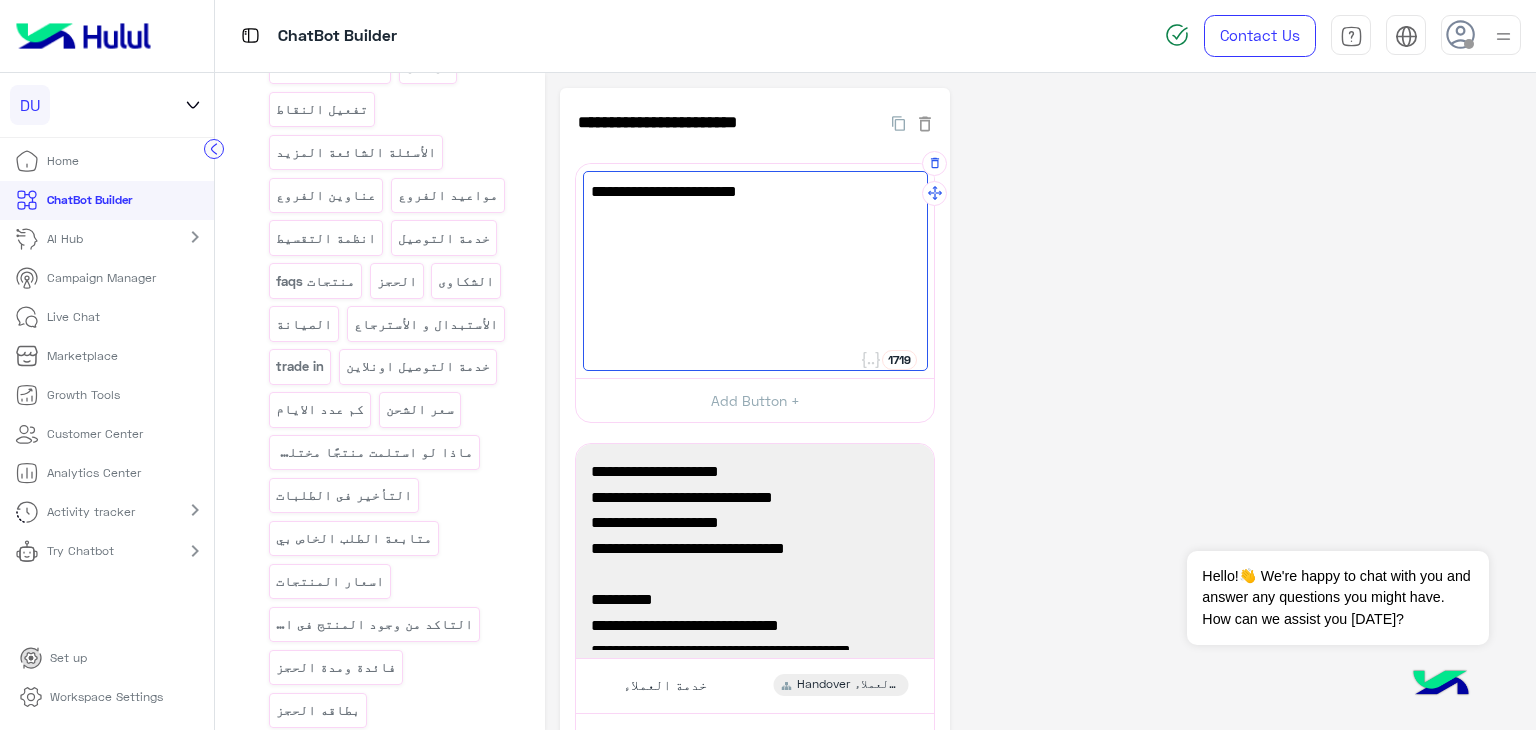 paste on "**********" 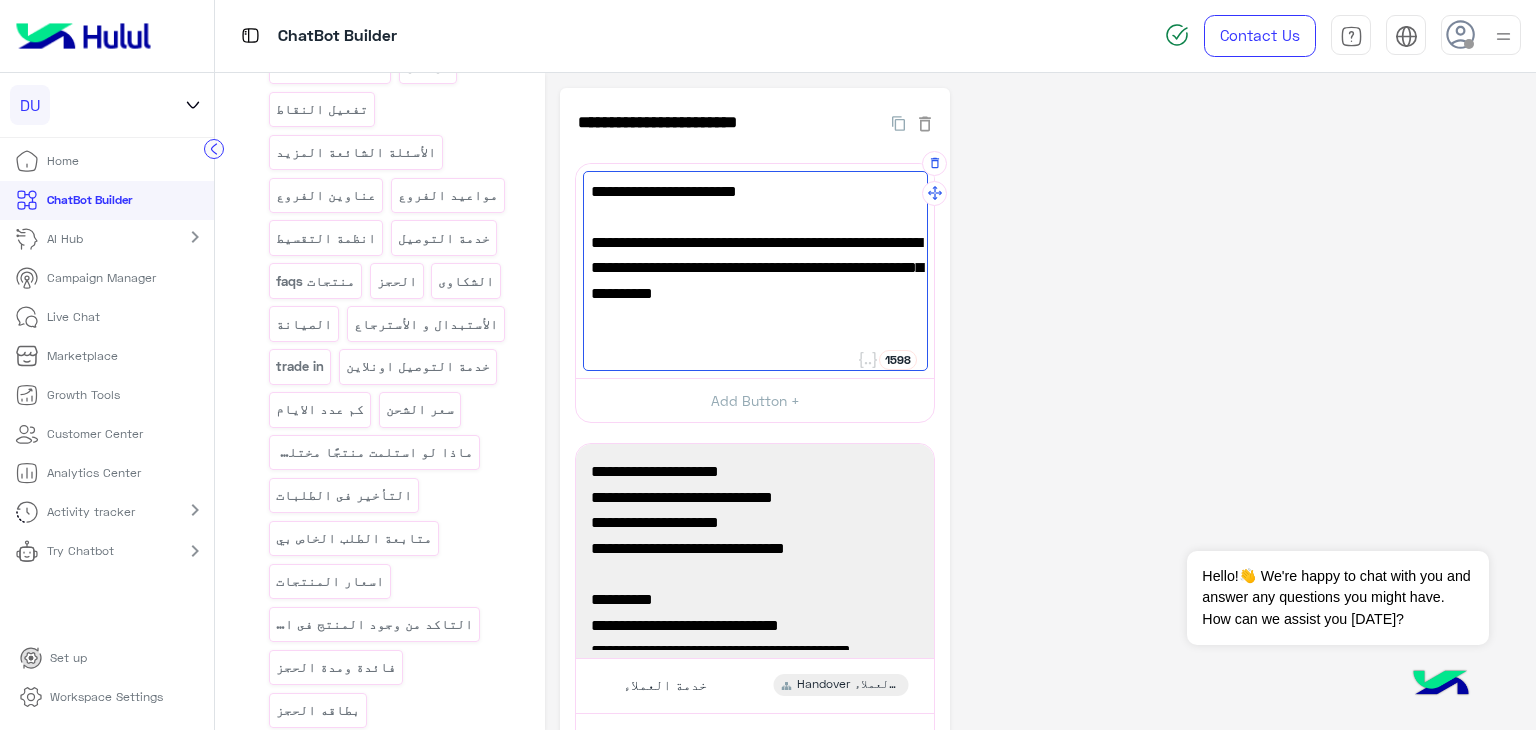 scroll, scrollTop: 102, scrollLeft: 0, axis: vertical 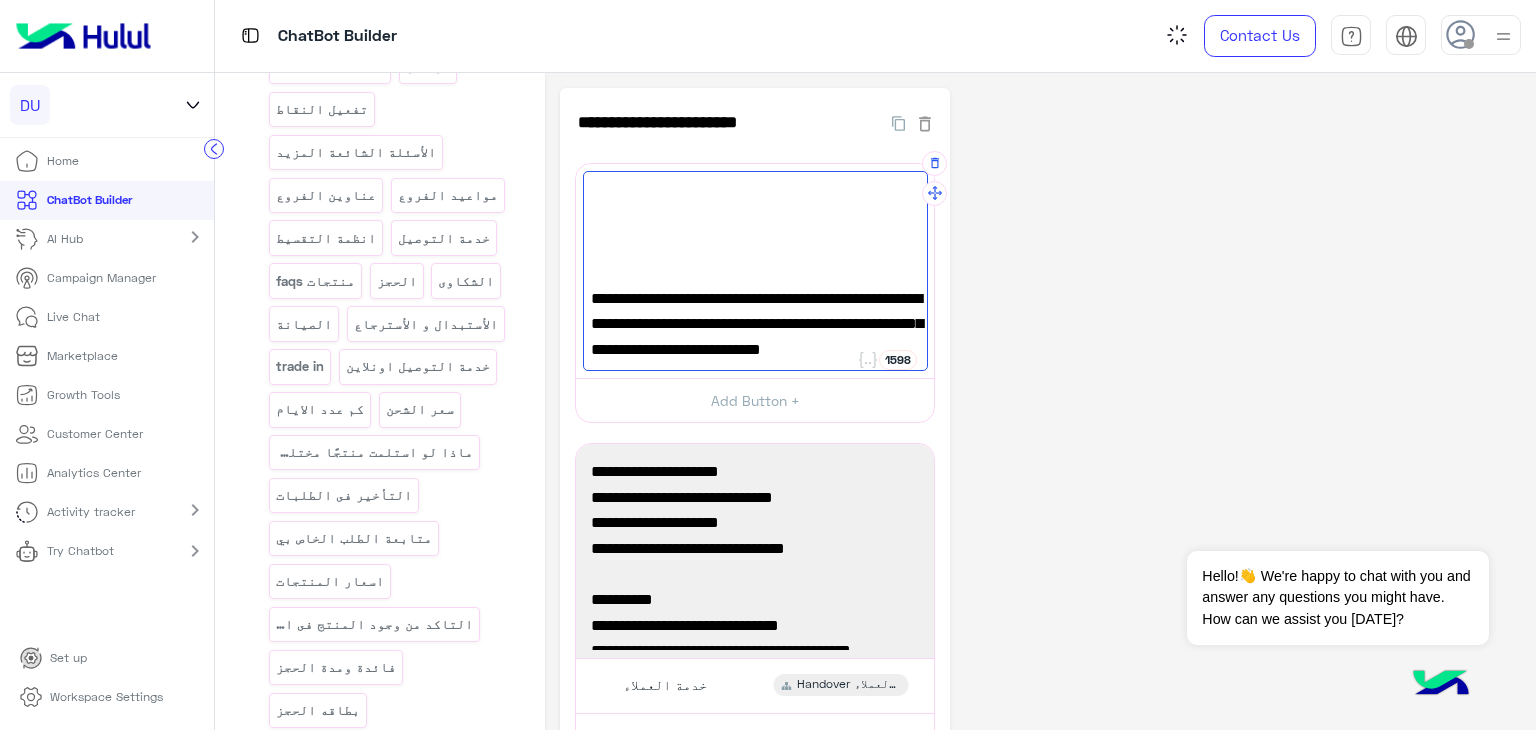click on "عروض التقسيط من دبي فون
✅TRU: خصم ٥٠٪ بدون مصاريف أو مقدم، تقسيط من ٣٦ لـ٦٠ شهر، متاح بالفروع وأونلاين من ١٠ لـ١٢ يوليو، استخدم بروموكود TRU50.
✅حالا : احصل على خصم 40% بالكاش أو قسط بدون مقدم أو مصاريف من 24 لـ36 شهر، من 1 لـ15 يوليو في الفروع أو أونلاين باستخدام بروموكود HALAN40.
✅ فاليو : *عرض لمنتجات أبل فقط*
- ⁠تقسيط ١٨ شهر تريبل زيرو بسعر الكاش لمنتجات أبل العرض ساري  ⁠فروع واونلاين" at bounding box center (755, 271) 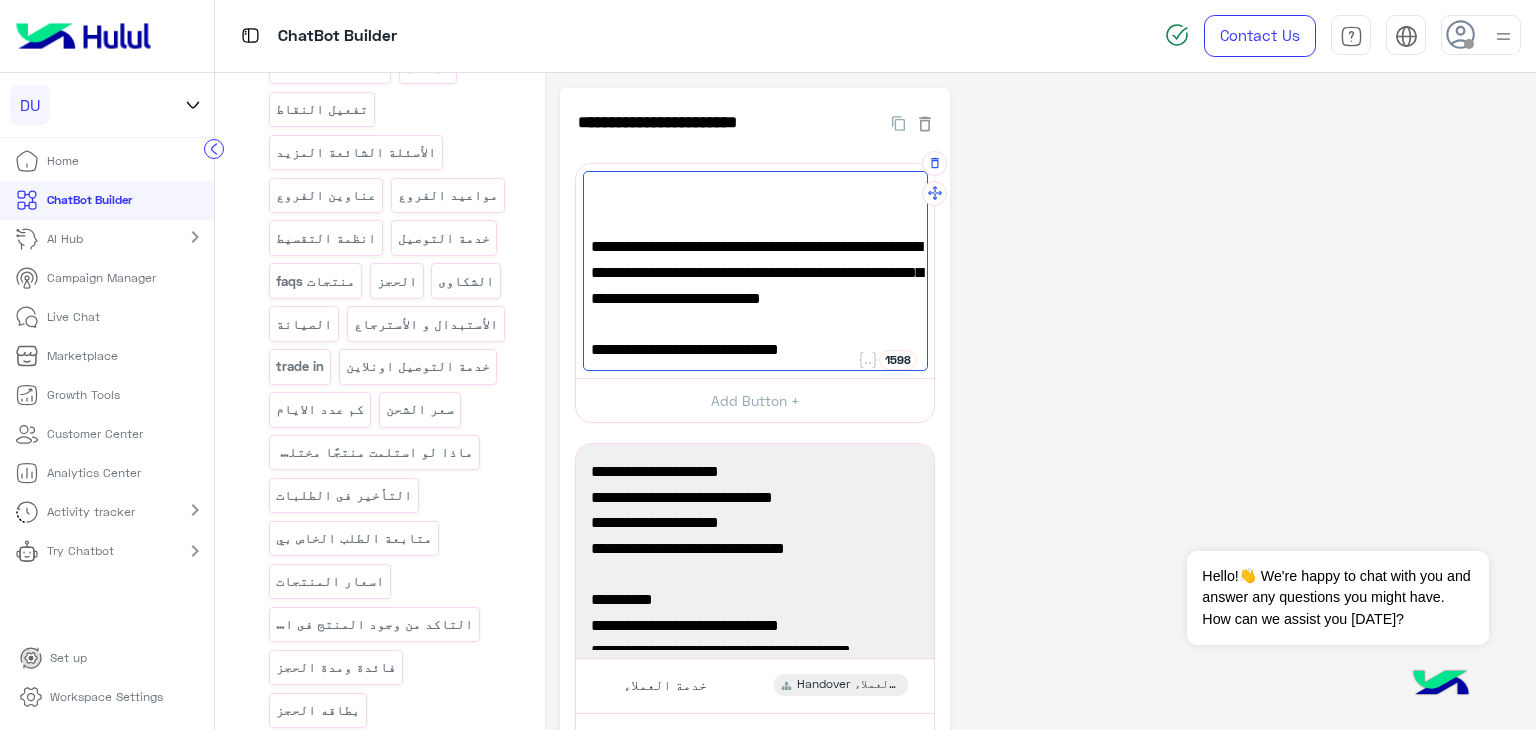 scroll, scrollTop: 108, scrollLeft: 0, axis: vertical 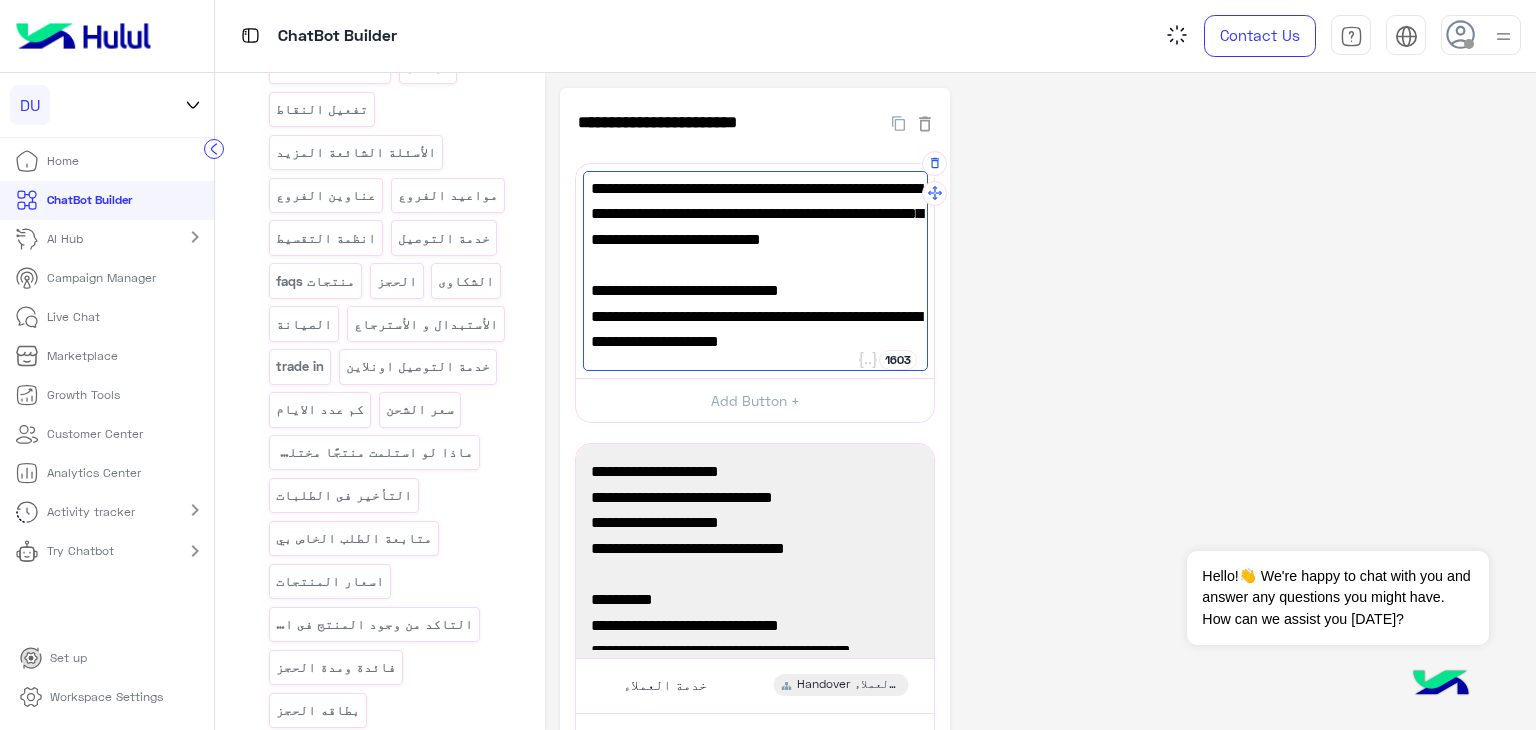 click on "عروض التقسيط من دبي فون
✅TRU: خصم ٥٠٪ بدون مصاريف أو مقدم، تقسيط من ٣٦ لـ٦٠ شهر، متاح بالفروع وأونلاين من ١٠ لـ١٢ يوليو، استخدم بروموكود TRU50.
✅حالا : احصل على خصم 40% بالكاش أو قسط بدون مقدم أو مصاريف من 24 لـ36 شهر، من 1 لـ15 يوليو في الفروع أو أونلاين باستخدام بروموكود HALAN40.
✅ فاليو : *عرض لمنتجات أبل فقط*
- ⁠تقسيط ١٨ شهر تريبل زيرو بسعر الكاش لمنتجات أبل العرض ساري  ⁠فروع واونلاين" at bounding box center [755, 271] 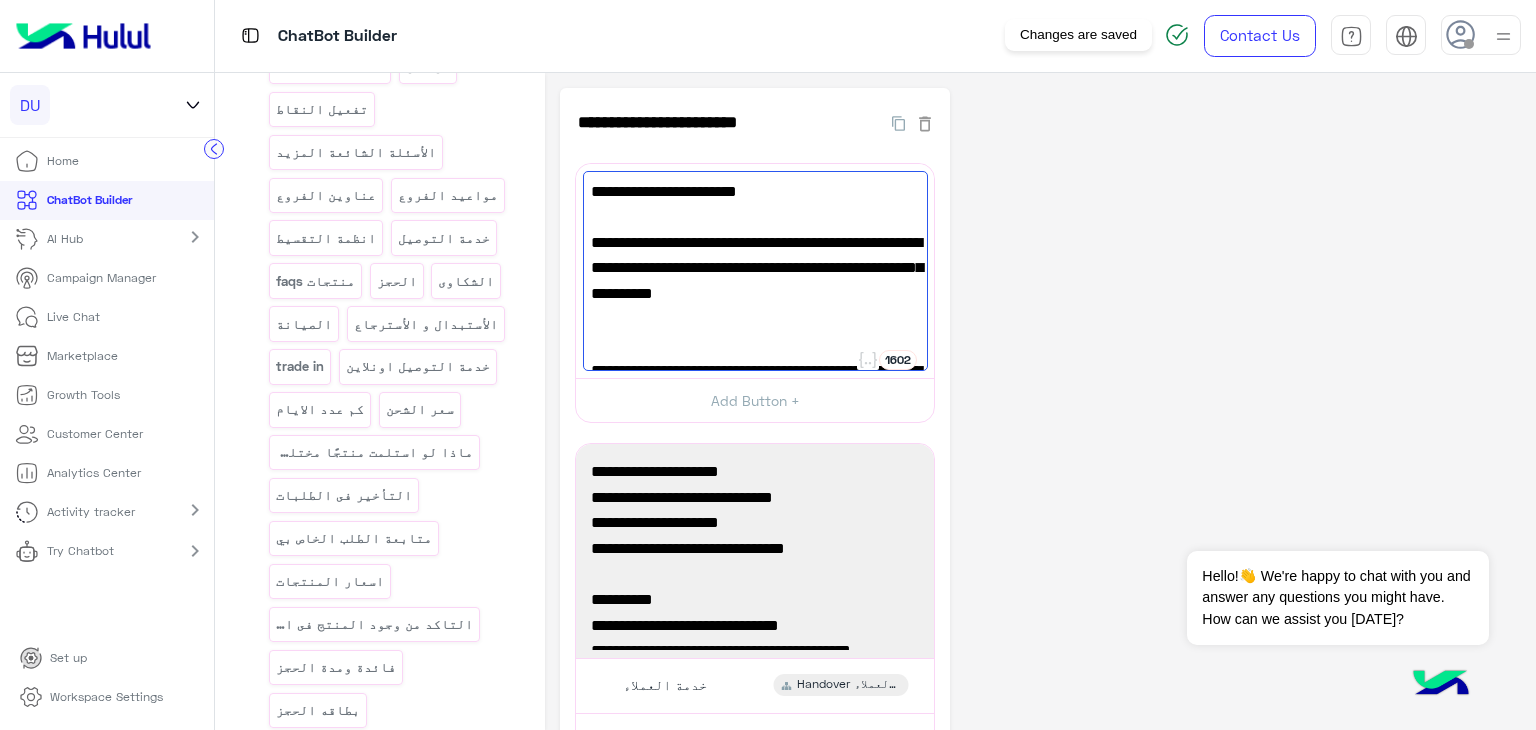 type on "**********" 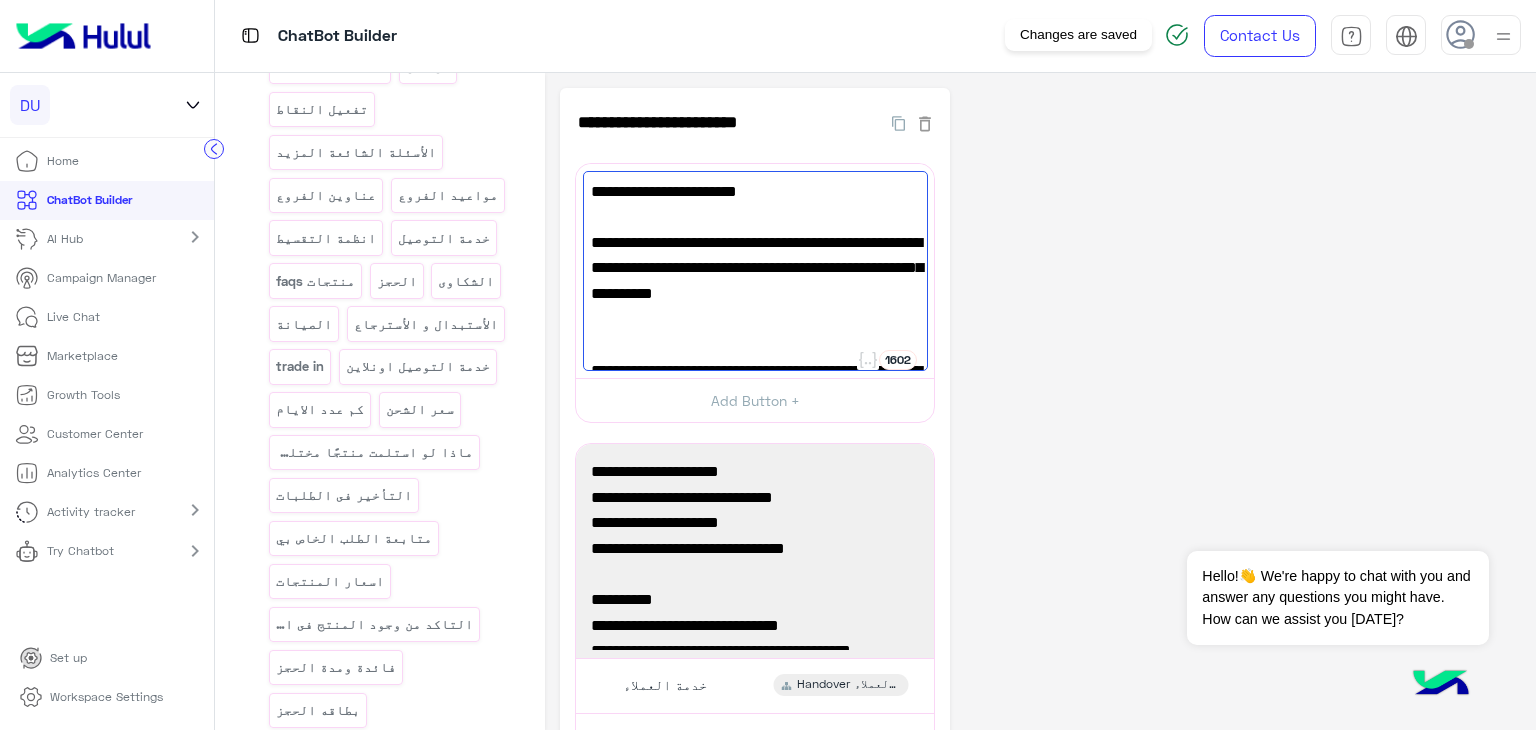 click at bounding box center (1177, 35) 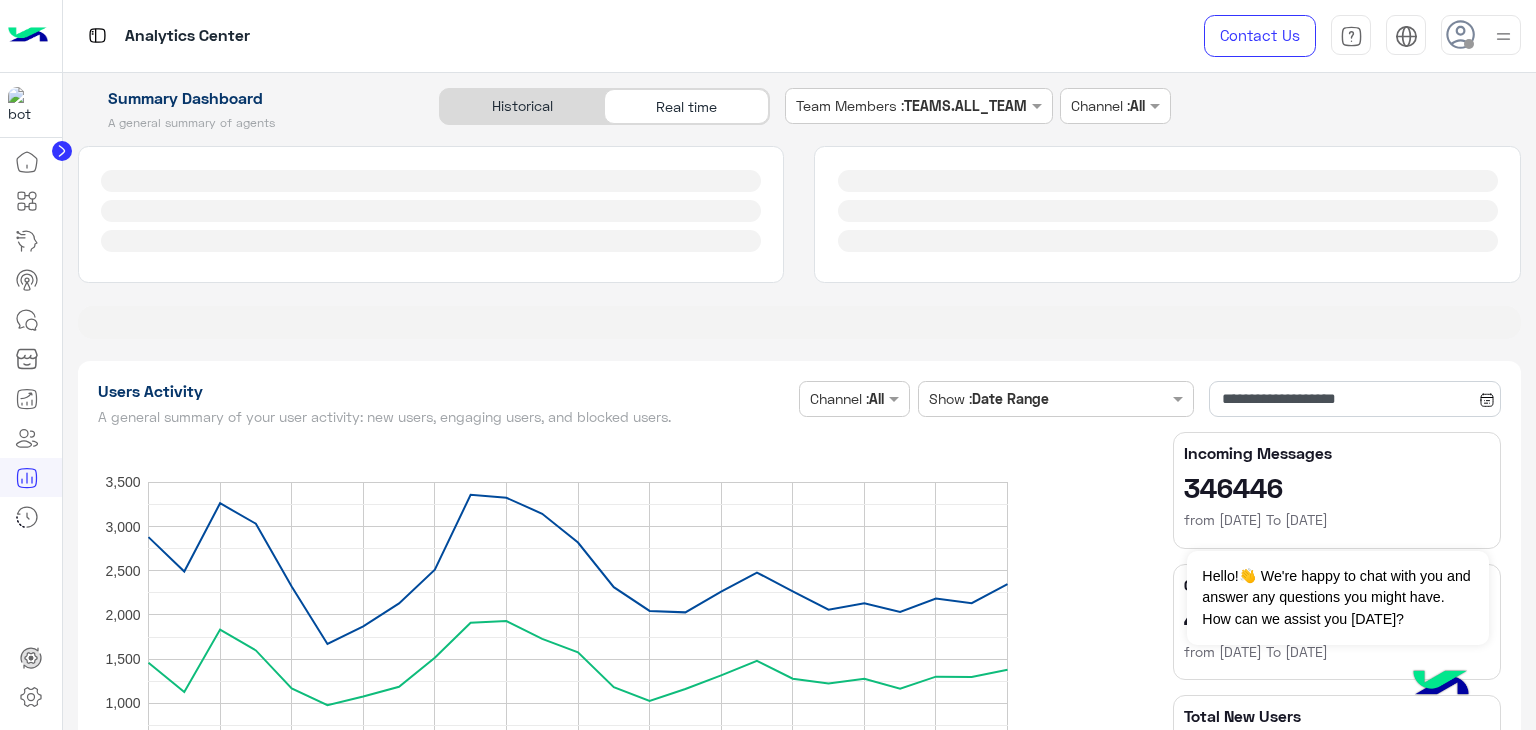 scroll, scrollTop: 0, scrollLeft: 0, axis: both 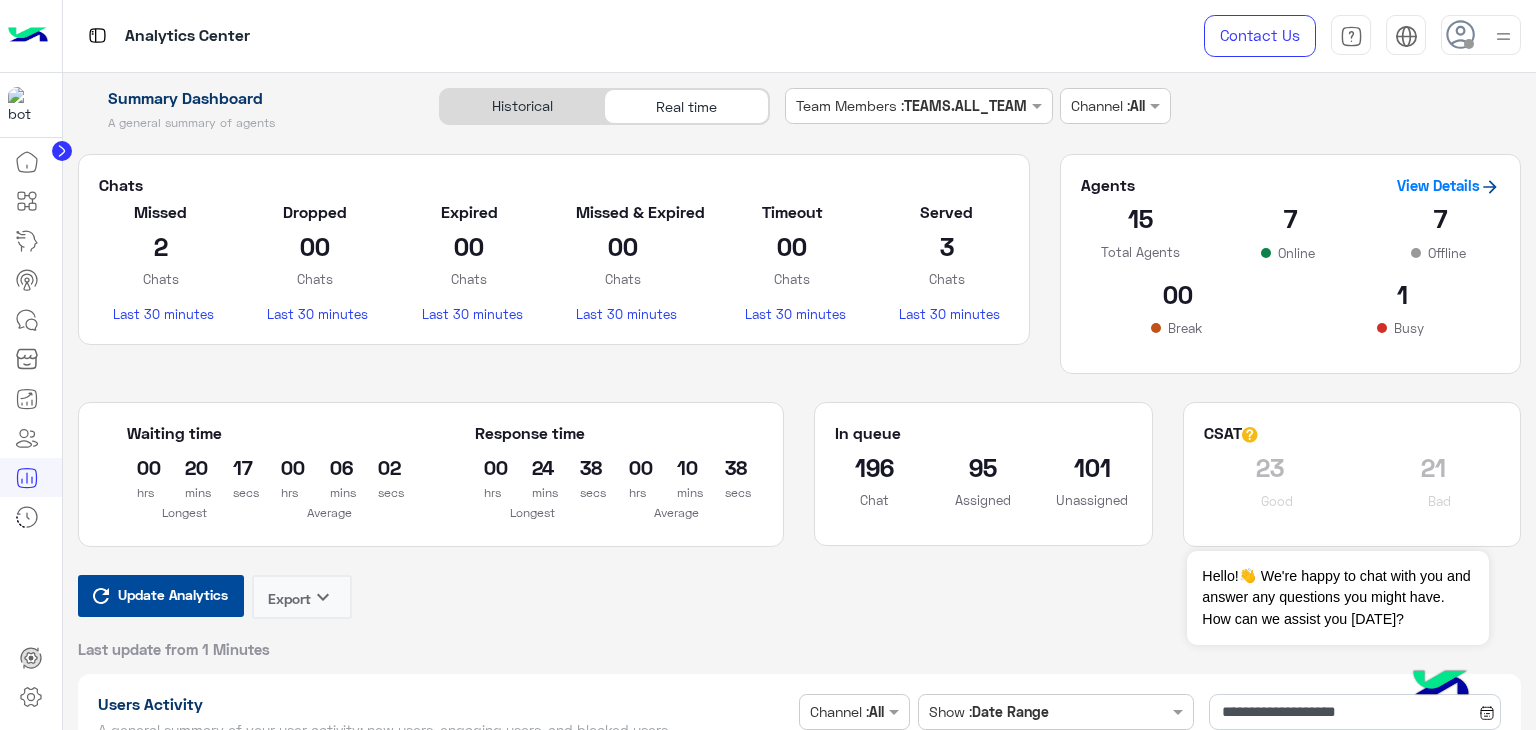click on "Update Analytics" at bounding box center (161, 596) 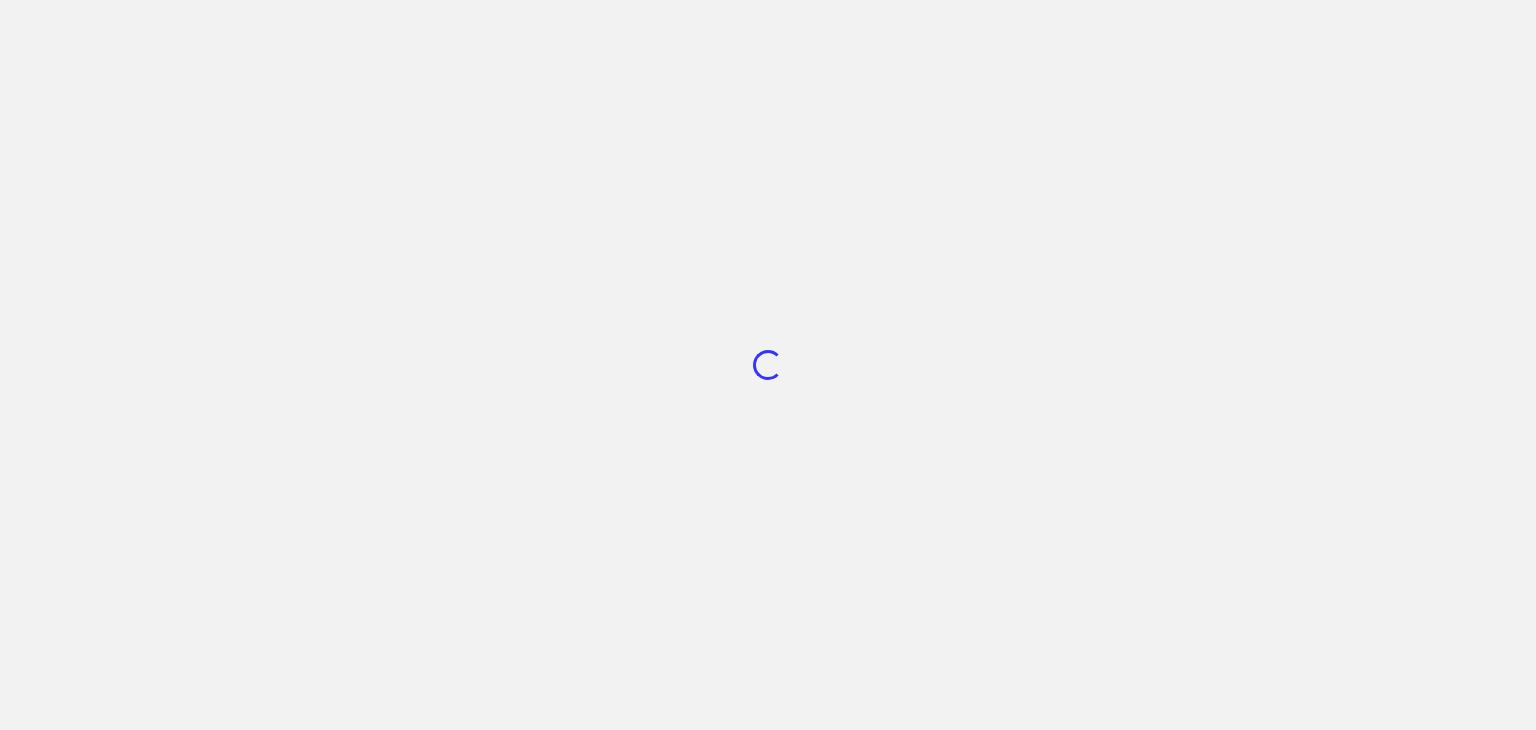 scroll, scrollTop: 0, scrollLeft: 0, axis: both 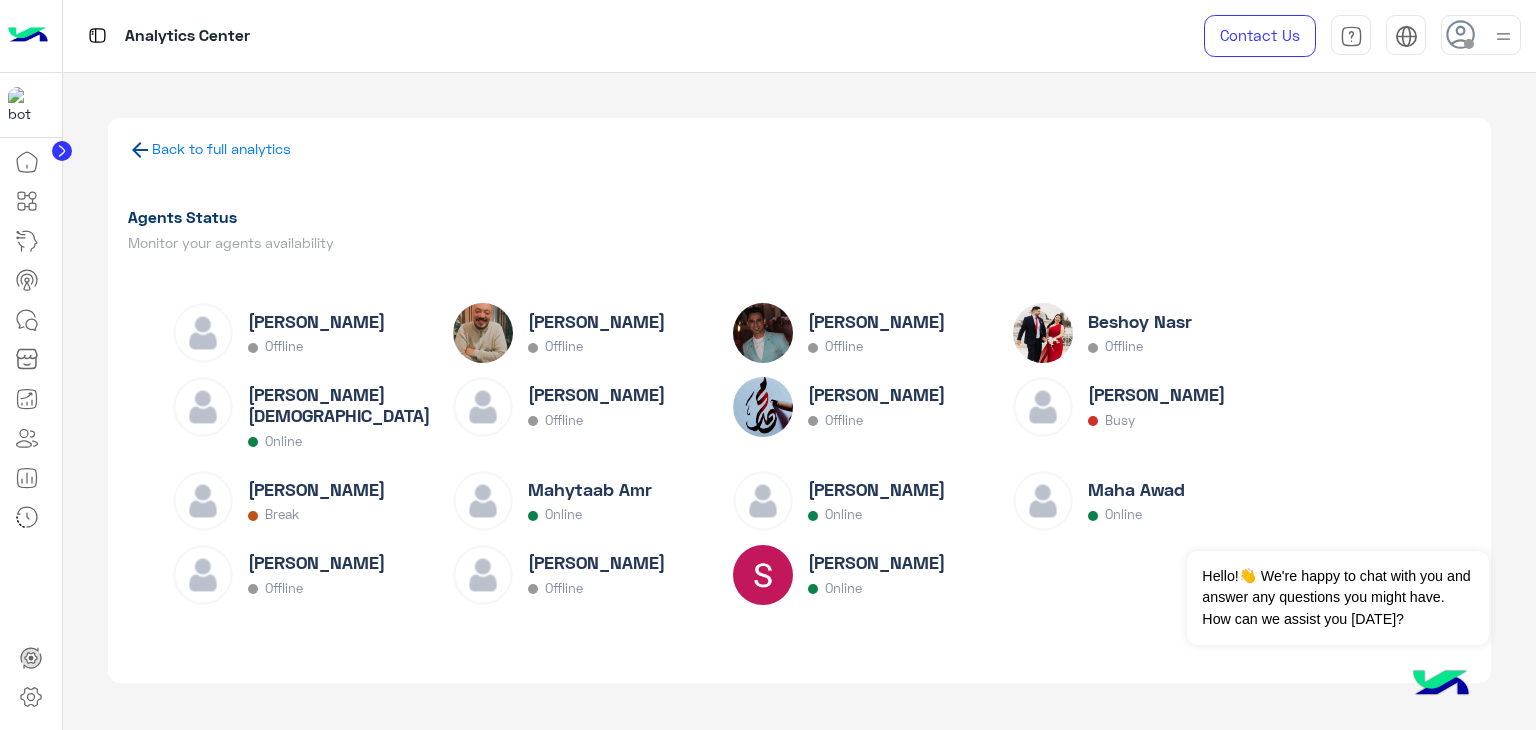 click on "Offline" 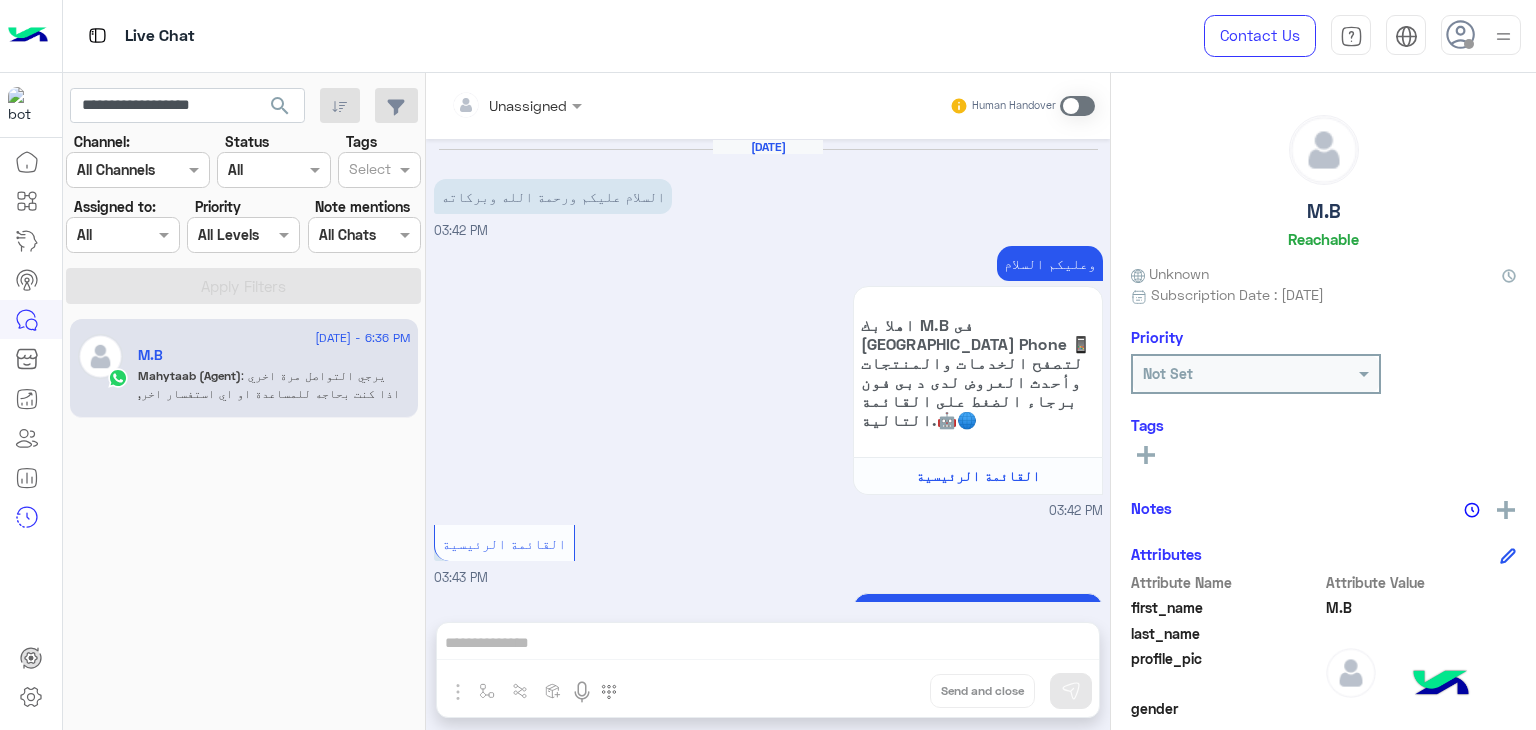 scroll, scrollTop: 0, scrollLeft: 0, axis: both 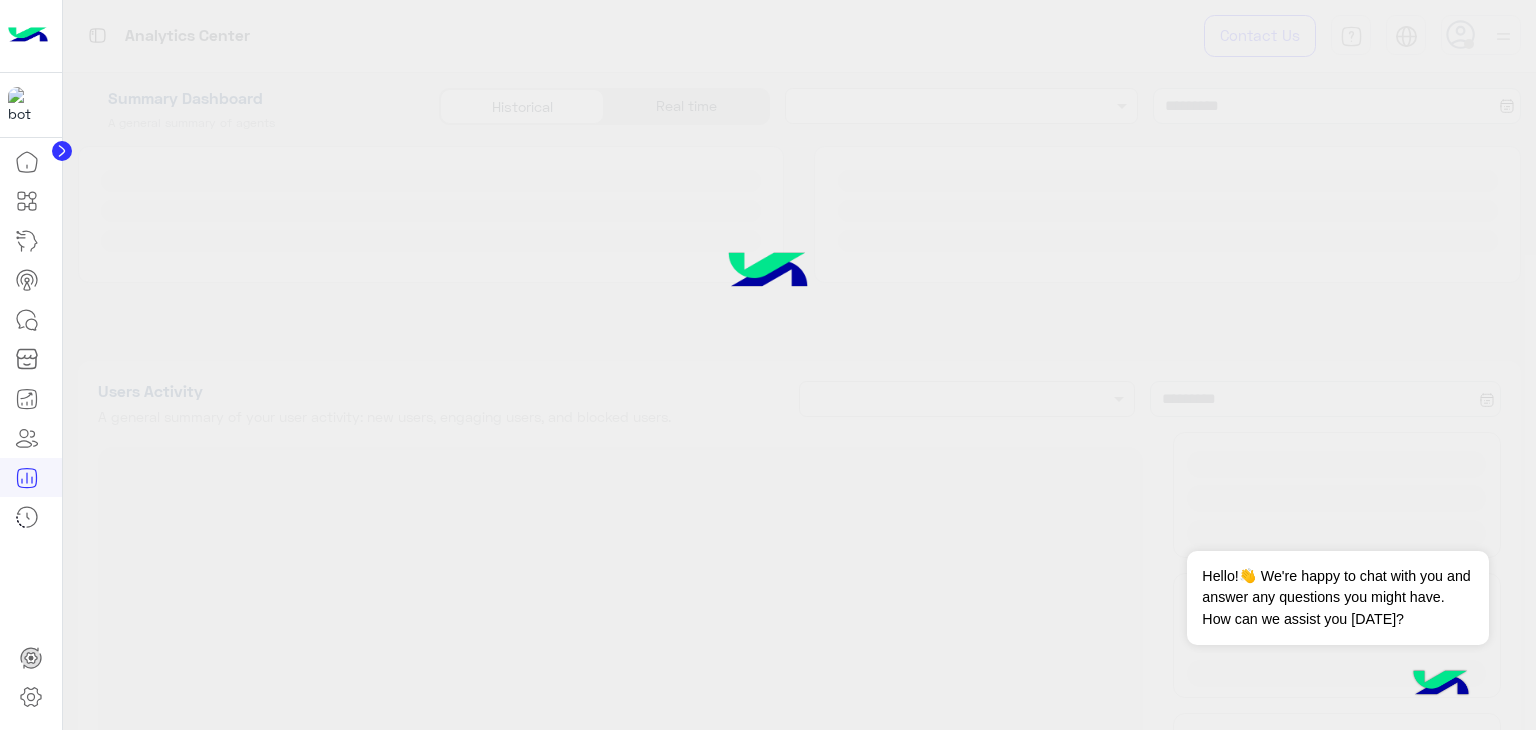 type on "**********" 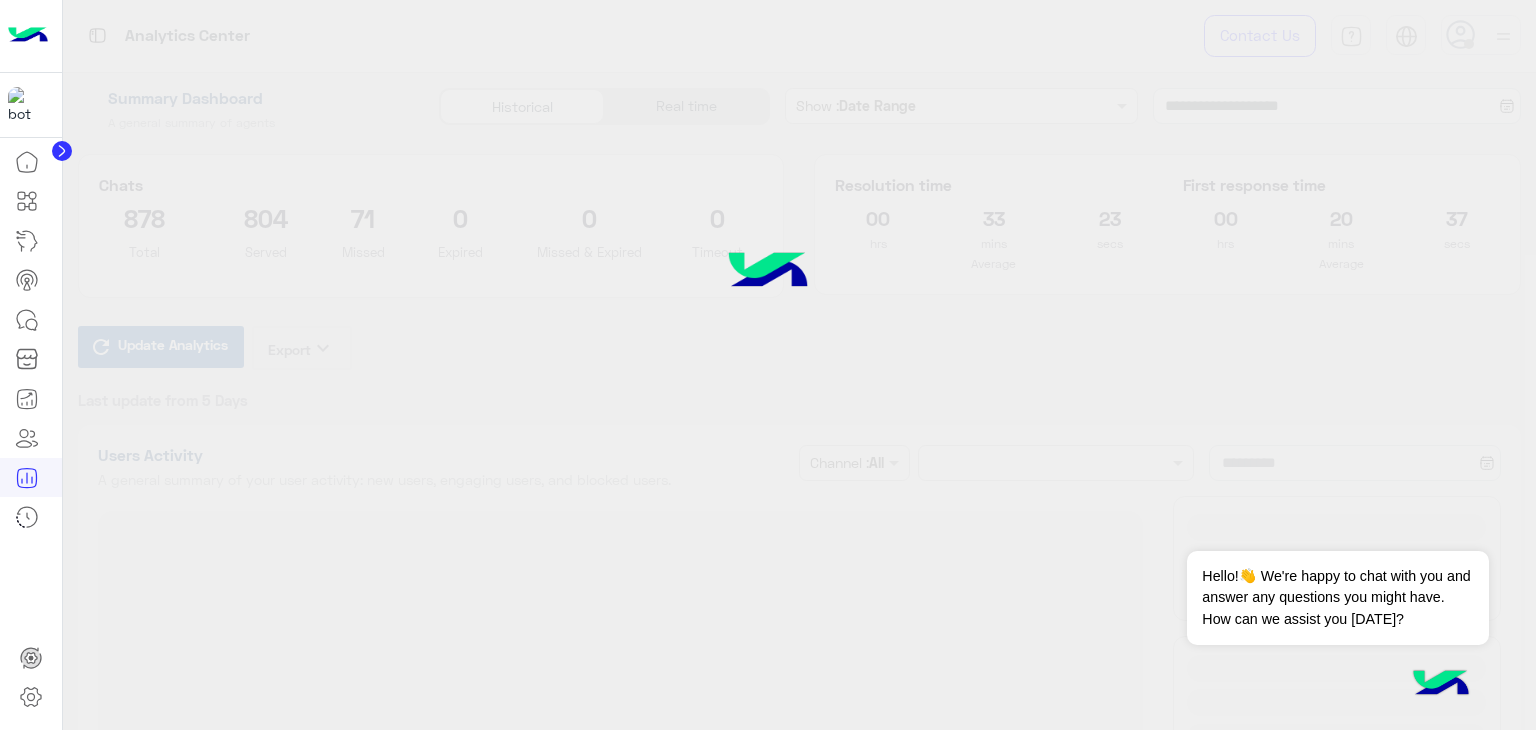 type on "**********" 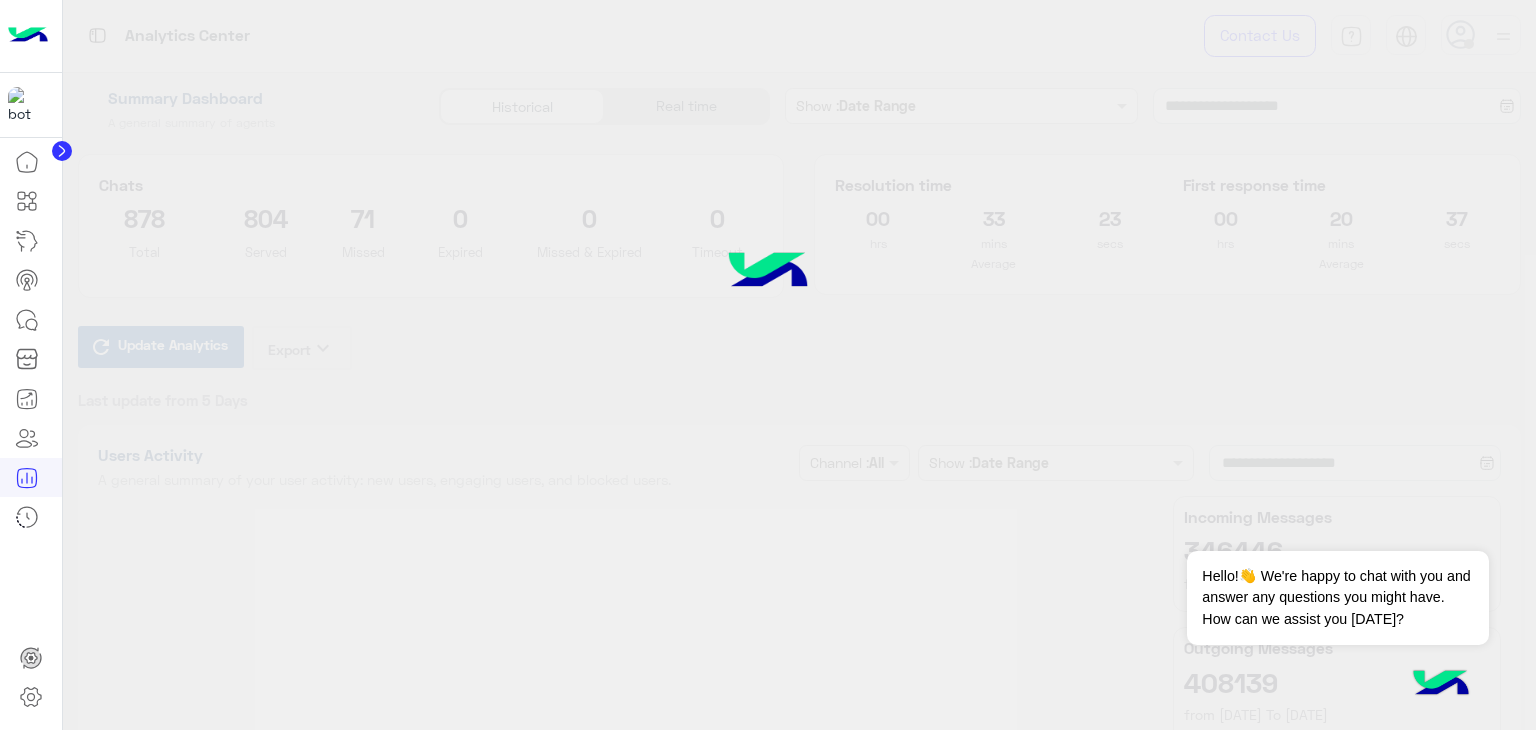 type on "**********" 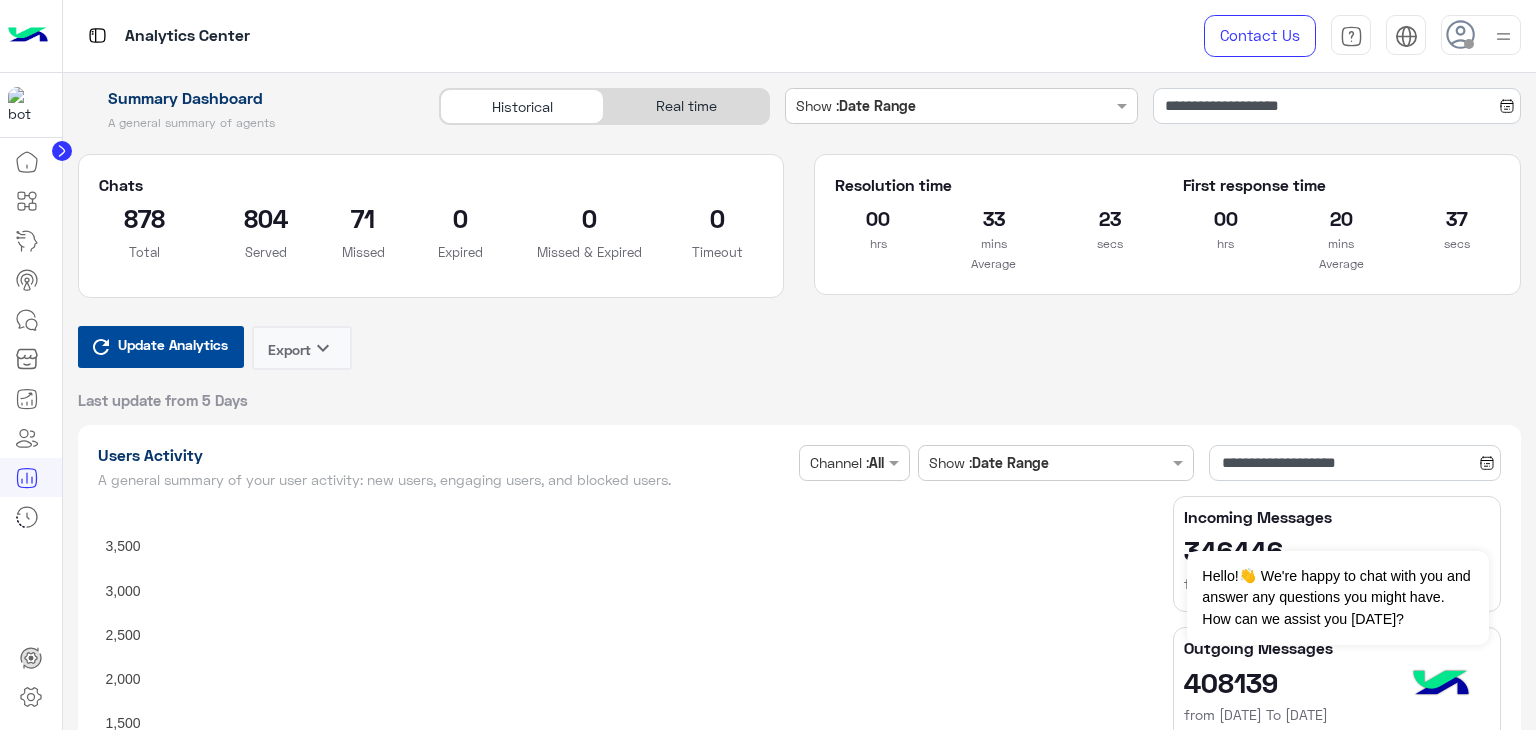 type on "**********" 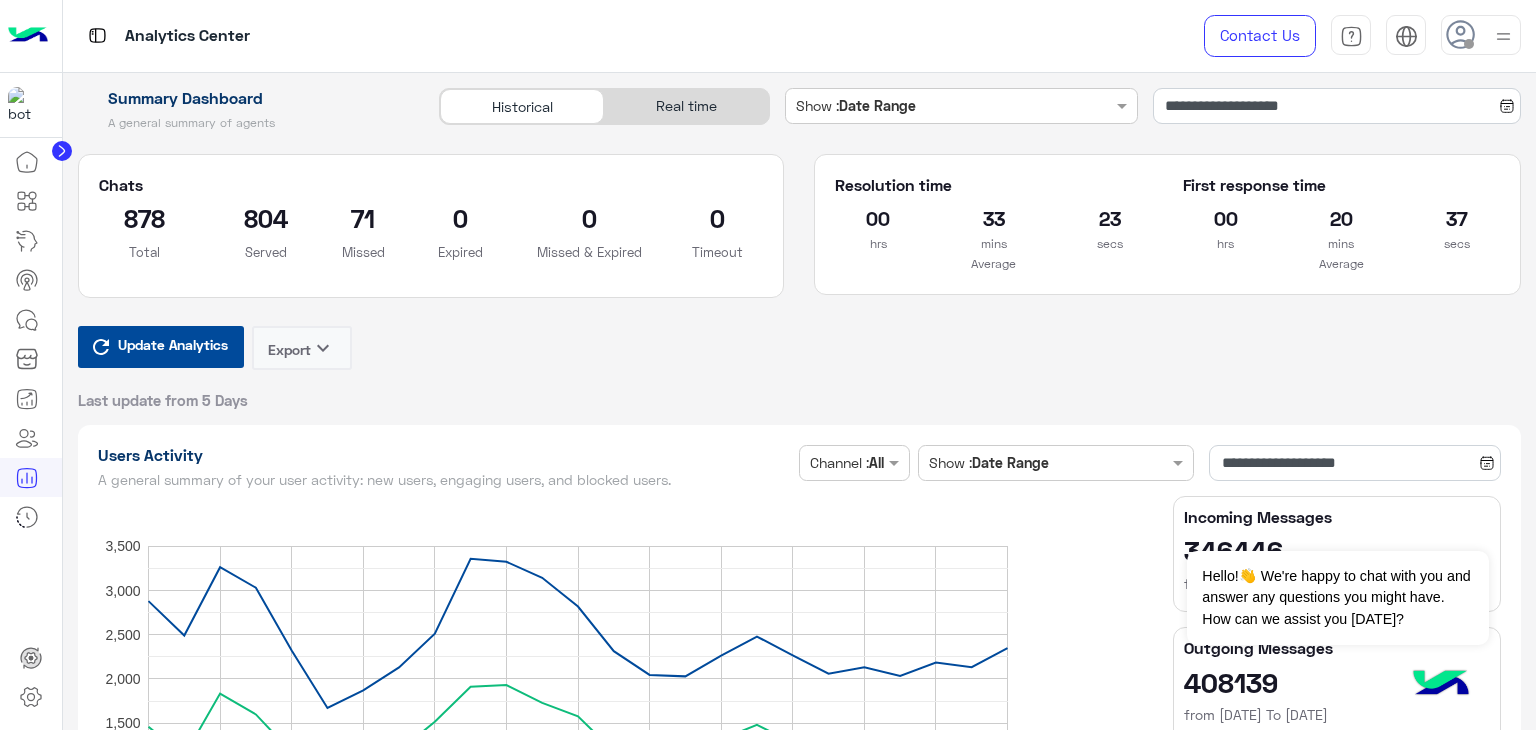 type on "**********" 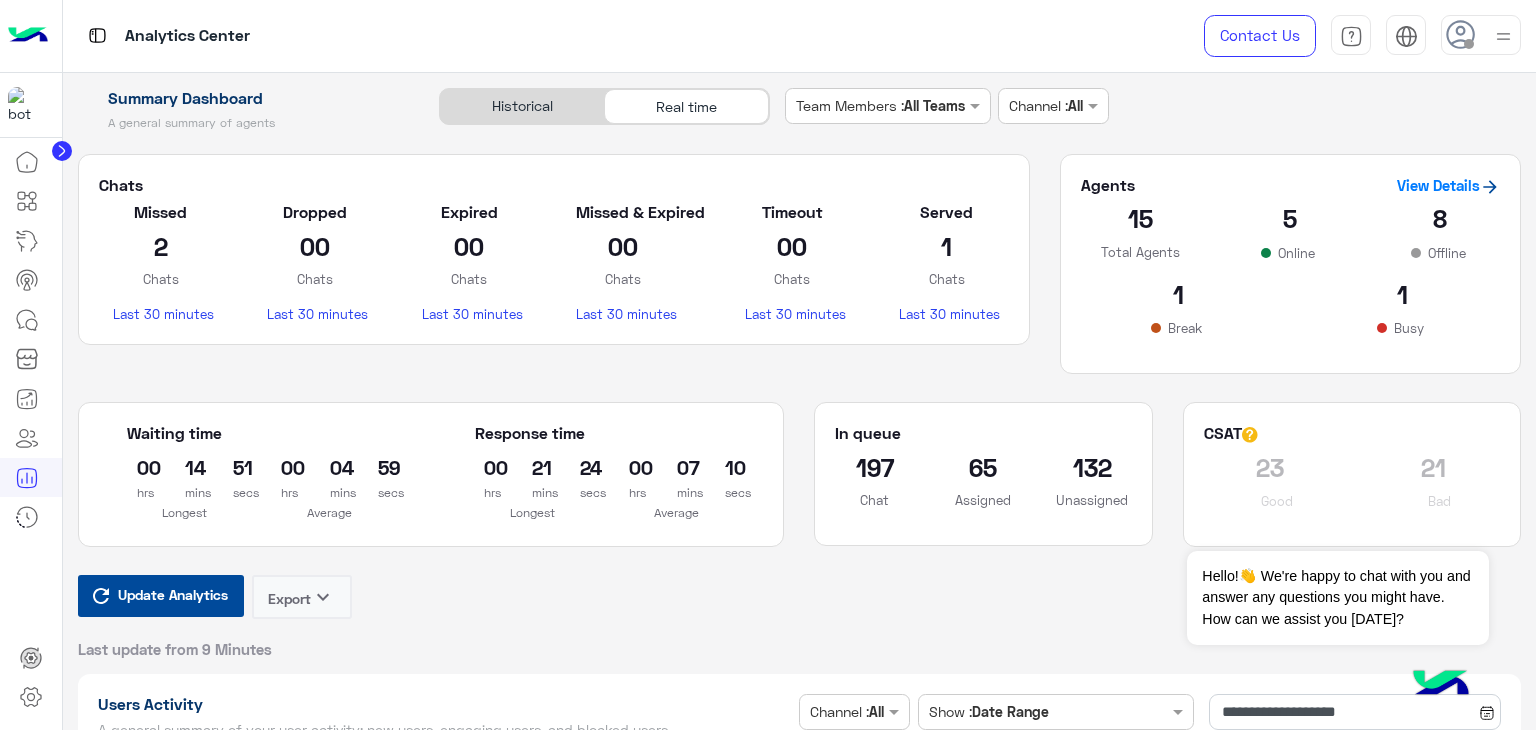 click on "Update Analytics" at bounding box center [173, 594] 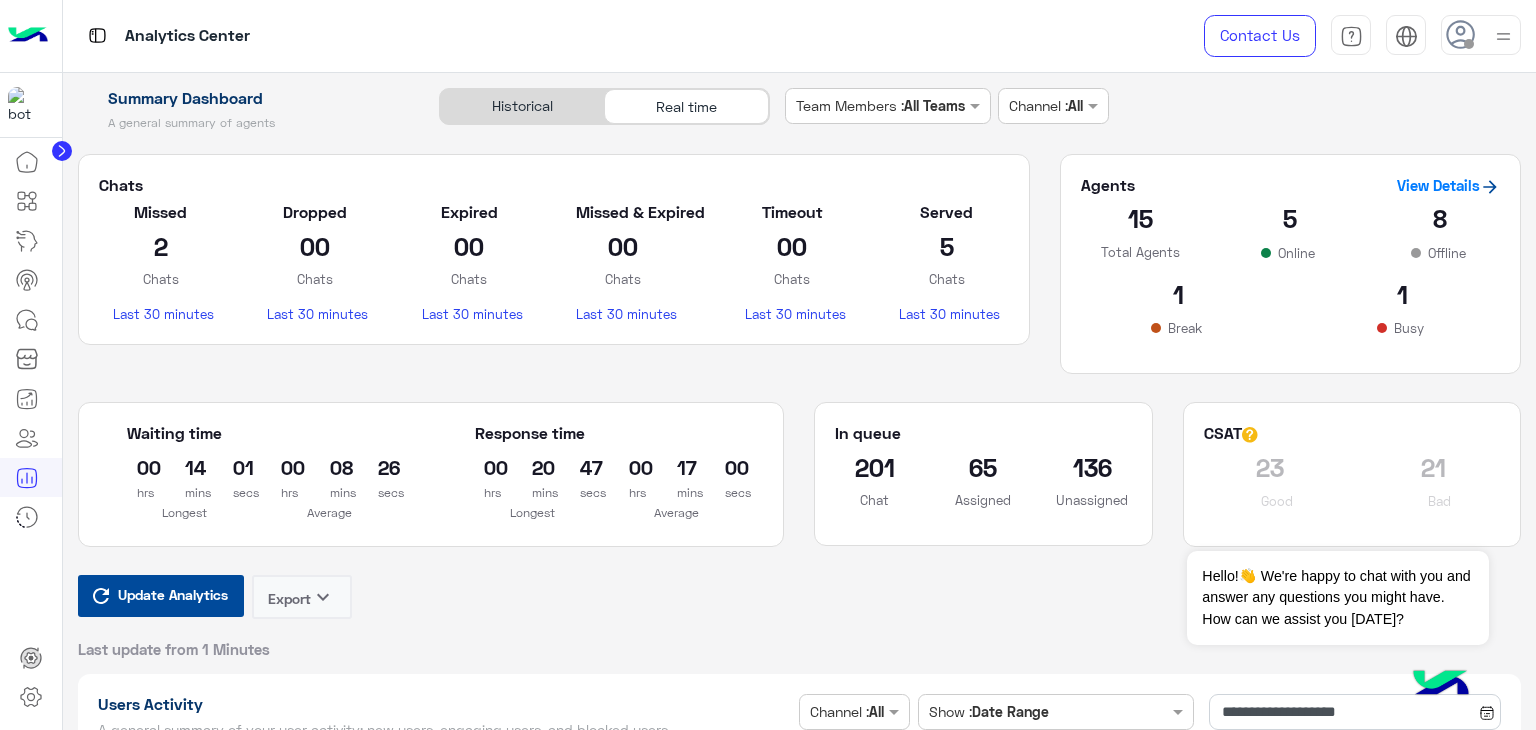 click on "Update Analytics" at bounding box center (173, 594) 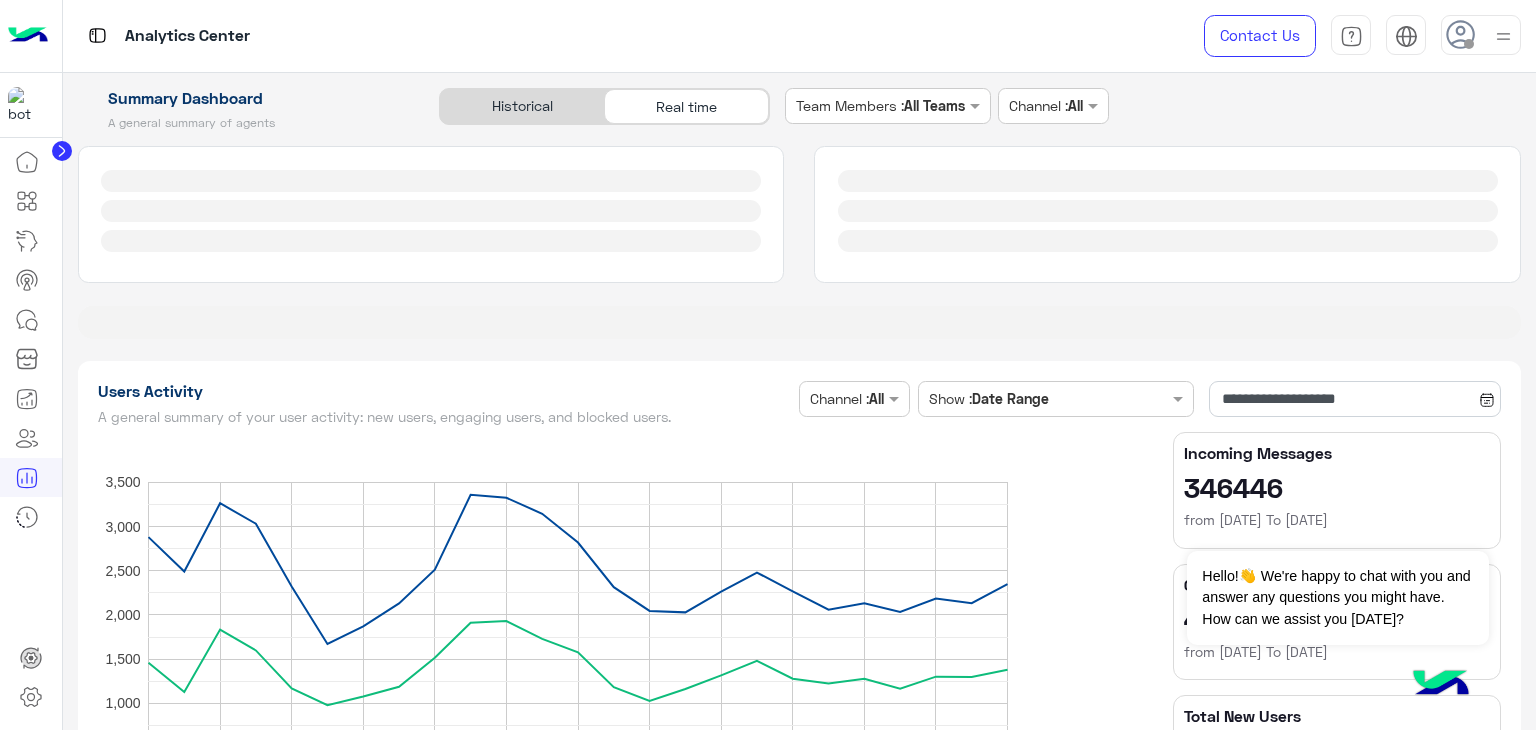 click 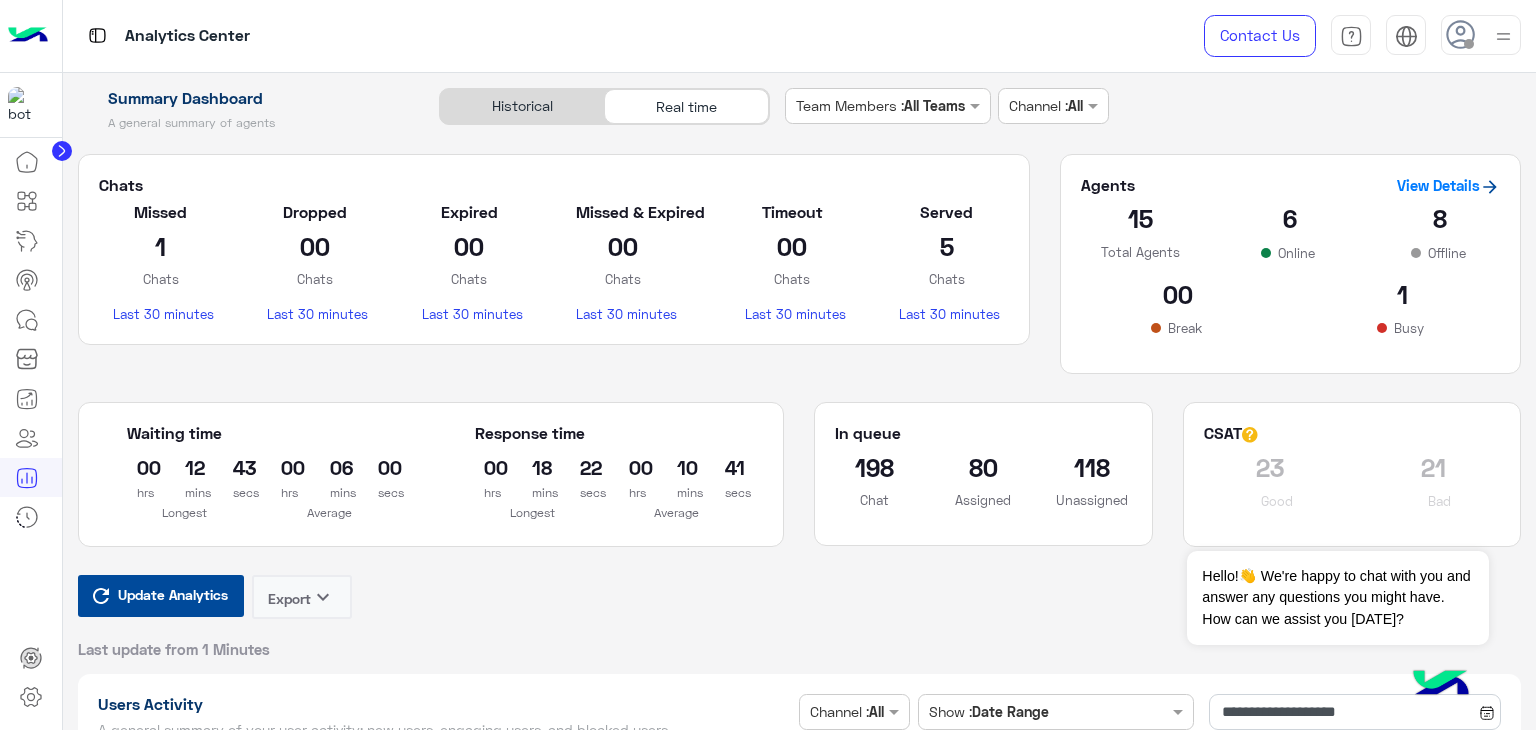 click on "Update Analytics" at bounding box center (173, 594) 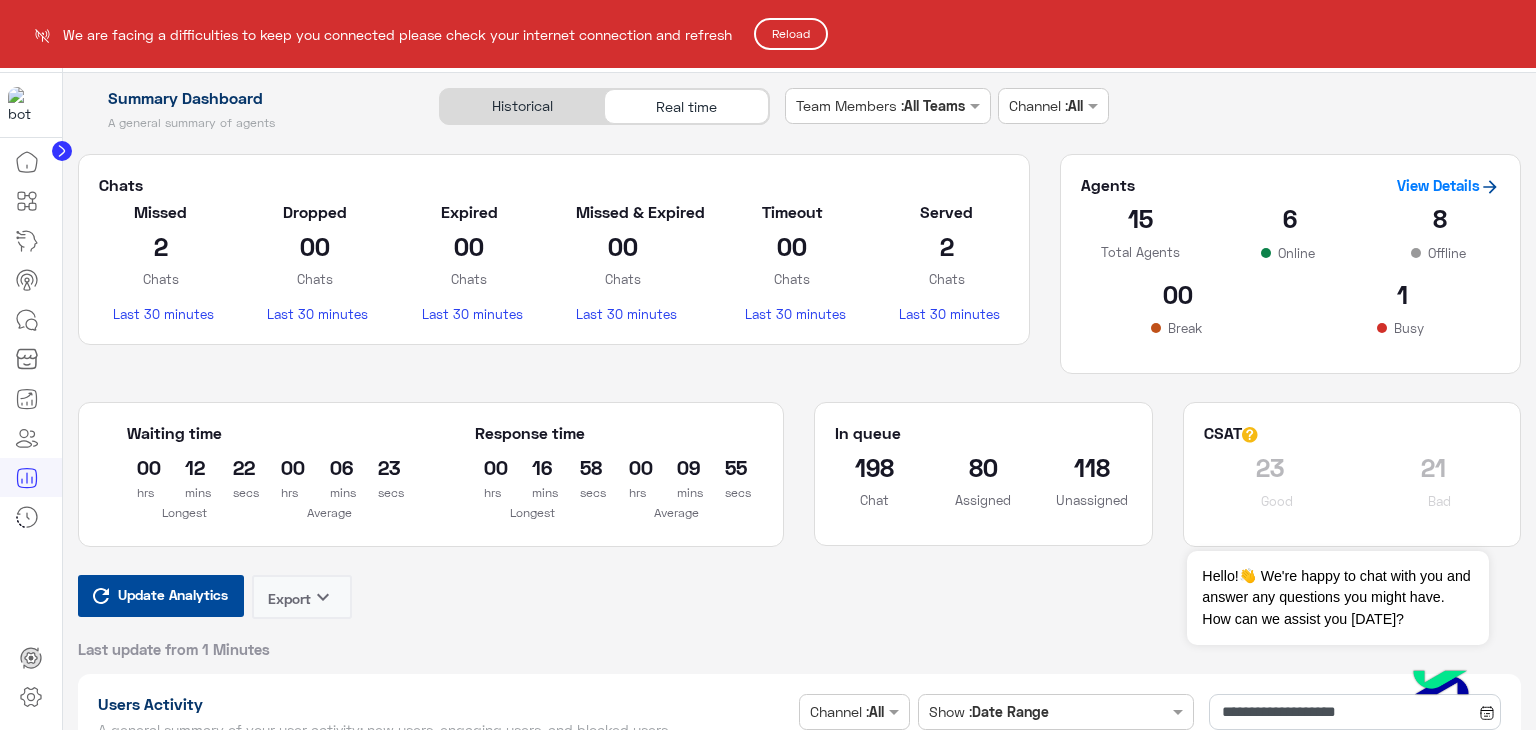 click on "Reload" 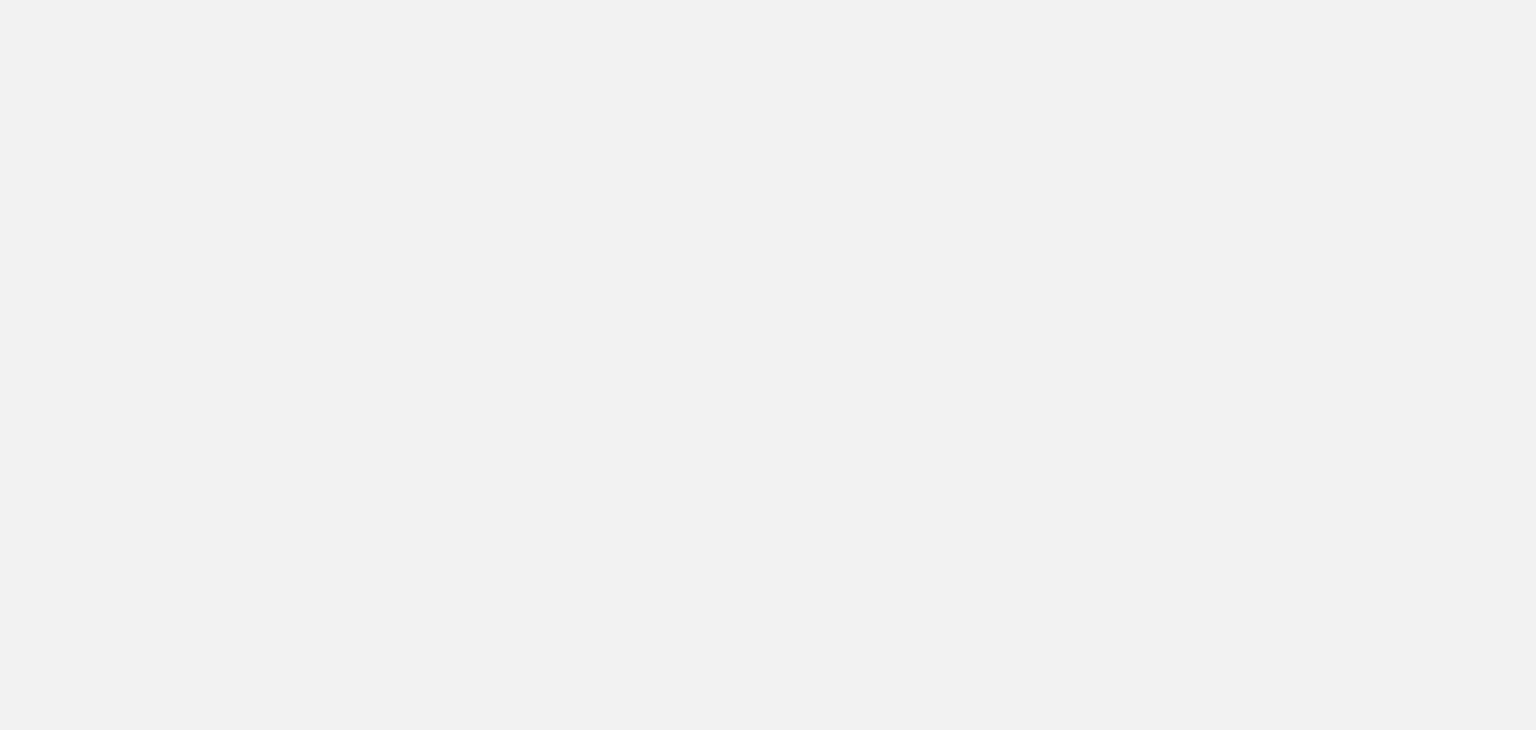 scroll, scrollTop: 0, scrollLeft: 0, axis: both 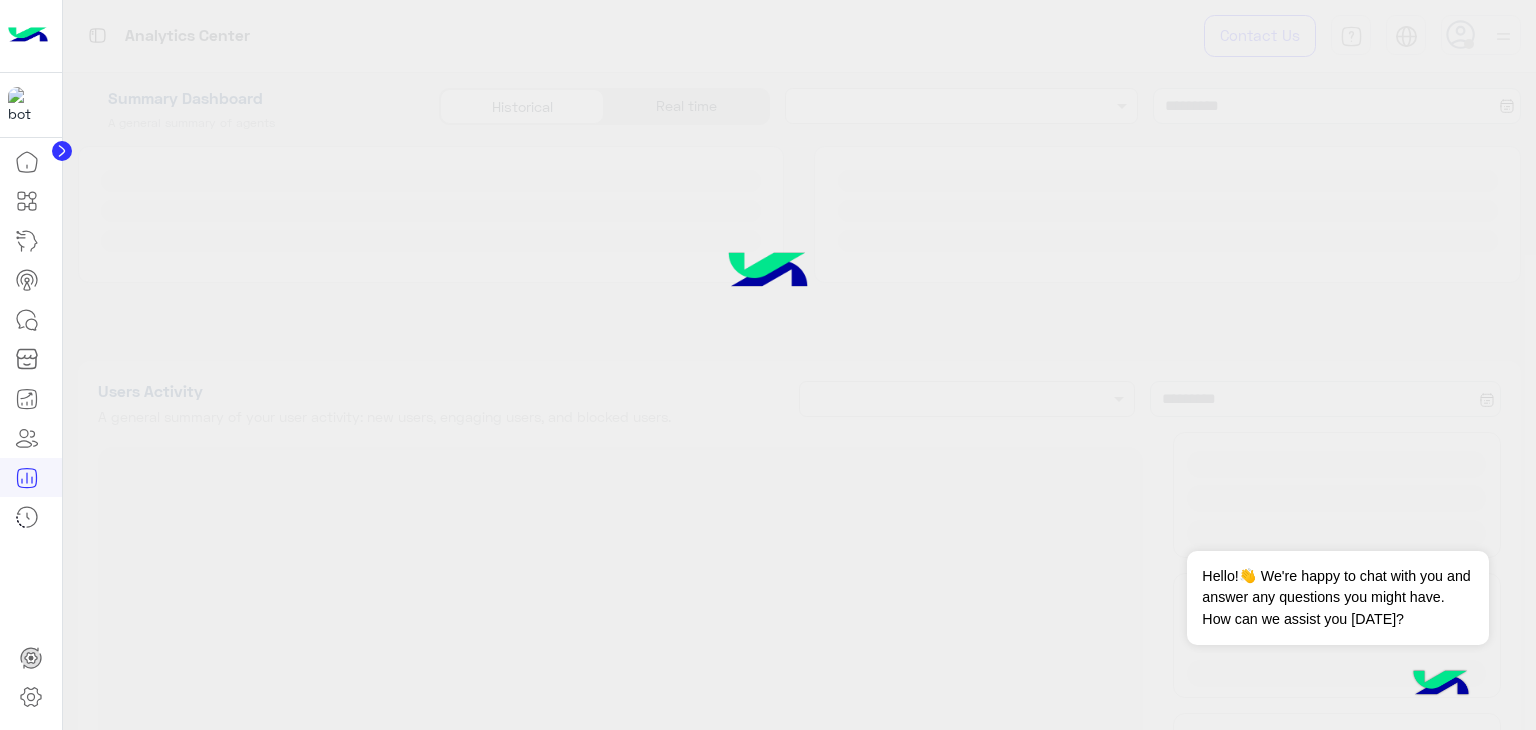 type on "**********" 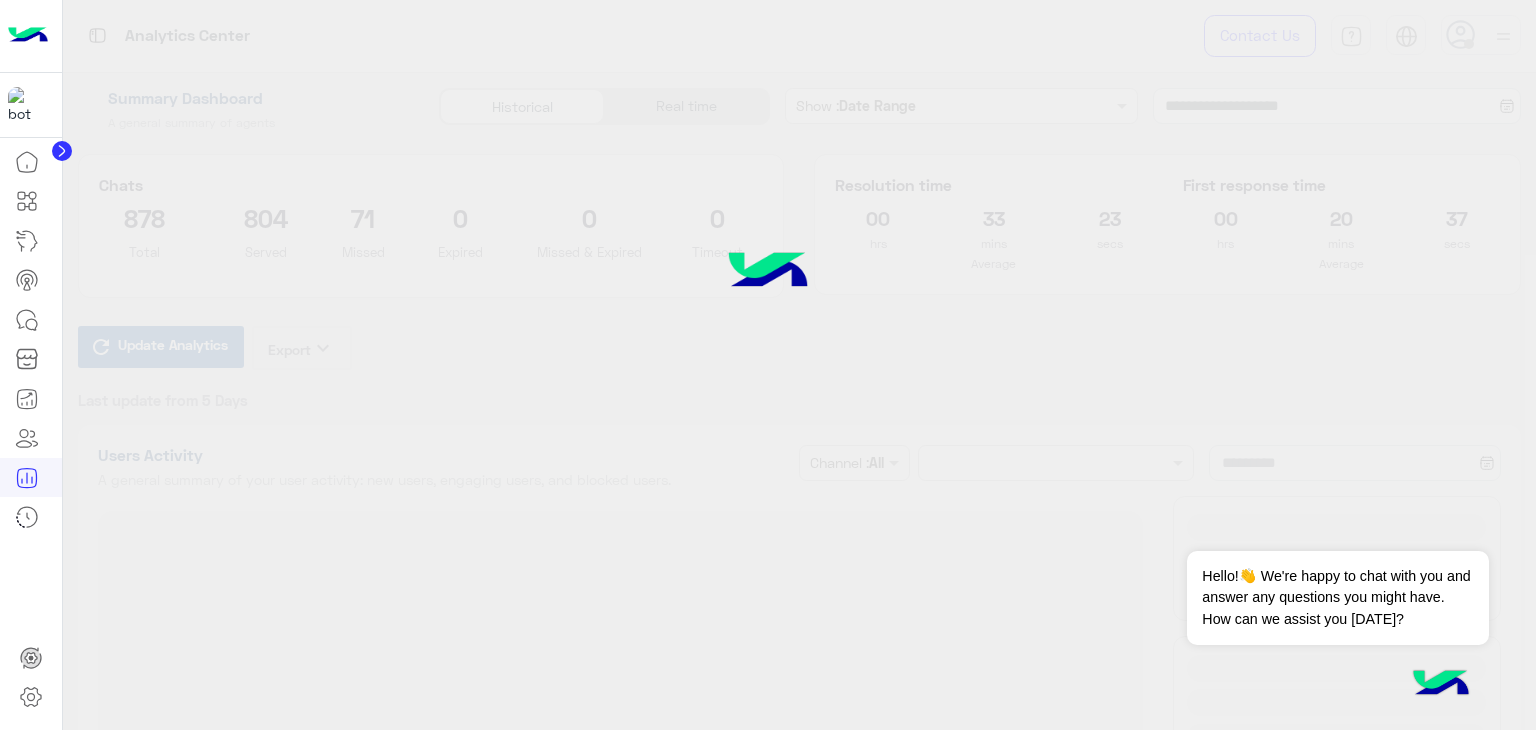 type on "**********" 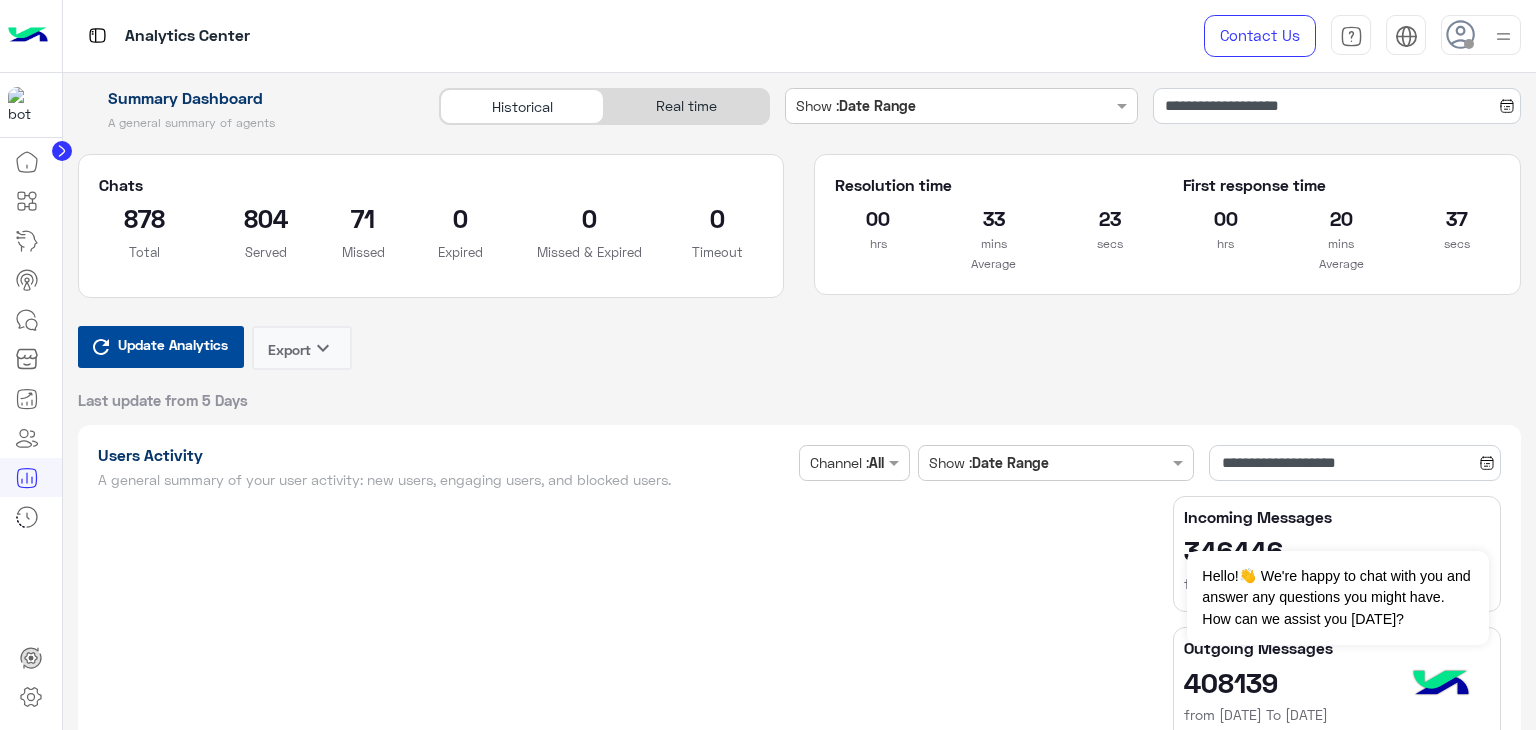 type on "**********" 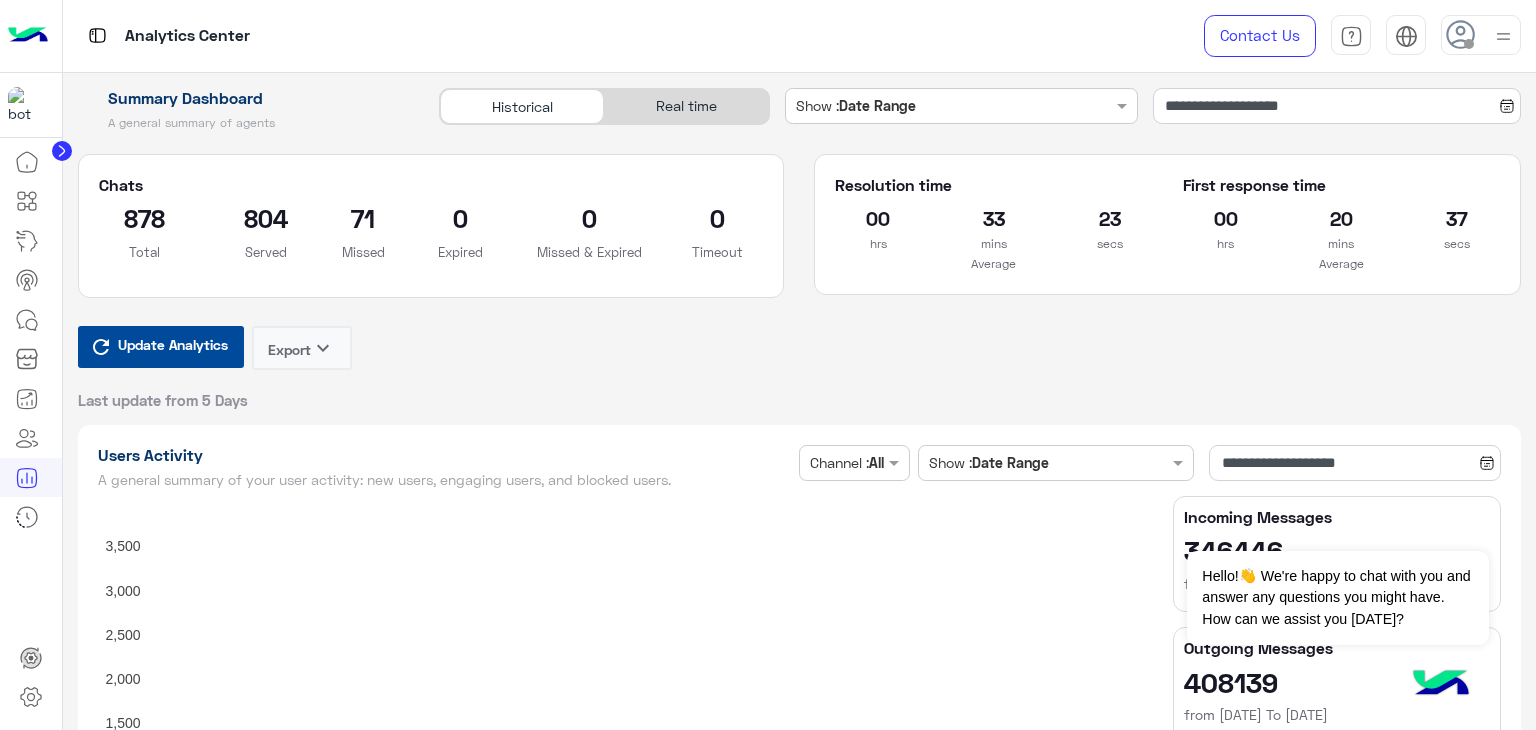type on "**********" 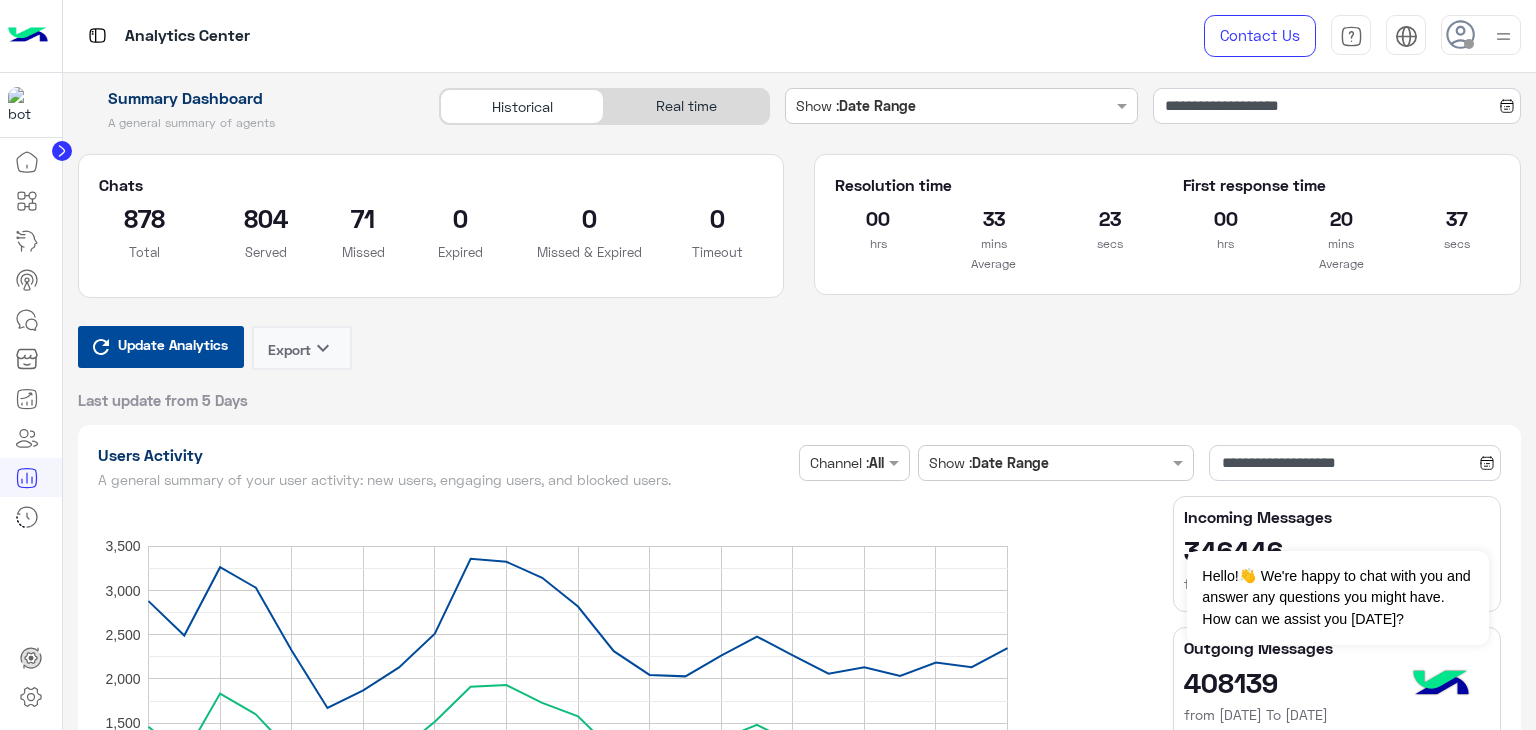 type on "**********" 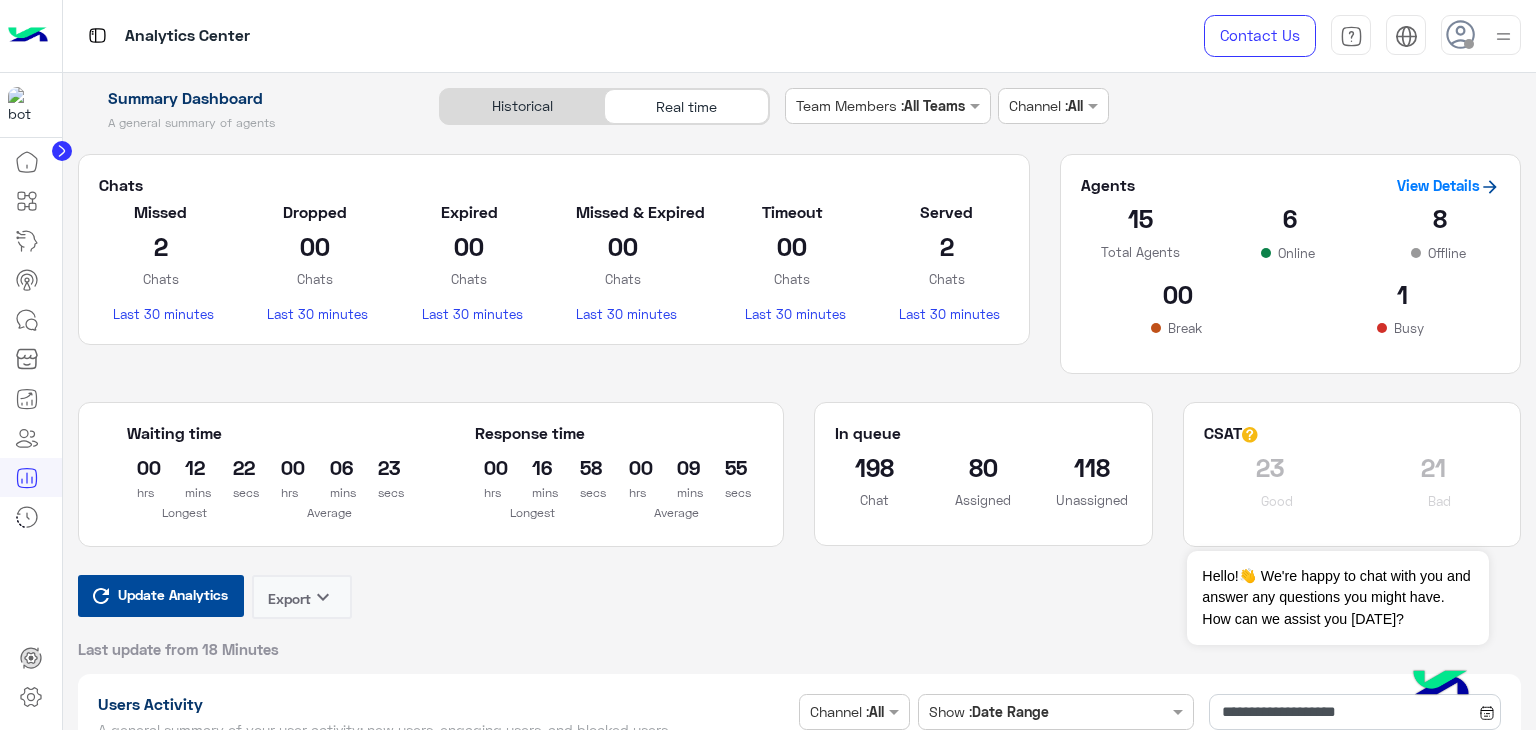 click on "Update Analytics" at bounding box center [173, 594] 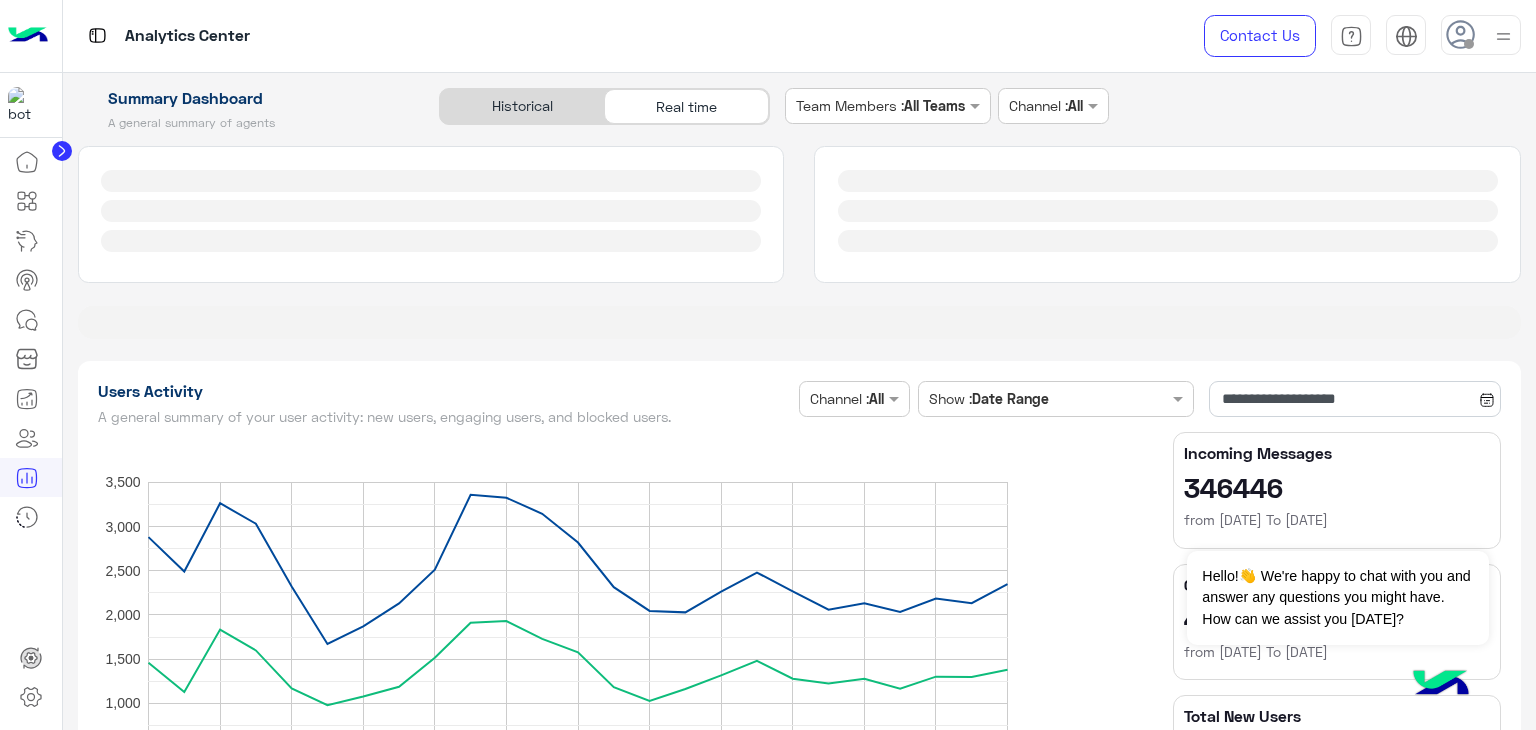 type on "**********" 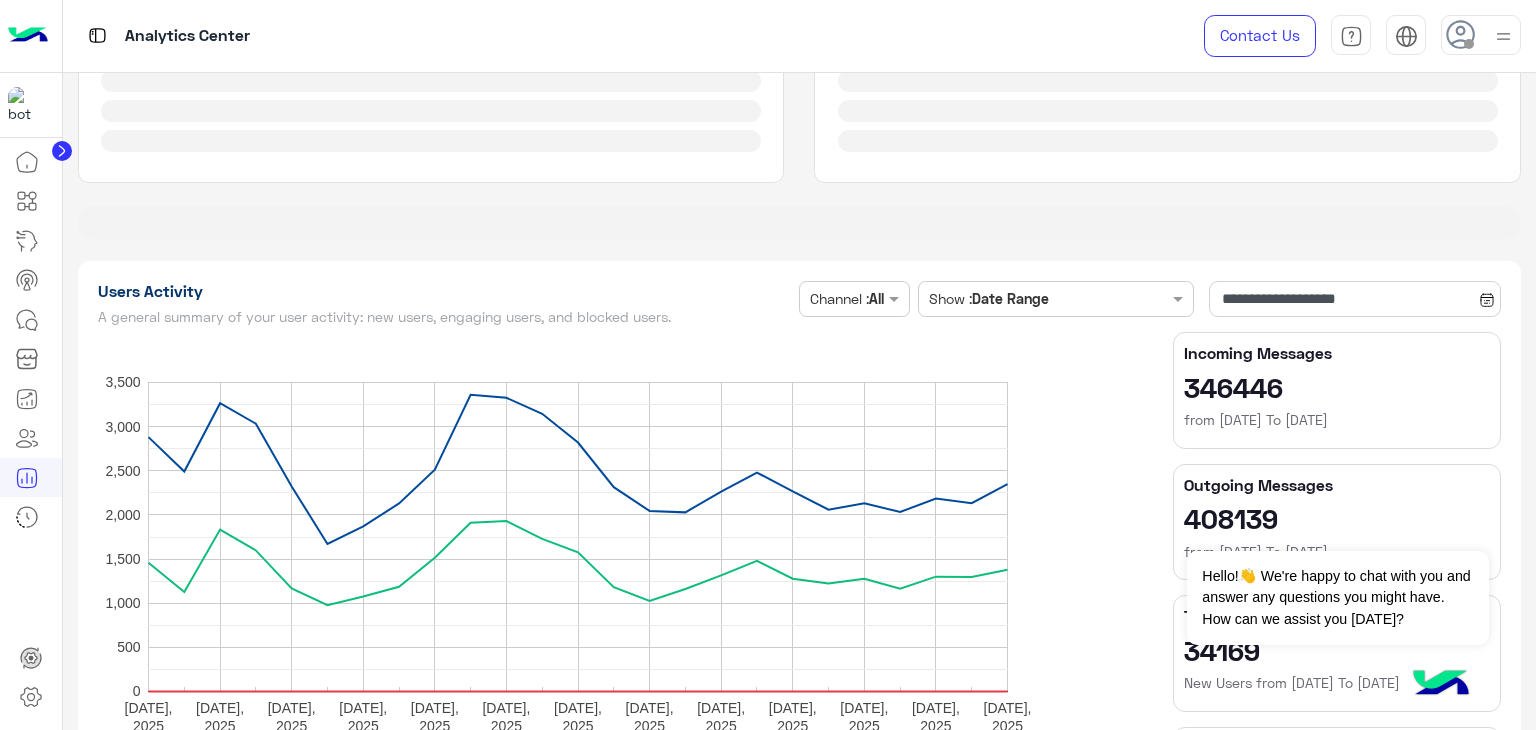 scroll, scrollTop: 0, scrollLeft: 0, axis: both 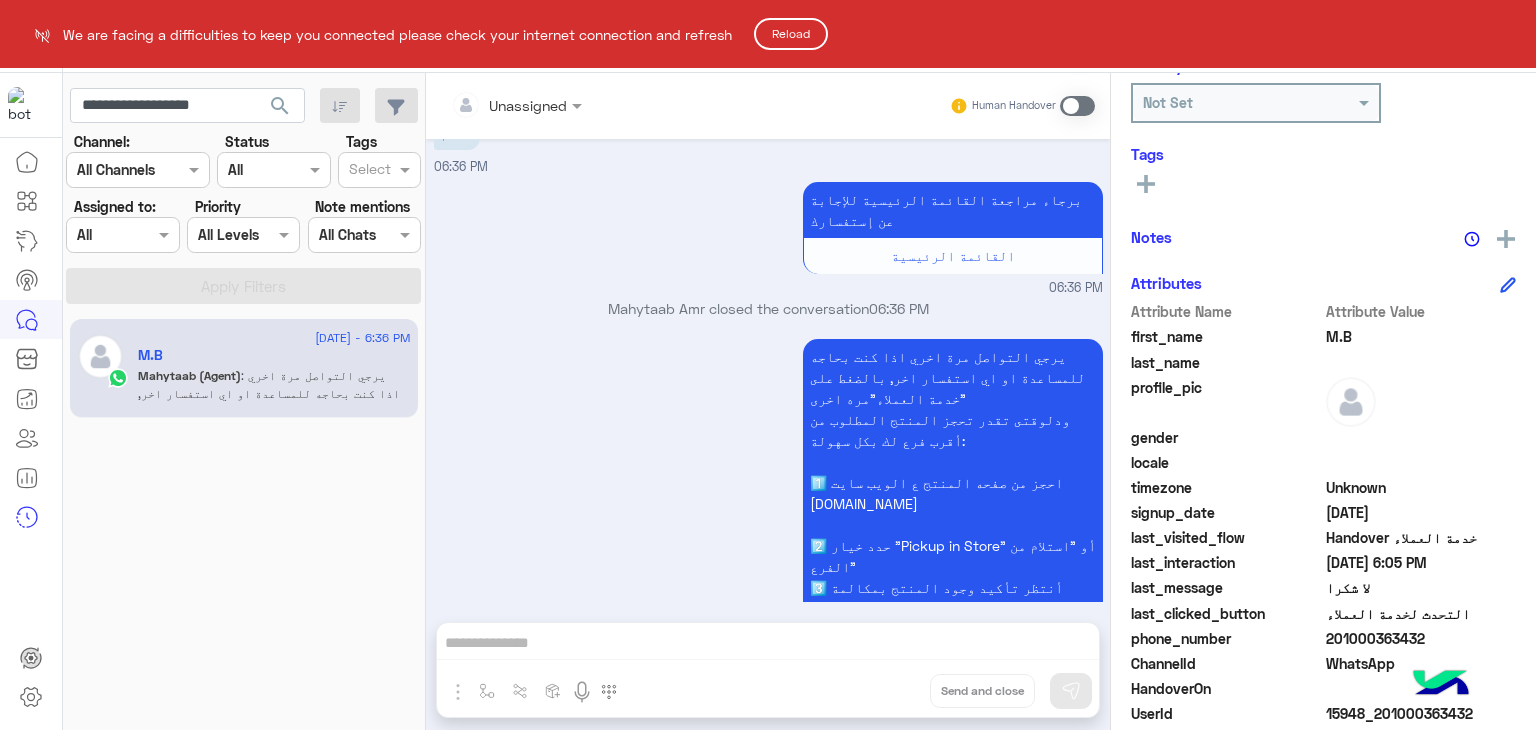 click on "Reload" 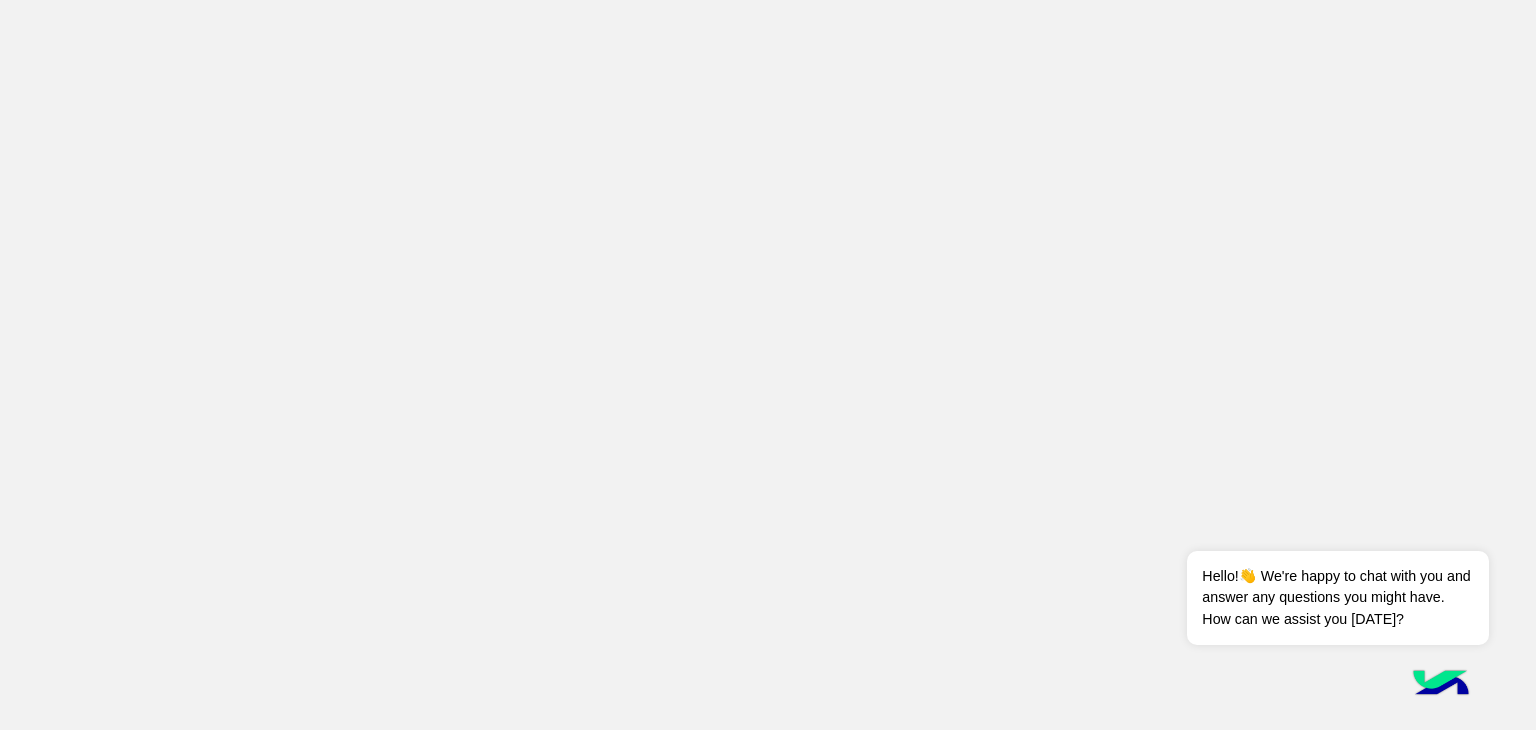 scroll, scrollTop: 0, scrollLeft: 0, axis: both 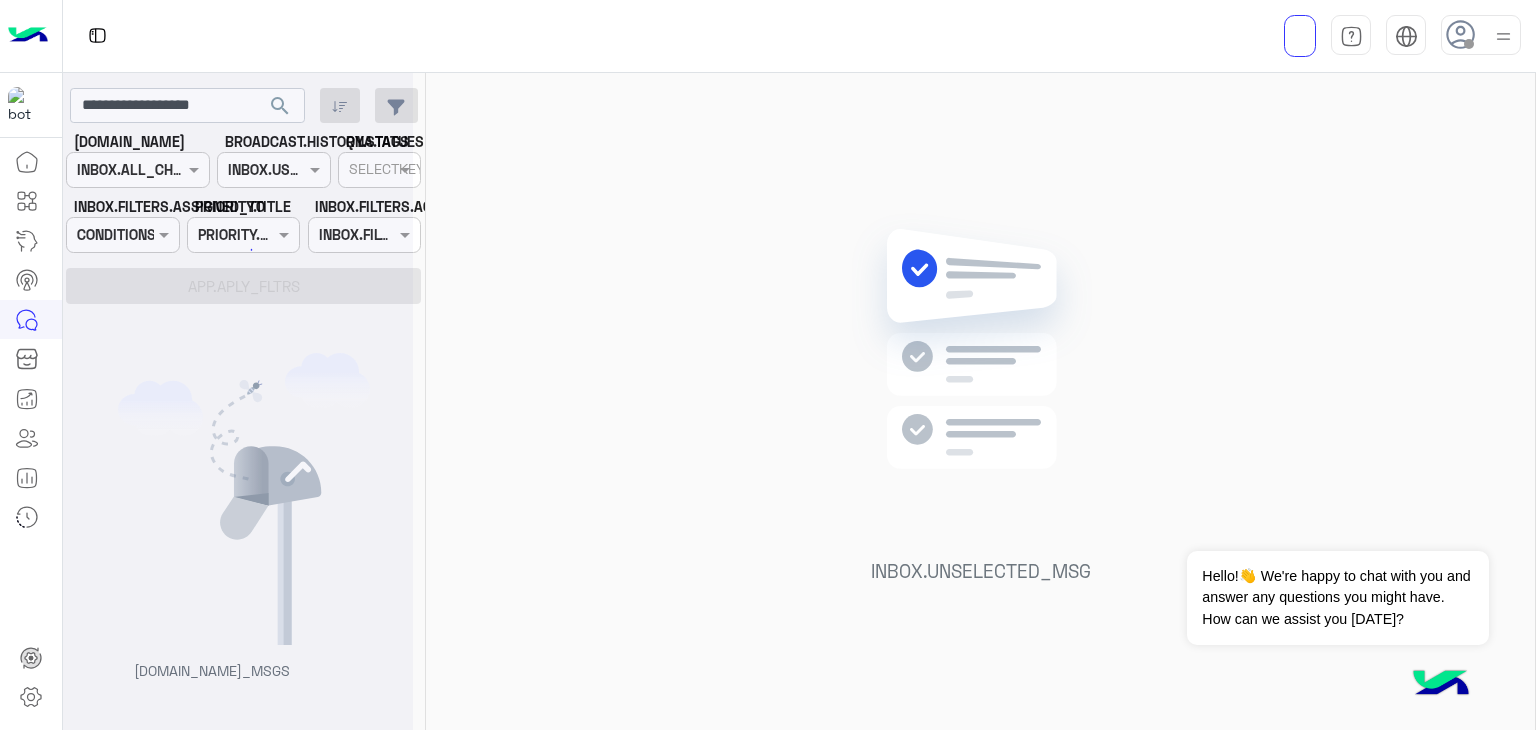 click 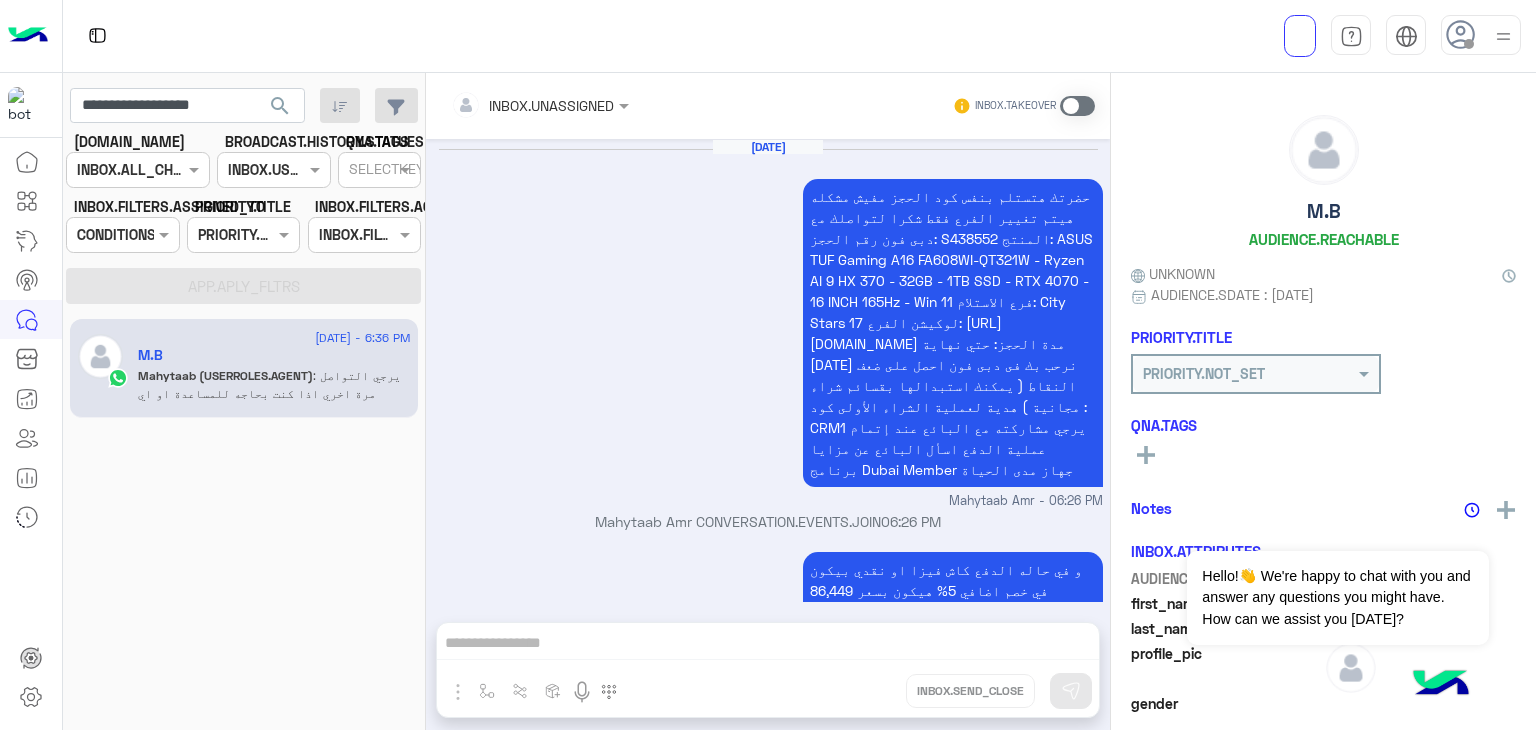 scroll, scrollTop: 1752, scrollLeft: 0, axis: vertical 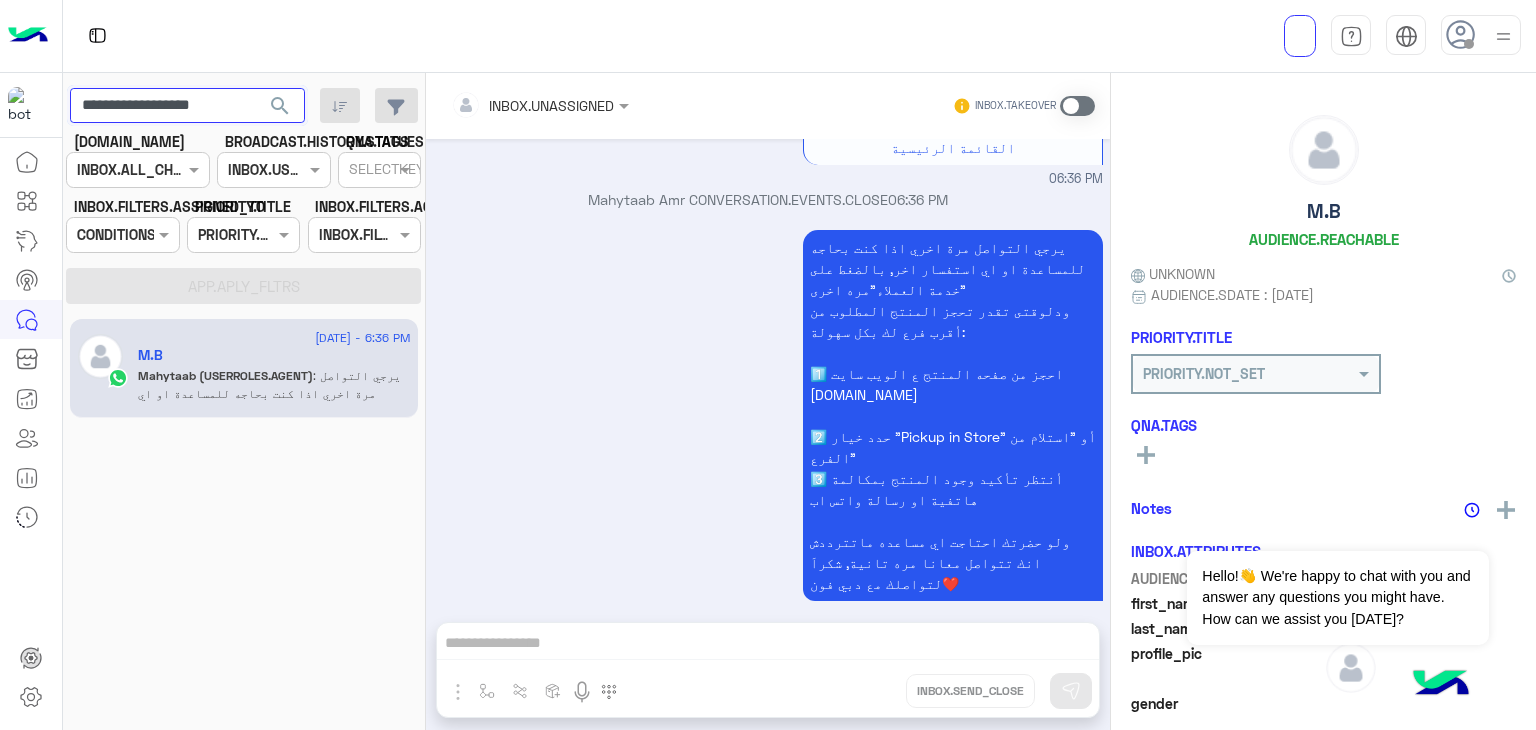 click on "**********" at bounding box center (187, 106) 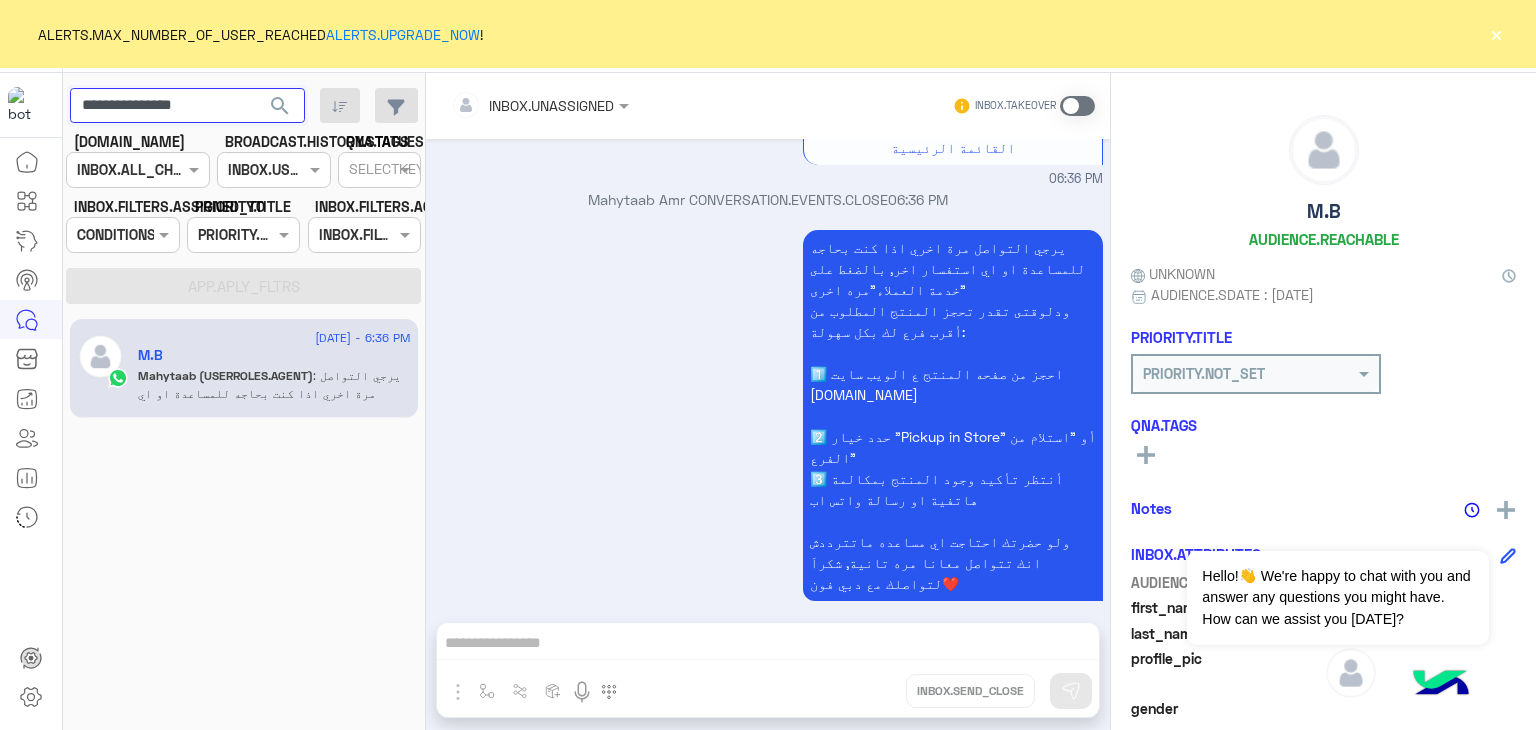 click on "**********" at bounding box center (187, 106) 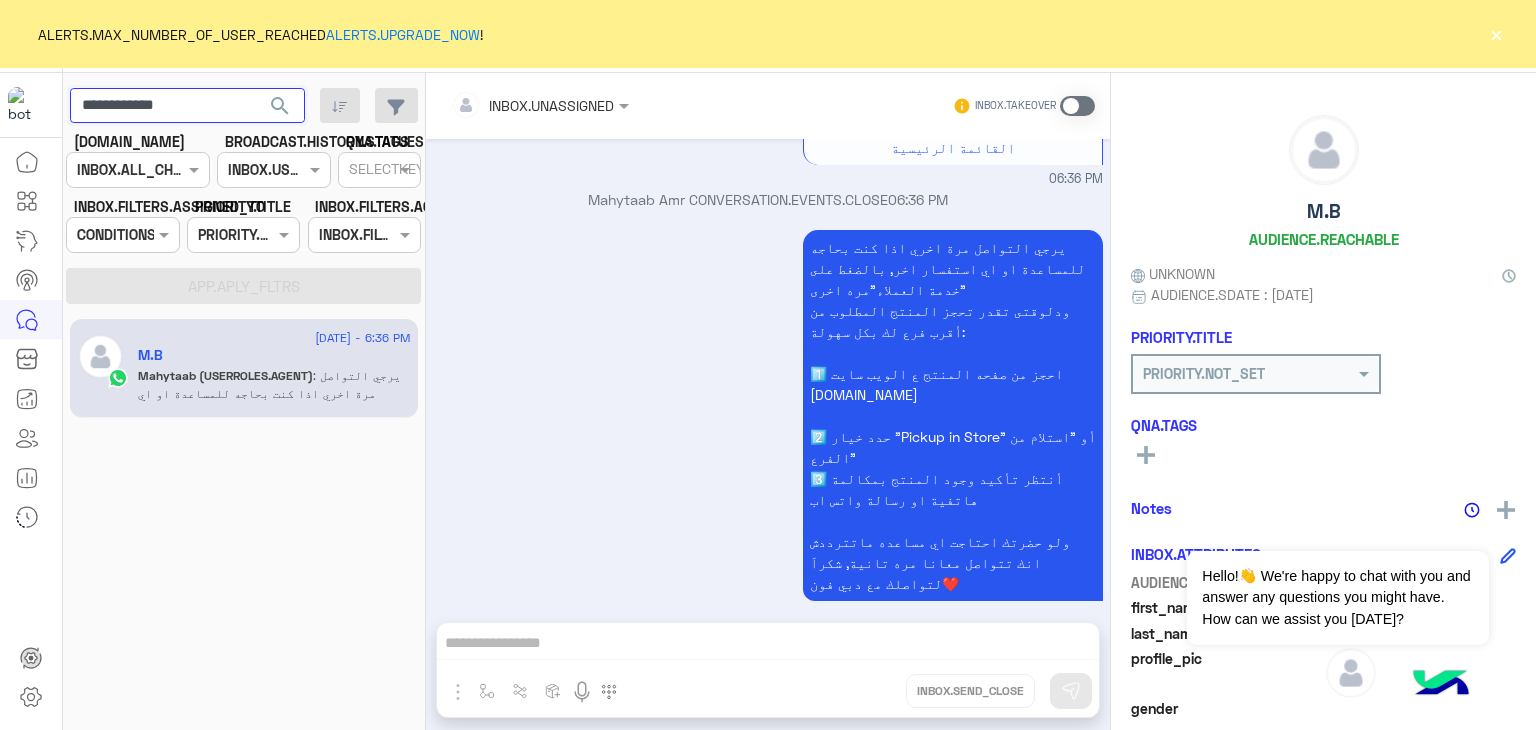 click on "search" 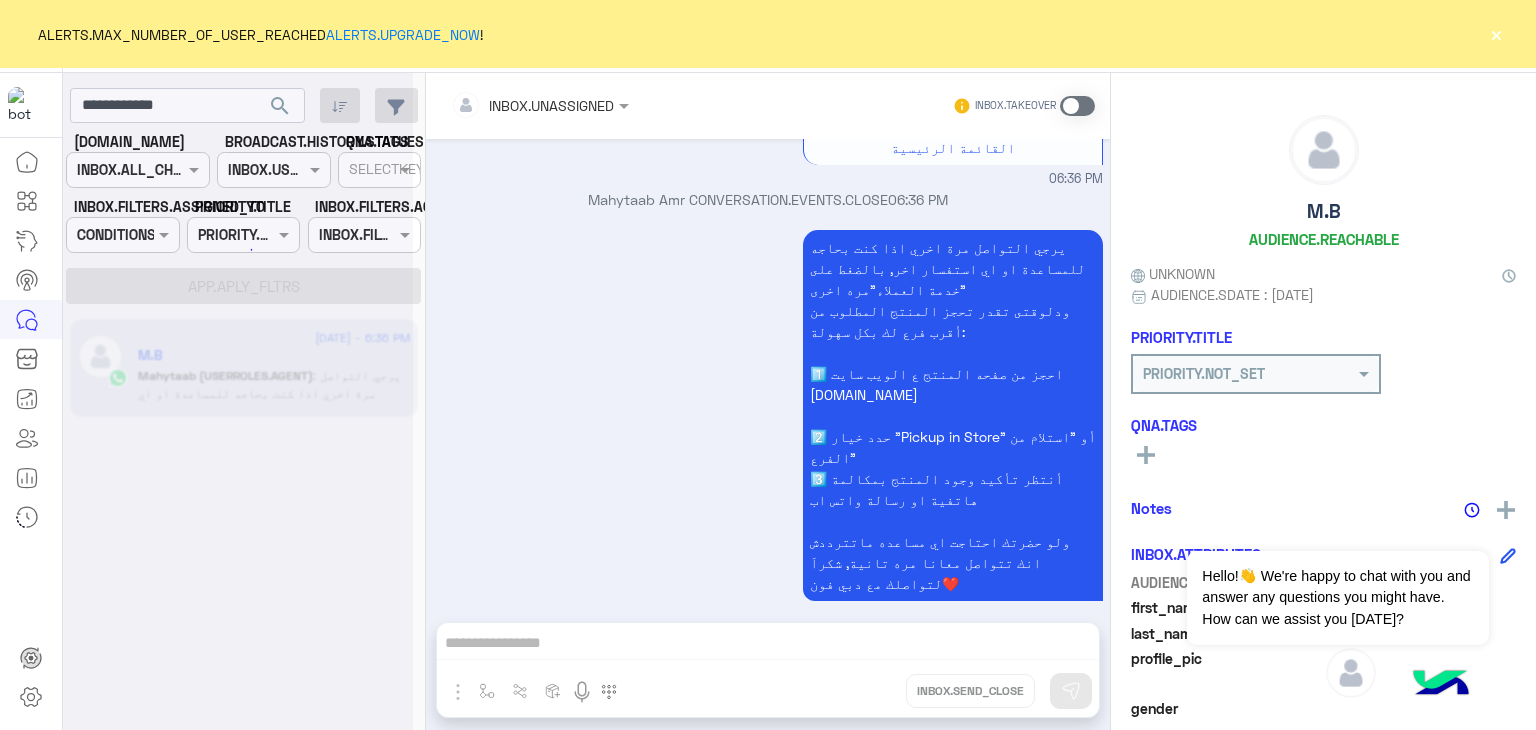 click 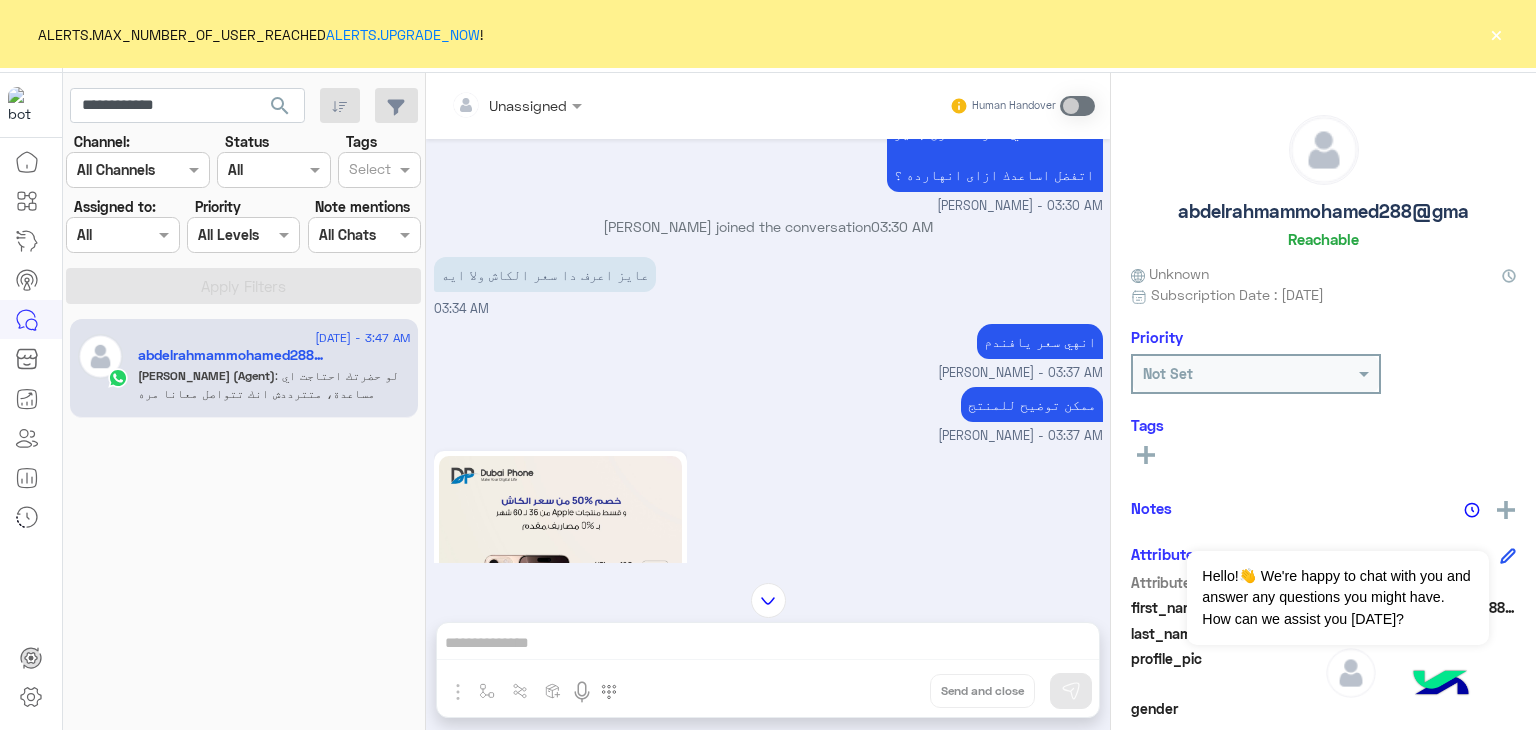 scroll, scrollTop: 2720, scrollLeft: 0, axis: vertical 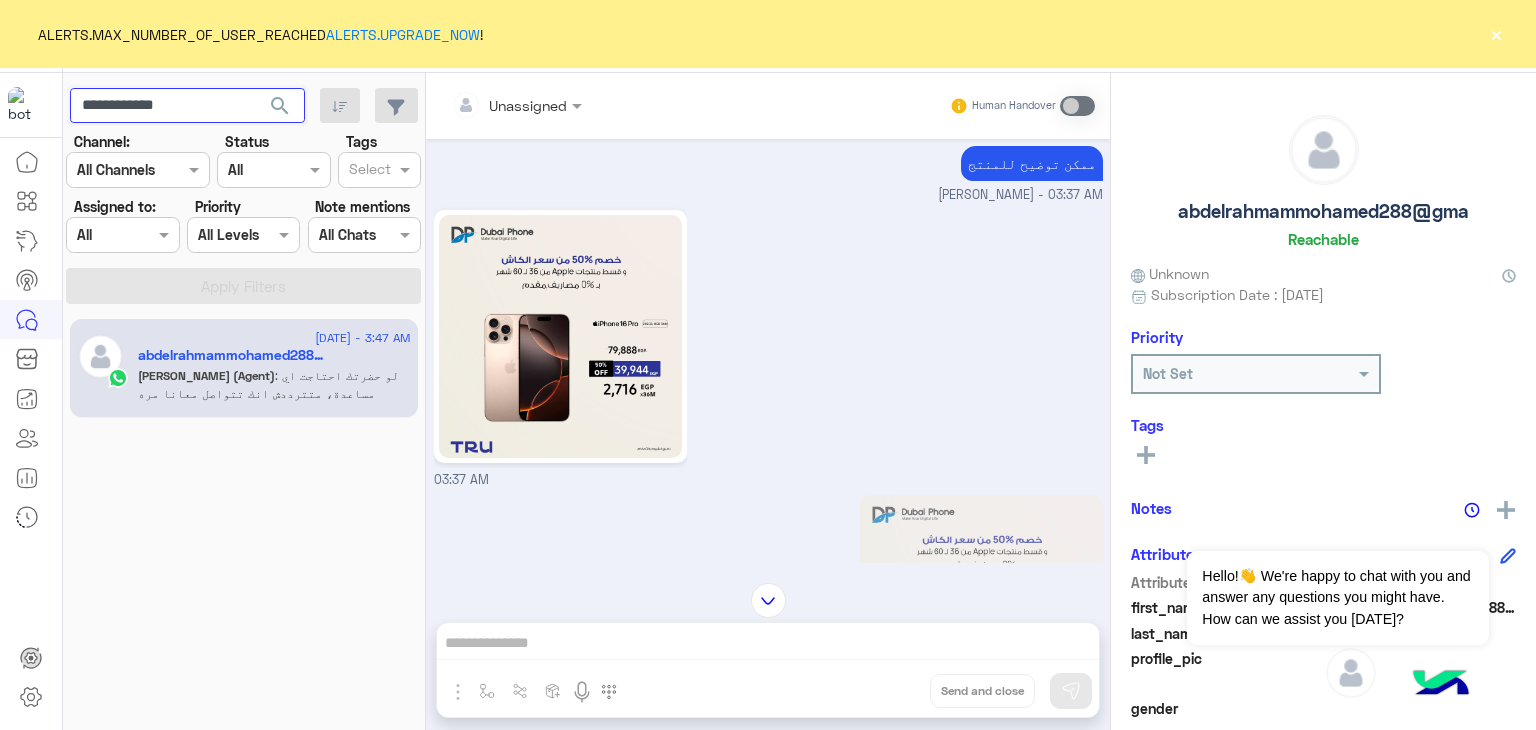click on "**********" at bounding box center (187, 106) 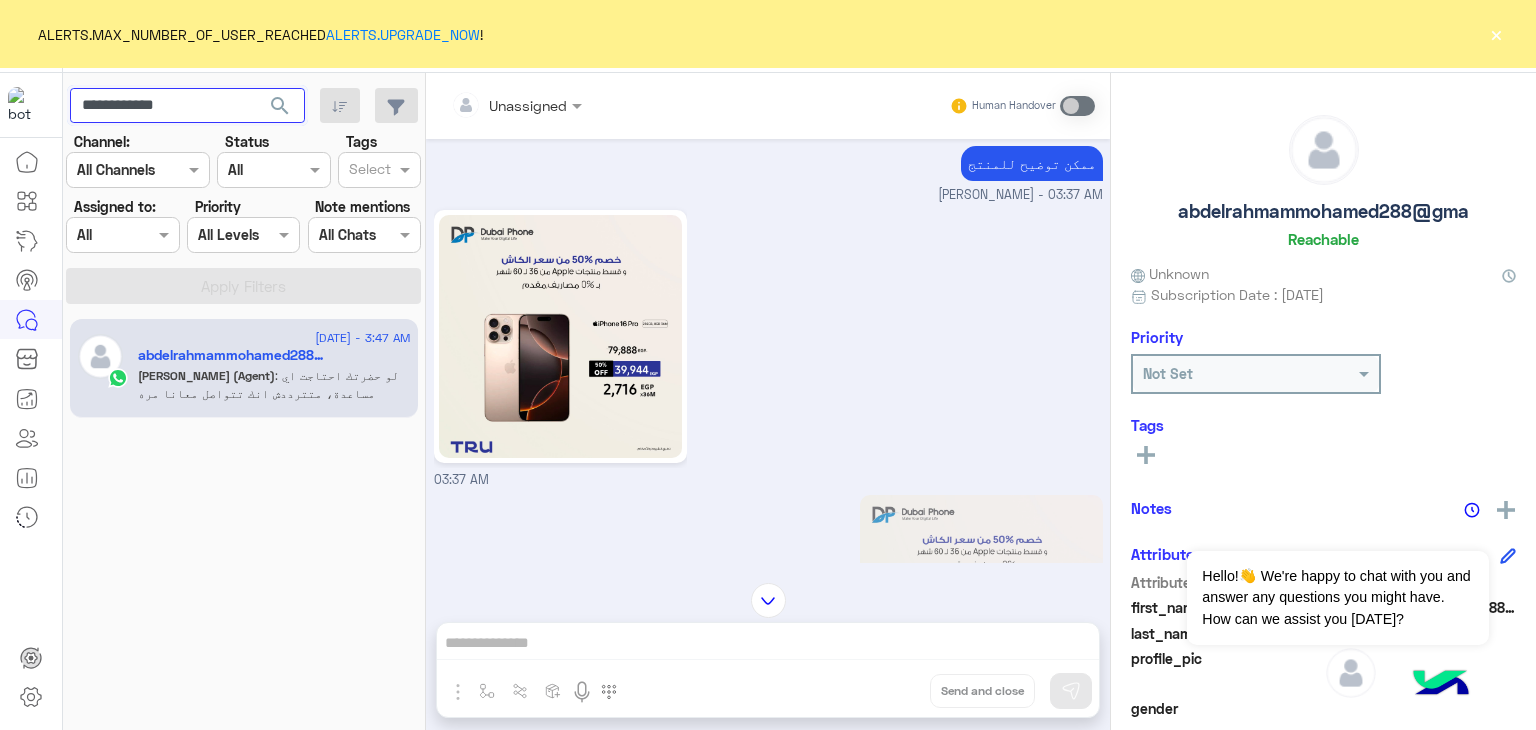 click on "search" 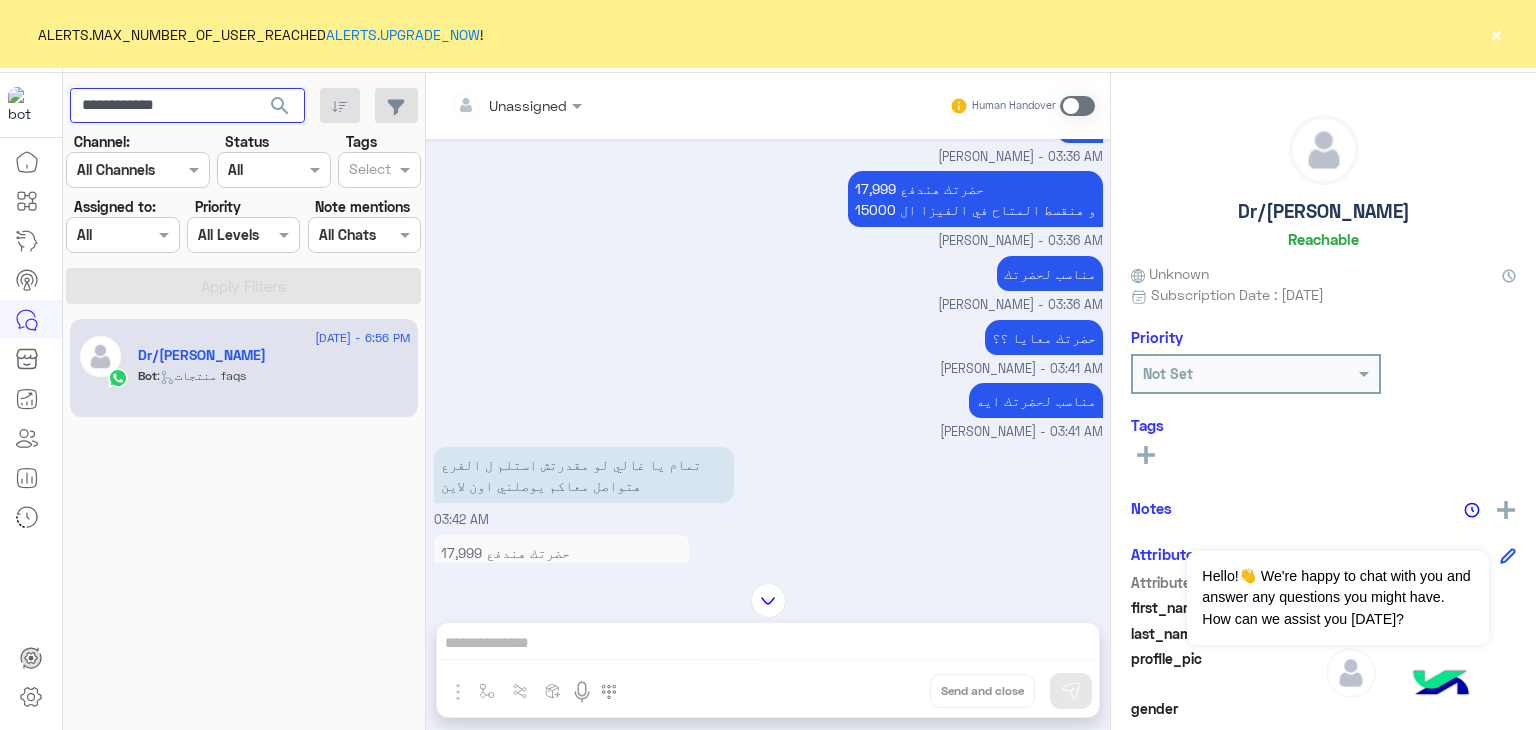 scroll, scrollTop: 726, scrollLeft: 0, axis: vertical 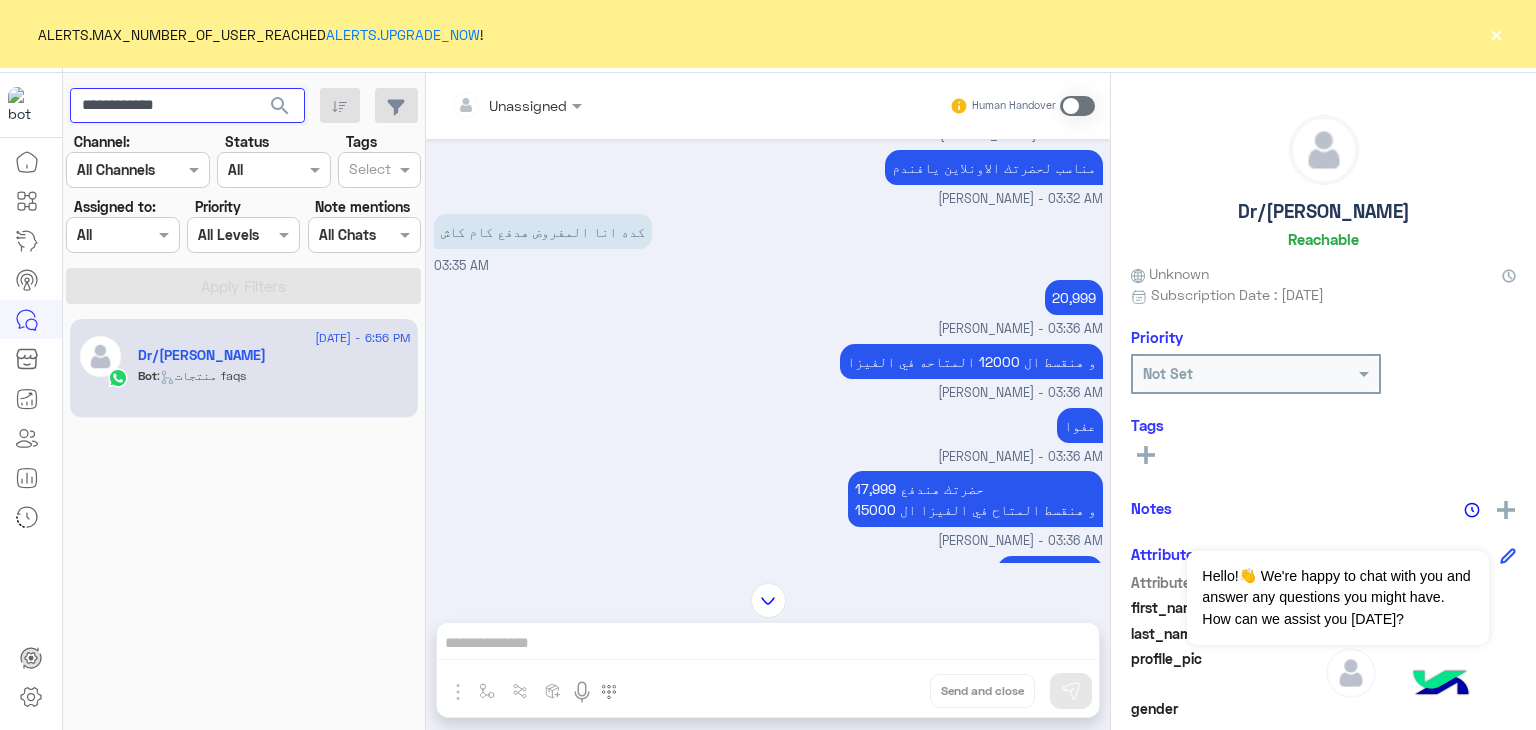 click on "**********" at bounding box center (187, 106) 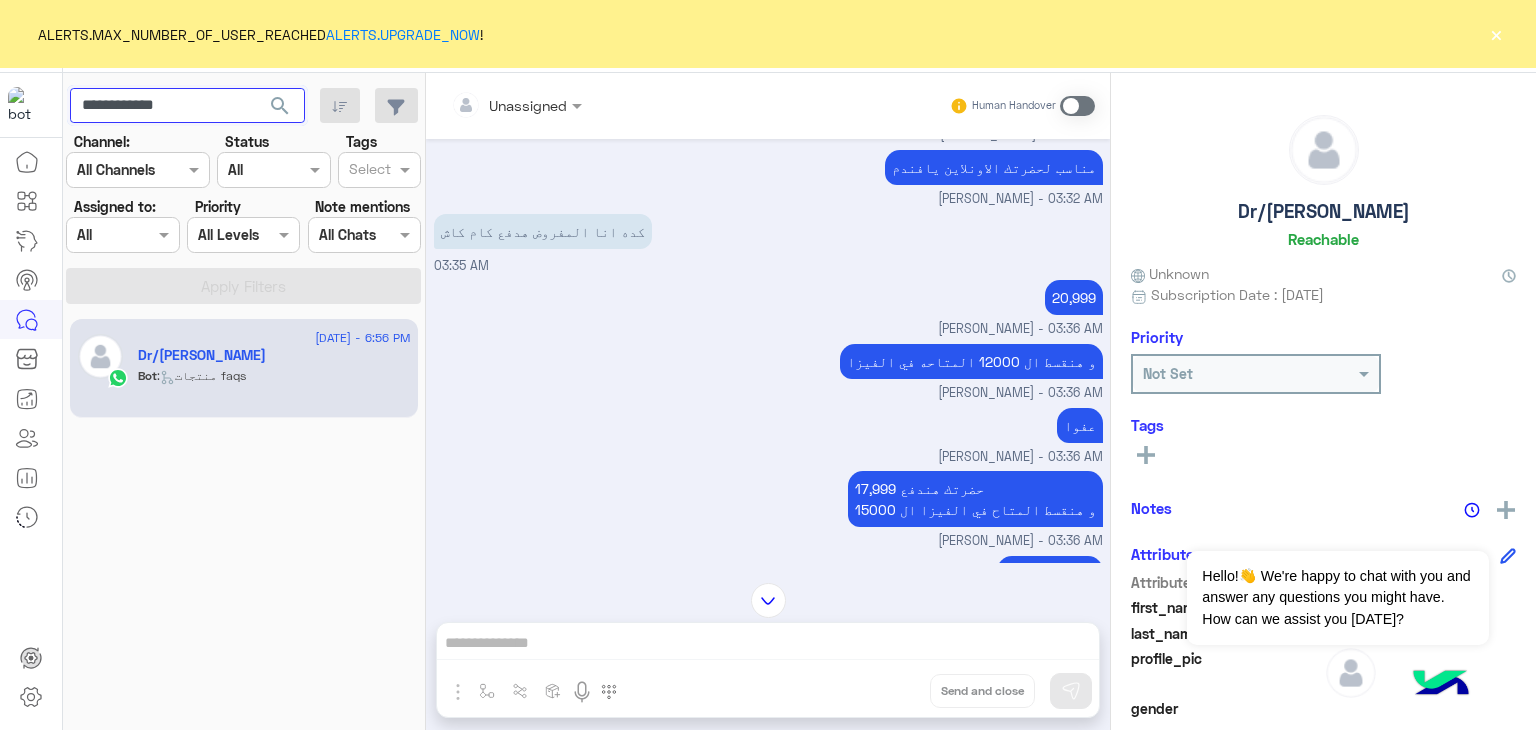 click on "search" 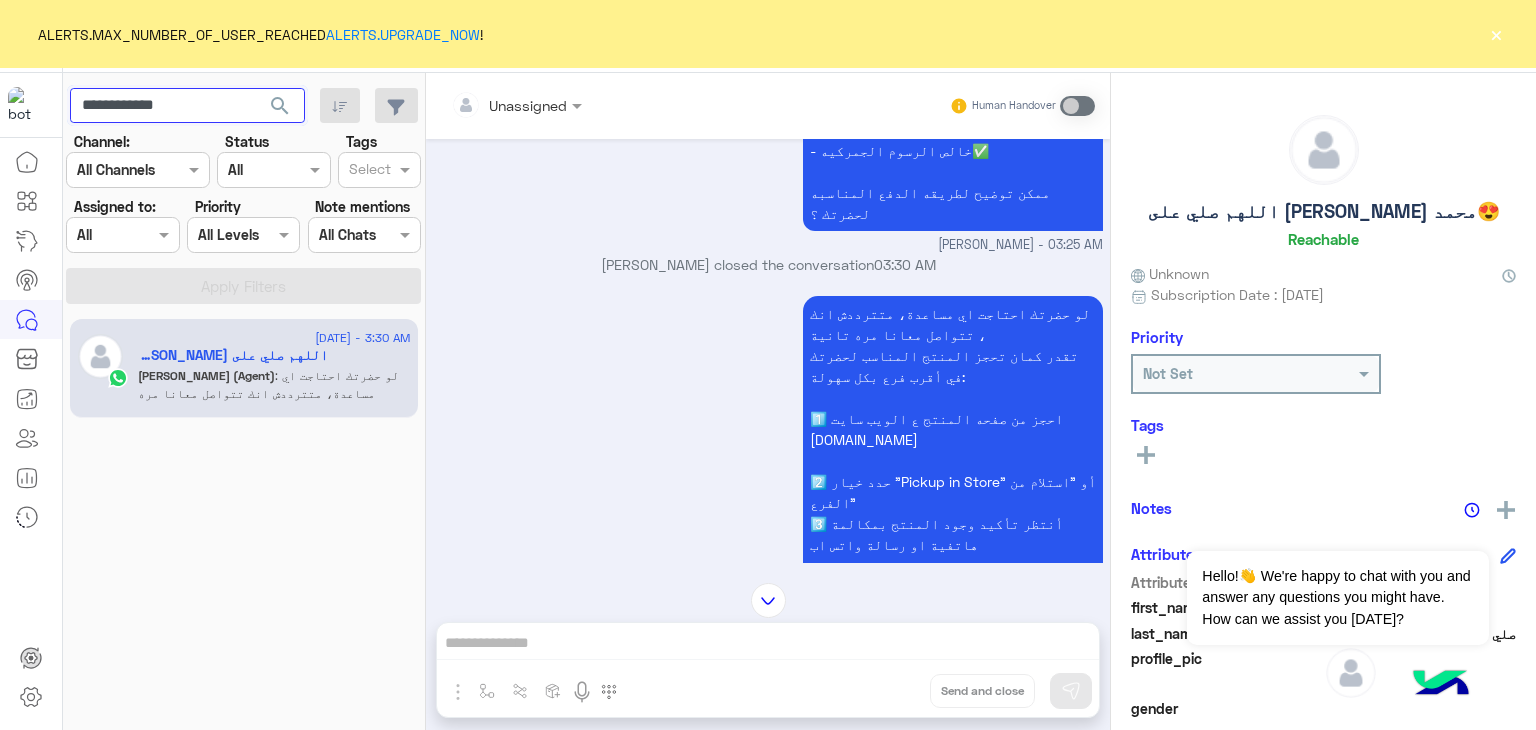 scroll, scrollTop: 1489, scrollLeft: 0, axis: vertical 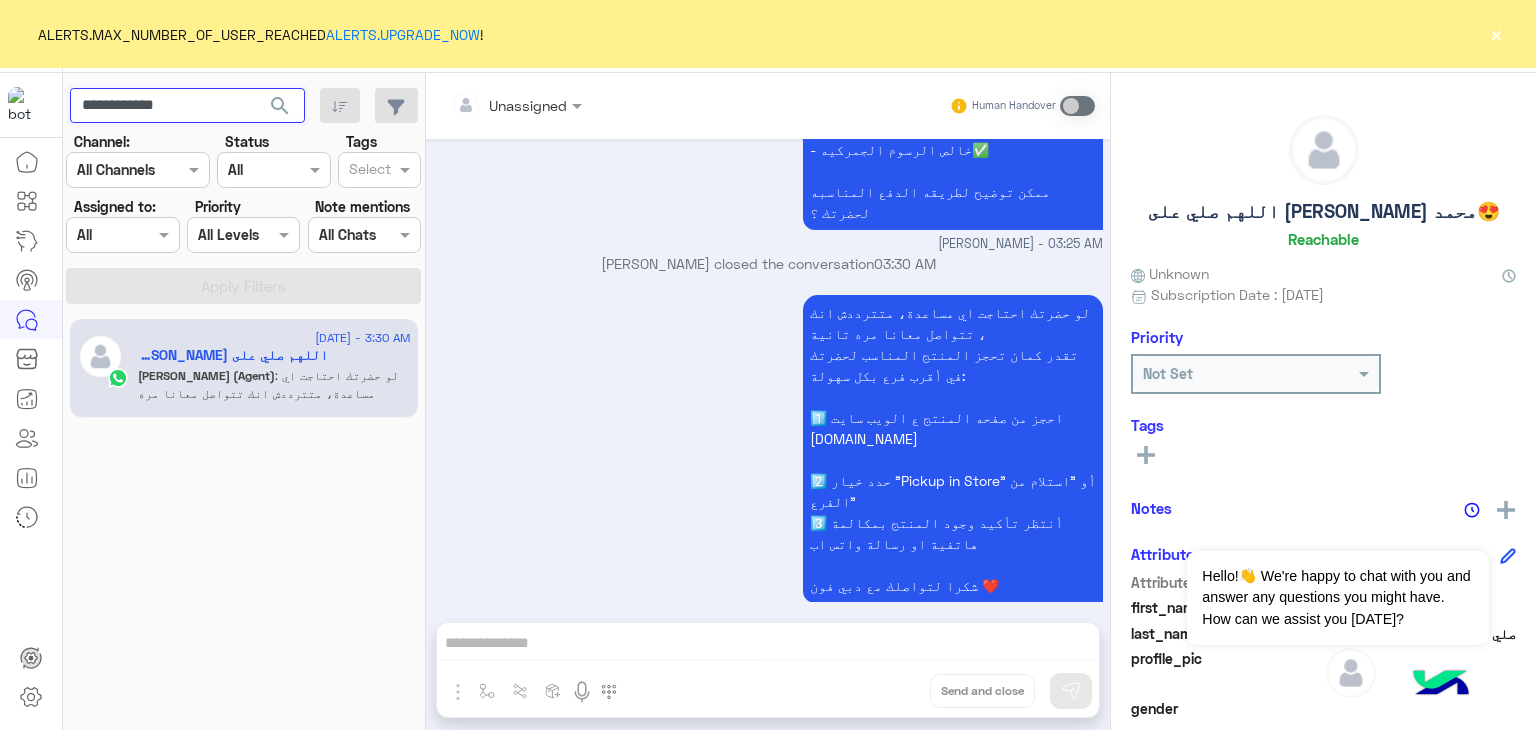 click on "**********" at bounding box center (187, 106) 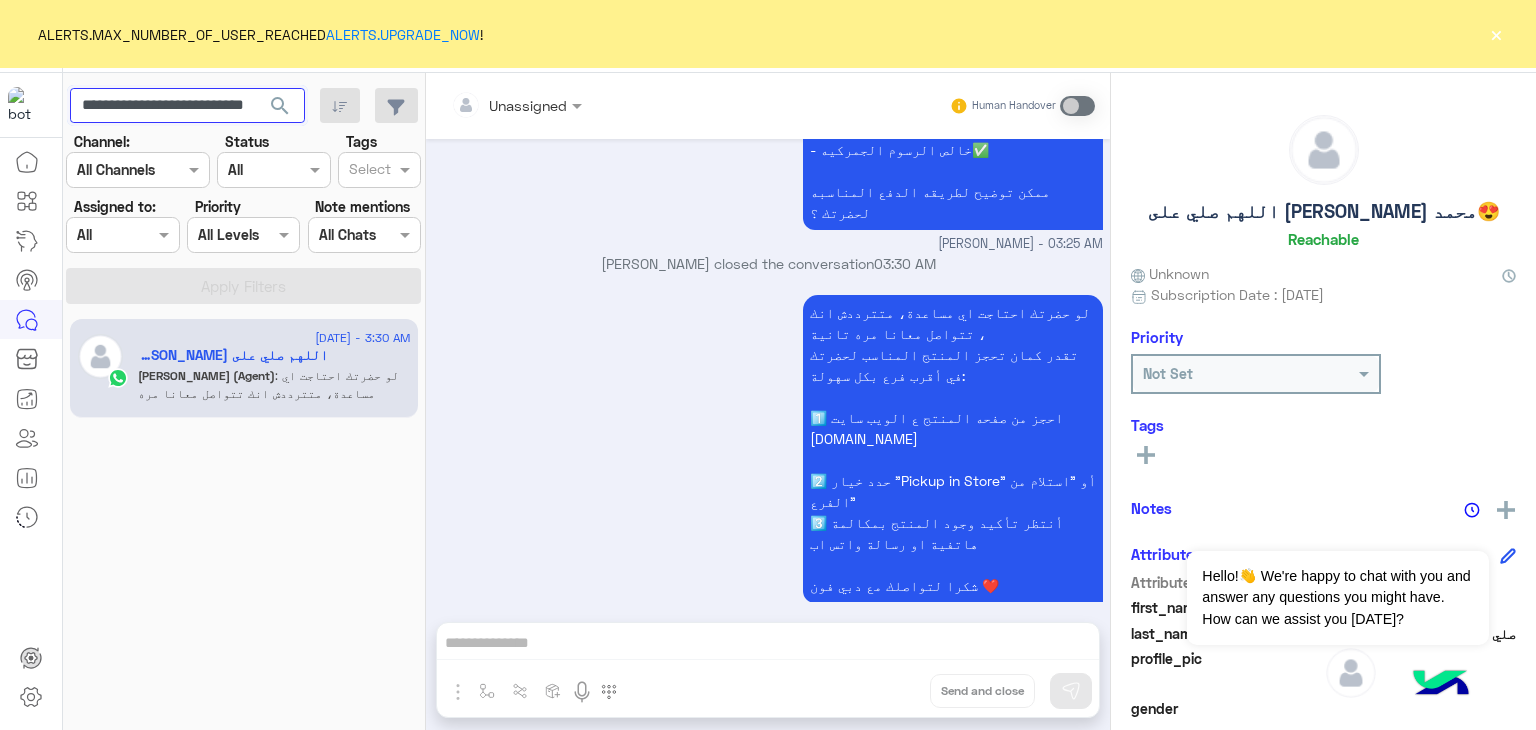 scroll, scrollTop: 0, scrollLeft: 4, axis: horizontal 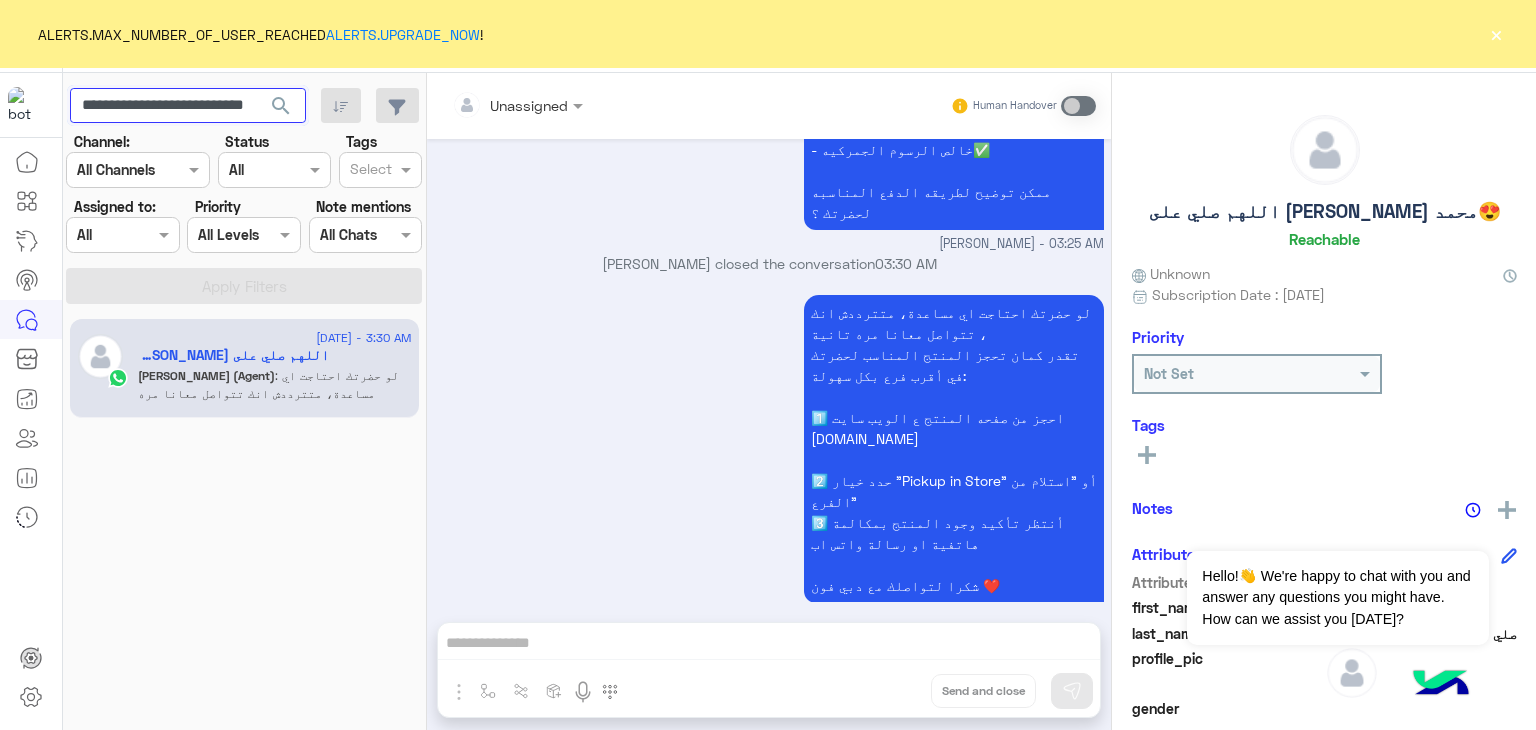 click on "**********" at bounding box center [188, 106] 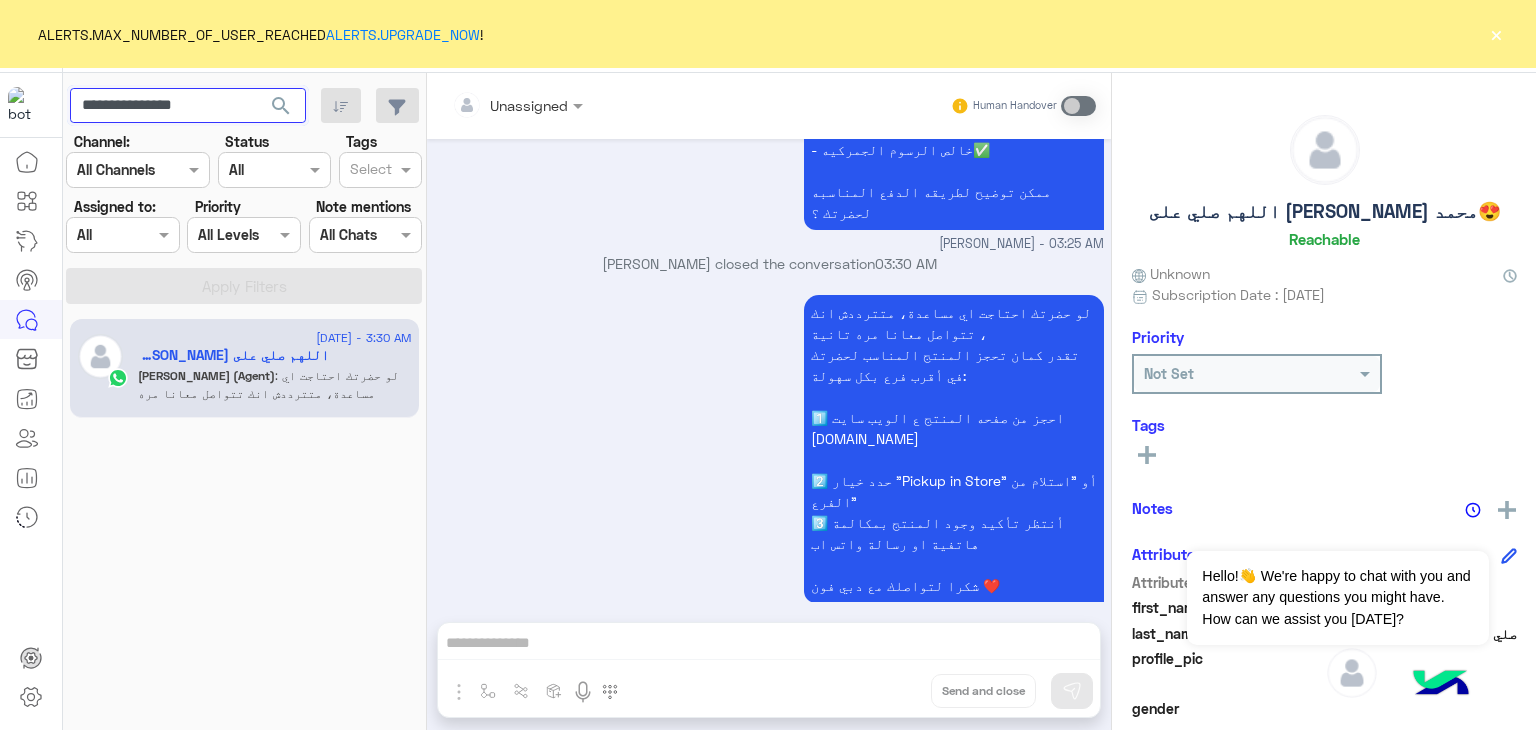 scroll, scrollTop: 0, scrollLeft: 0, axis: both 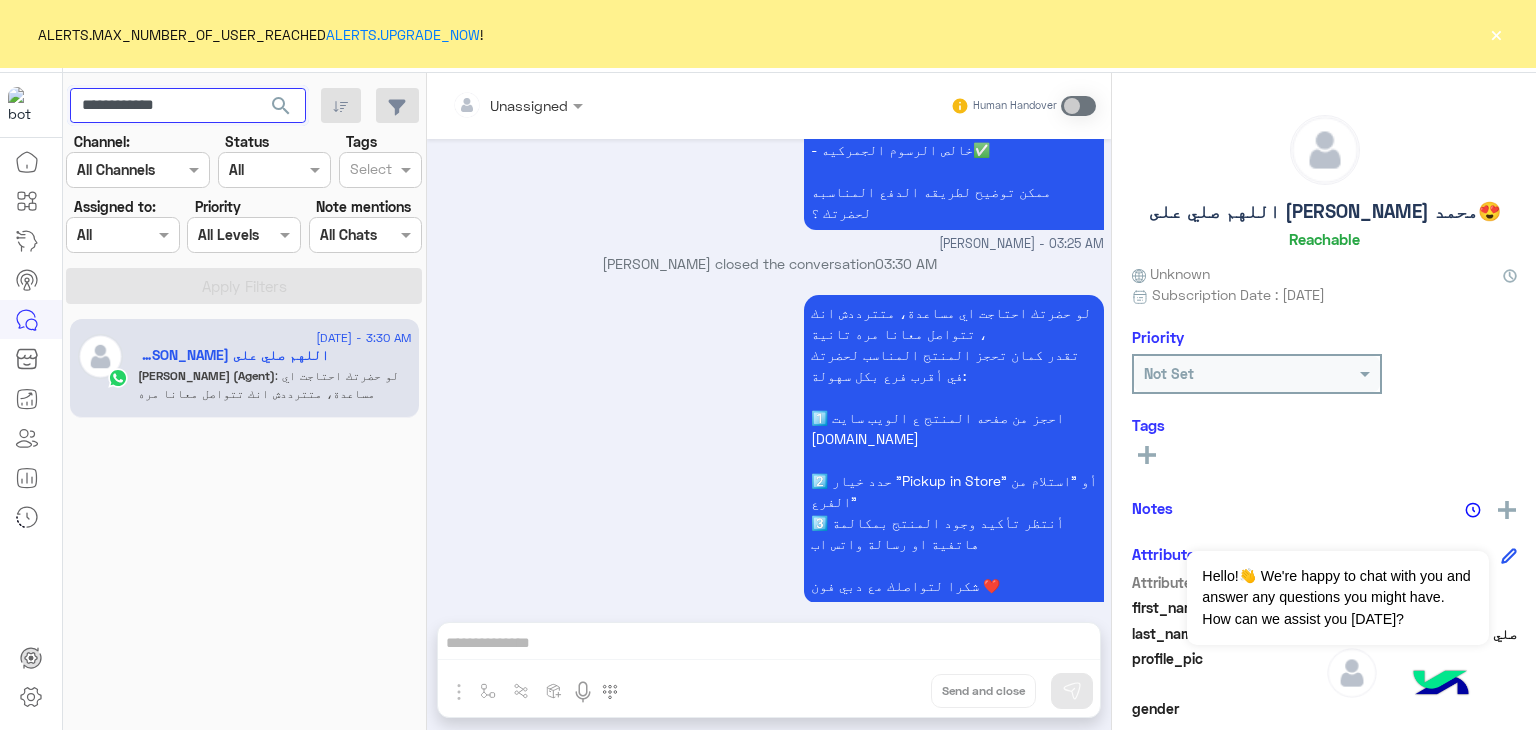 type on "**********" 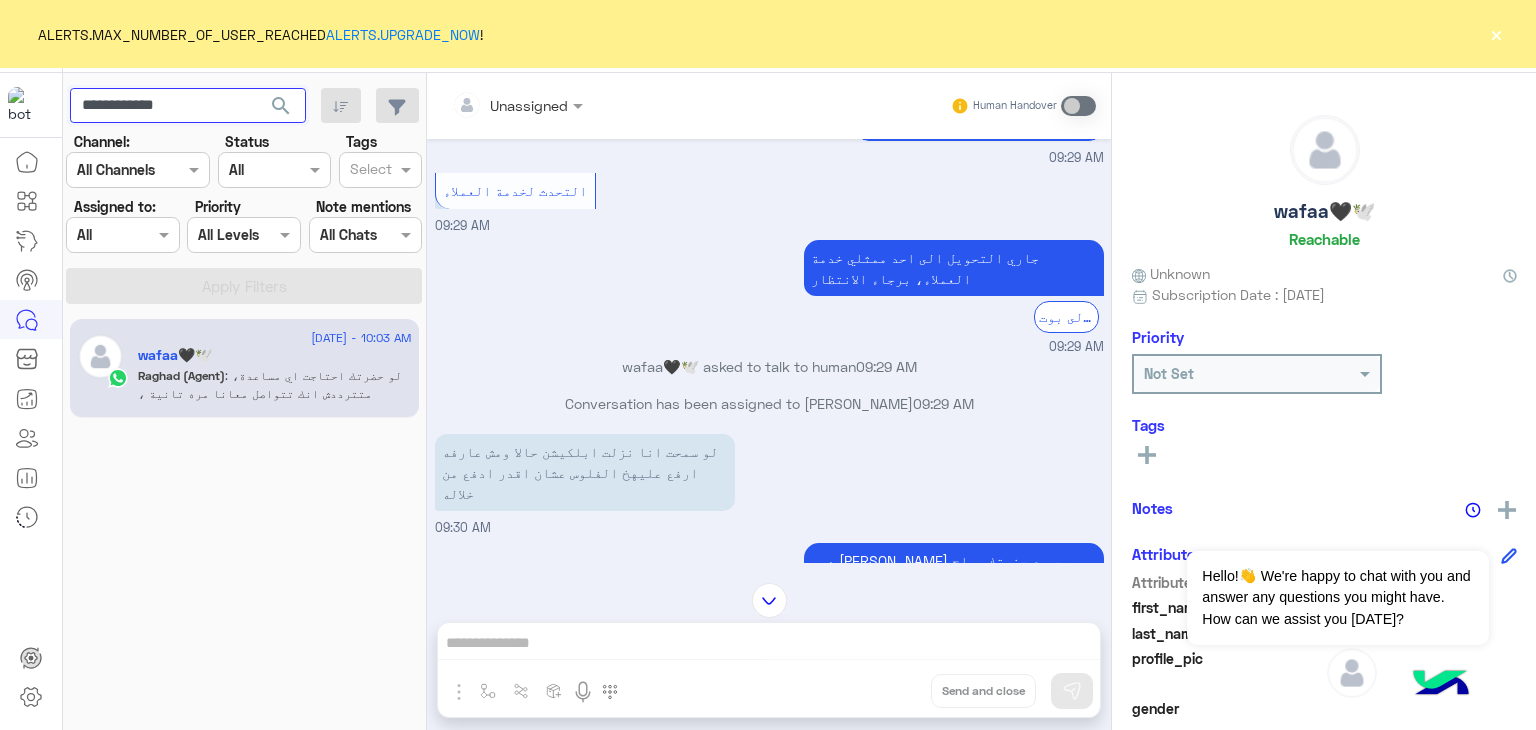 scroll, scrollTop: 4666, scrollLeft: 0, axis: vertical 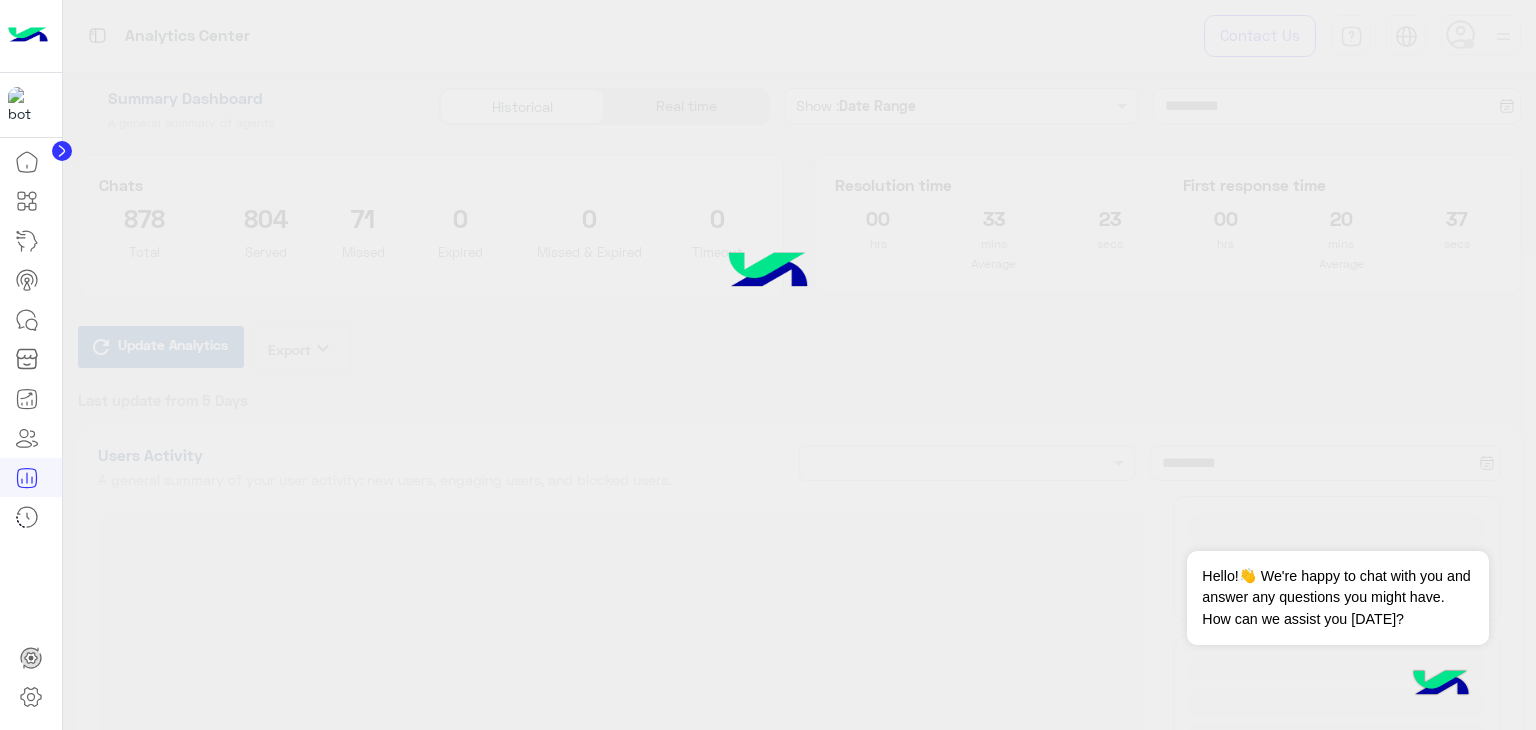 type on "**********" 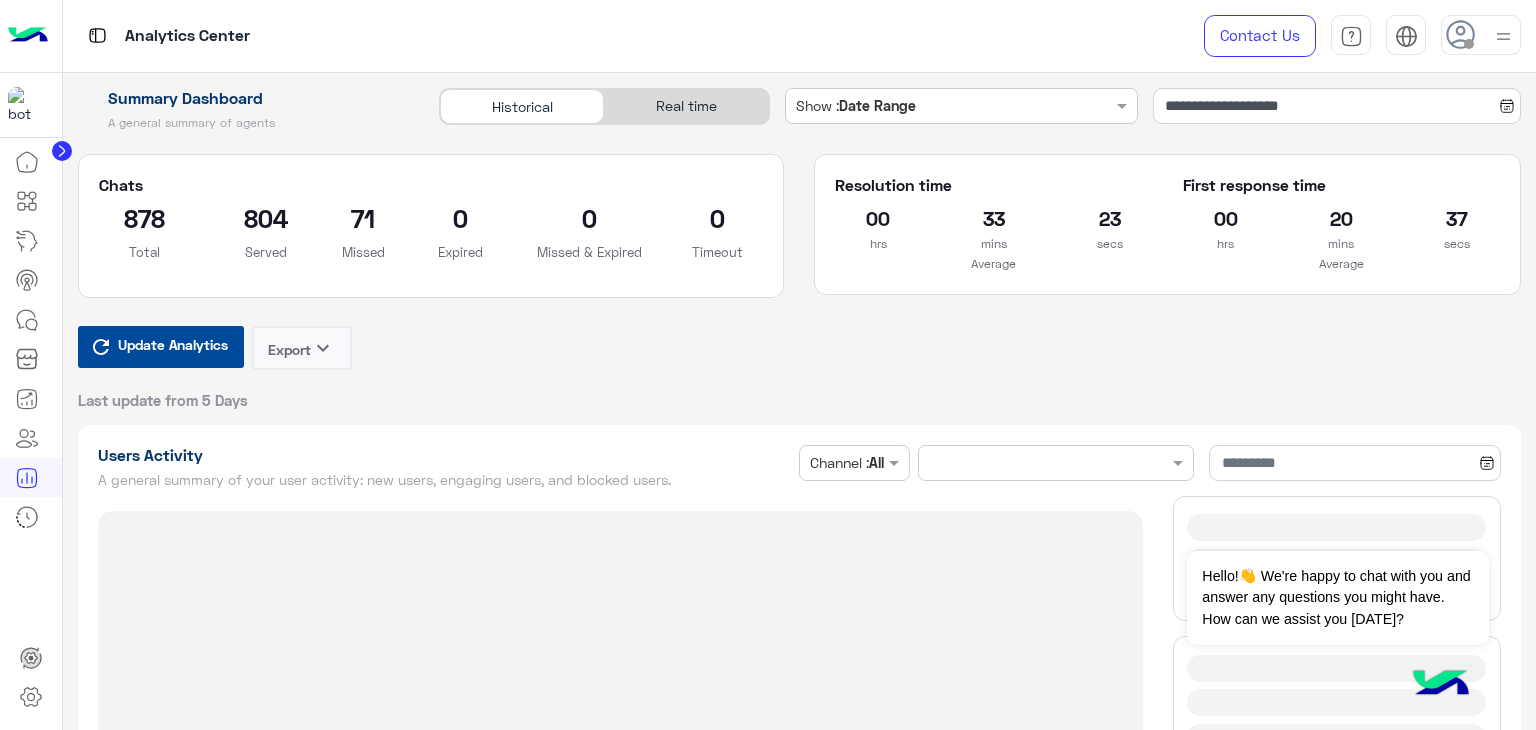 type on "**********" 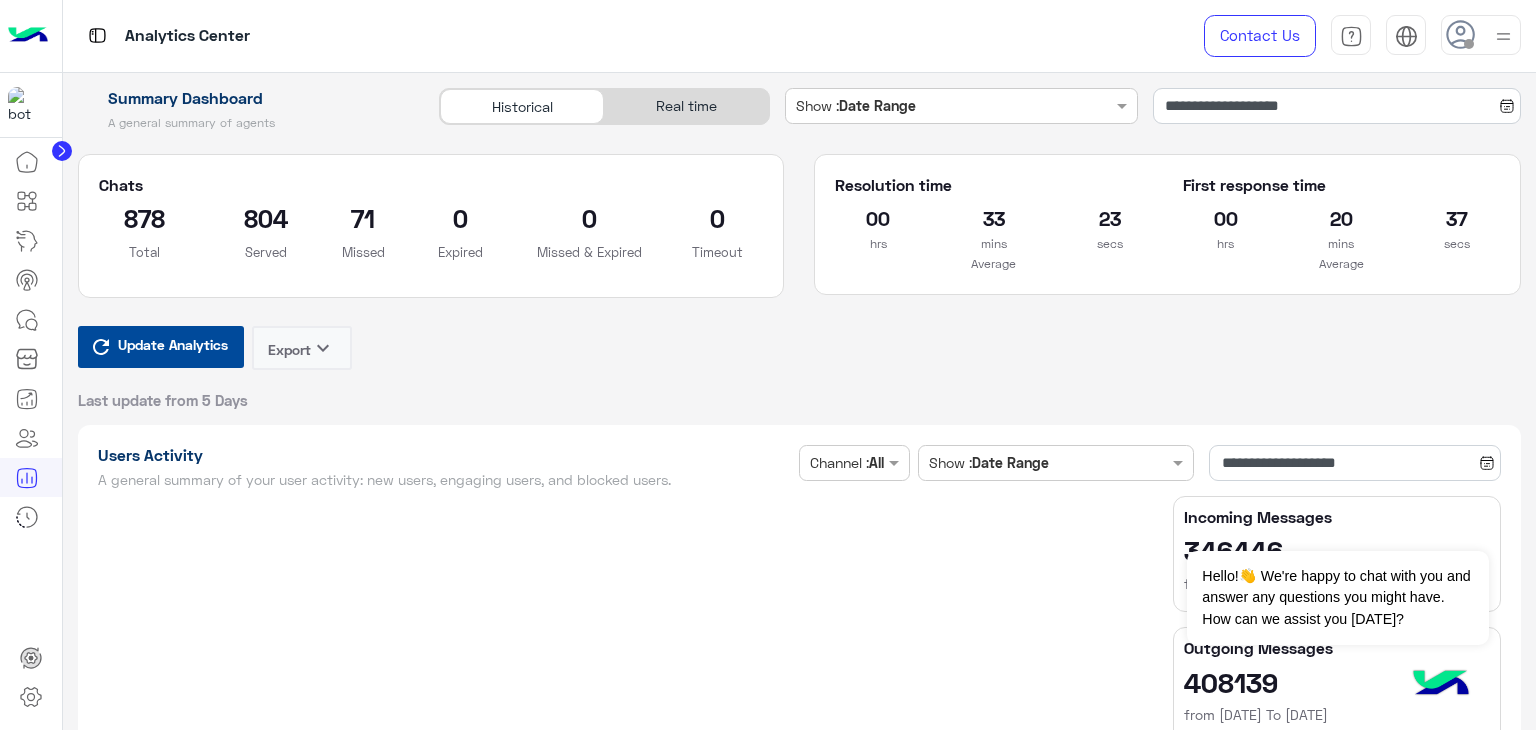 type on "**********" 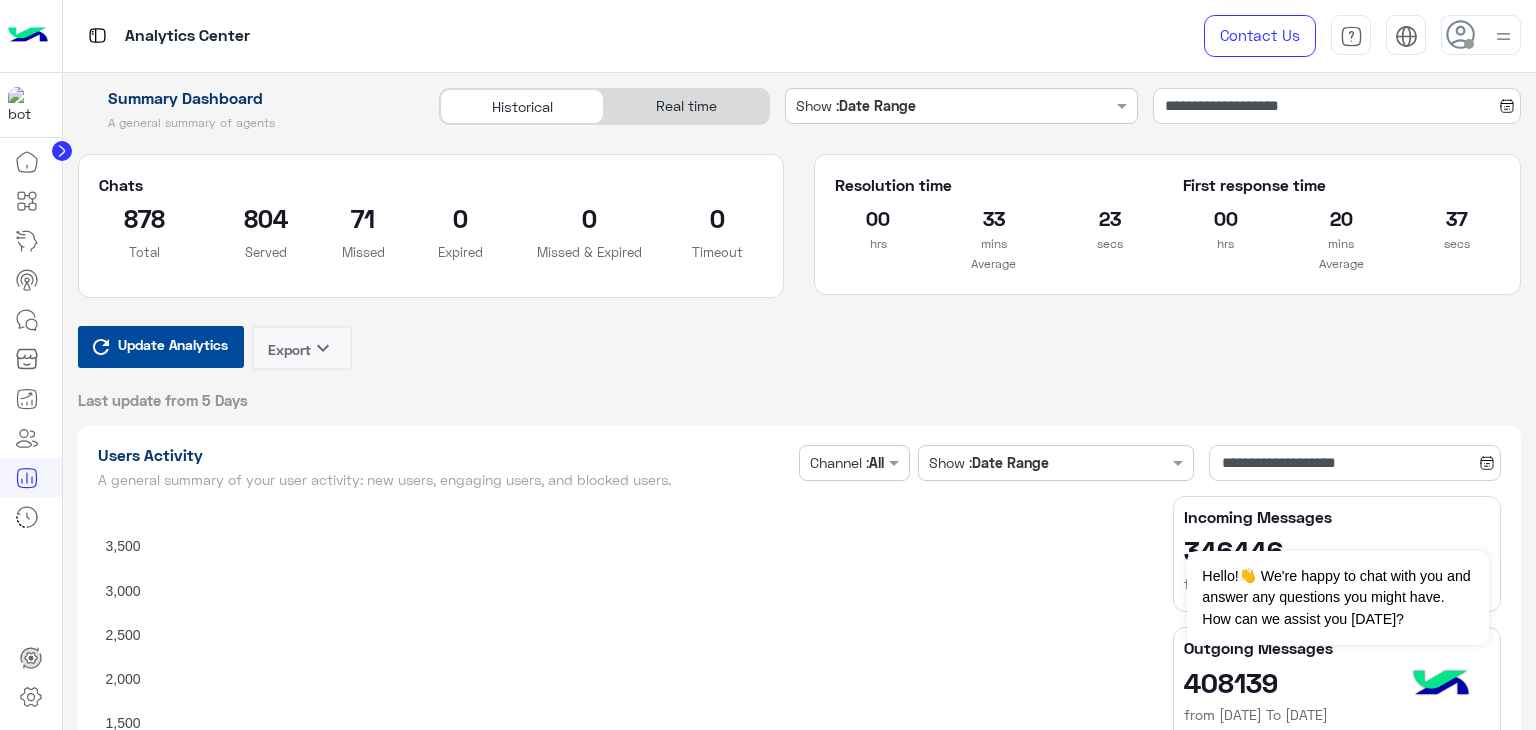 type on "**********" 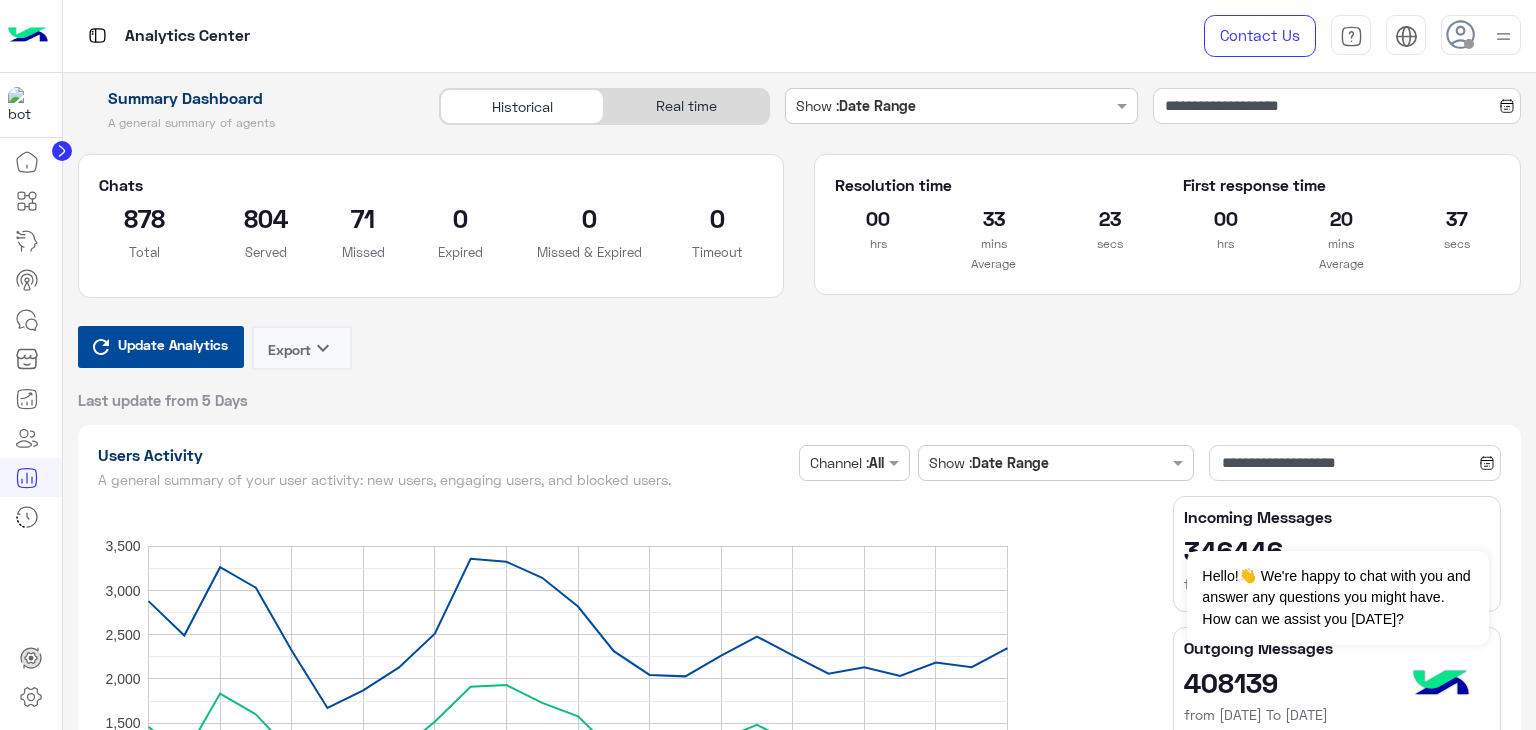 type on "**********" 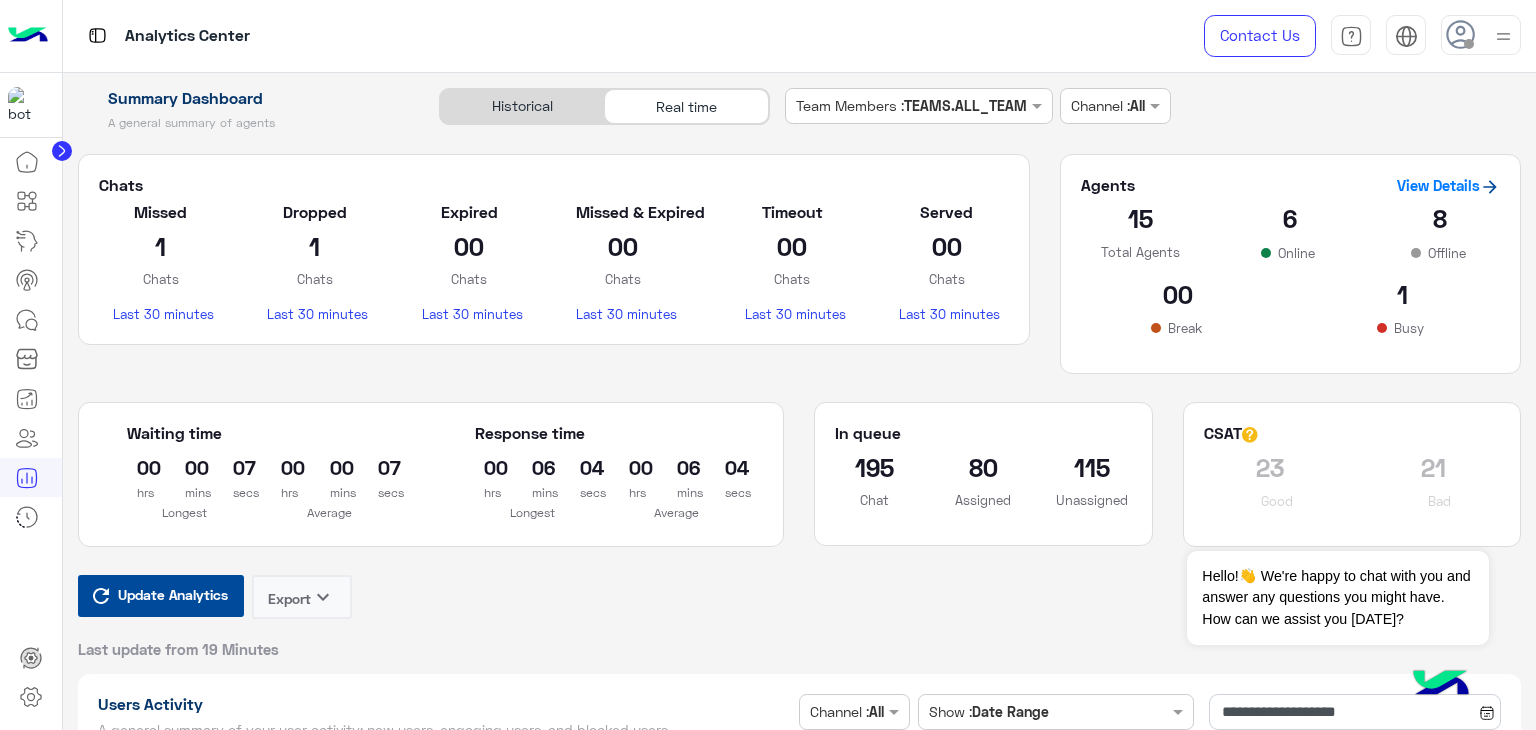 type on "**********" 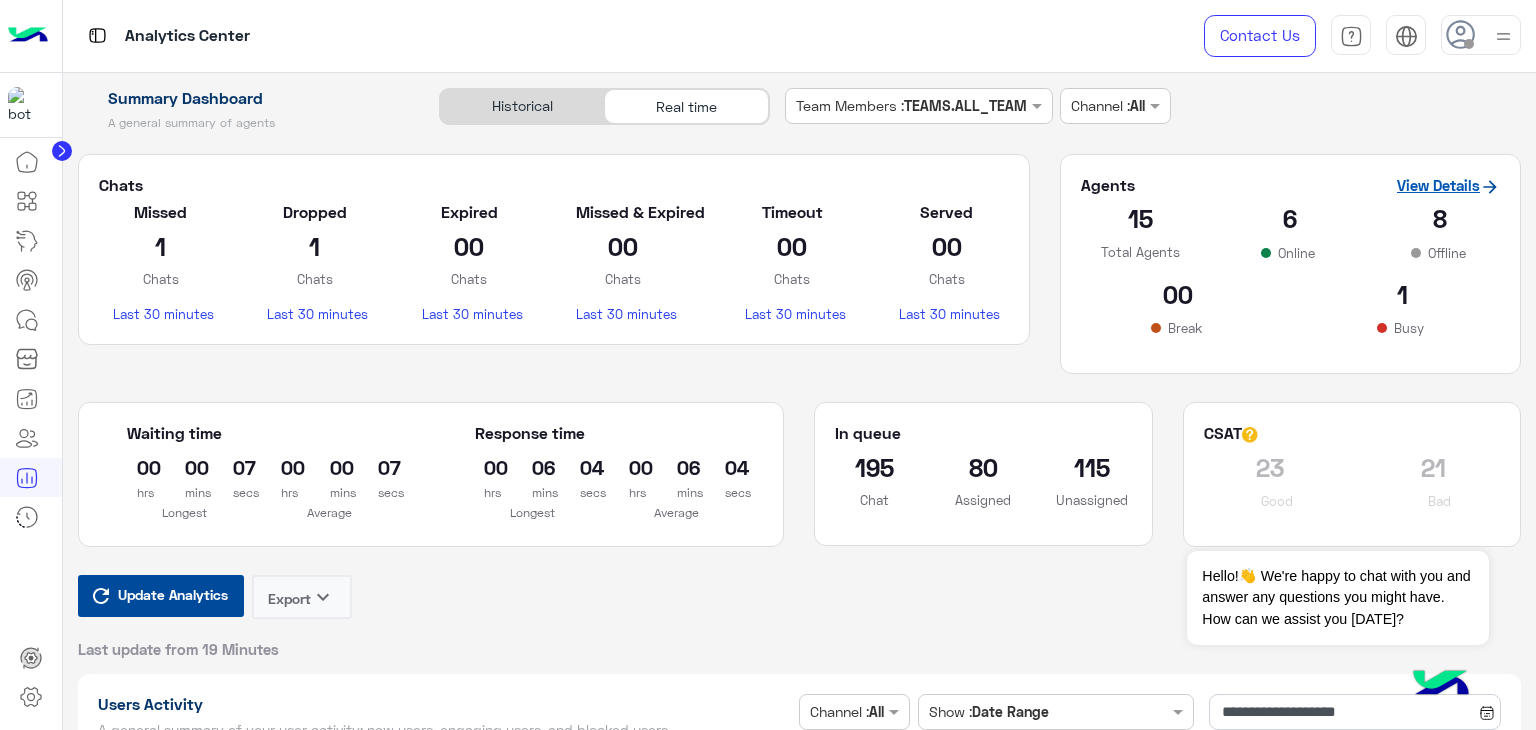 type on "**********" 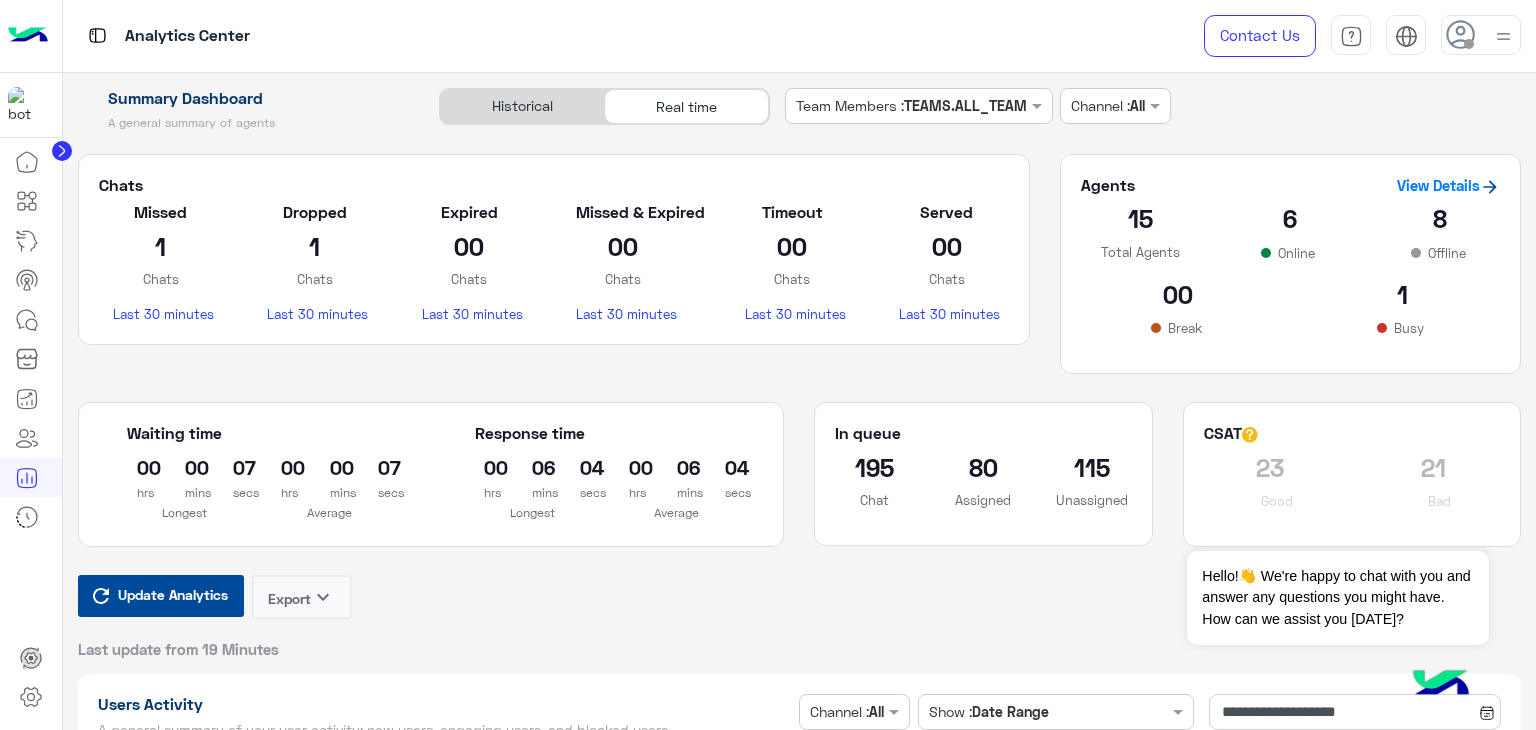 type on "**********" 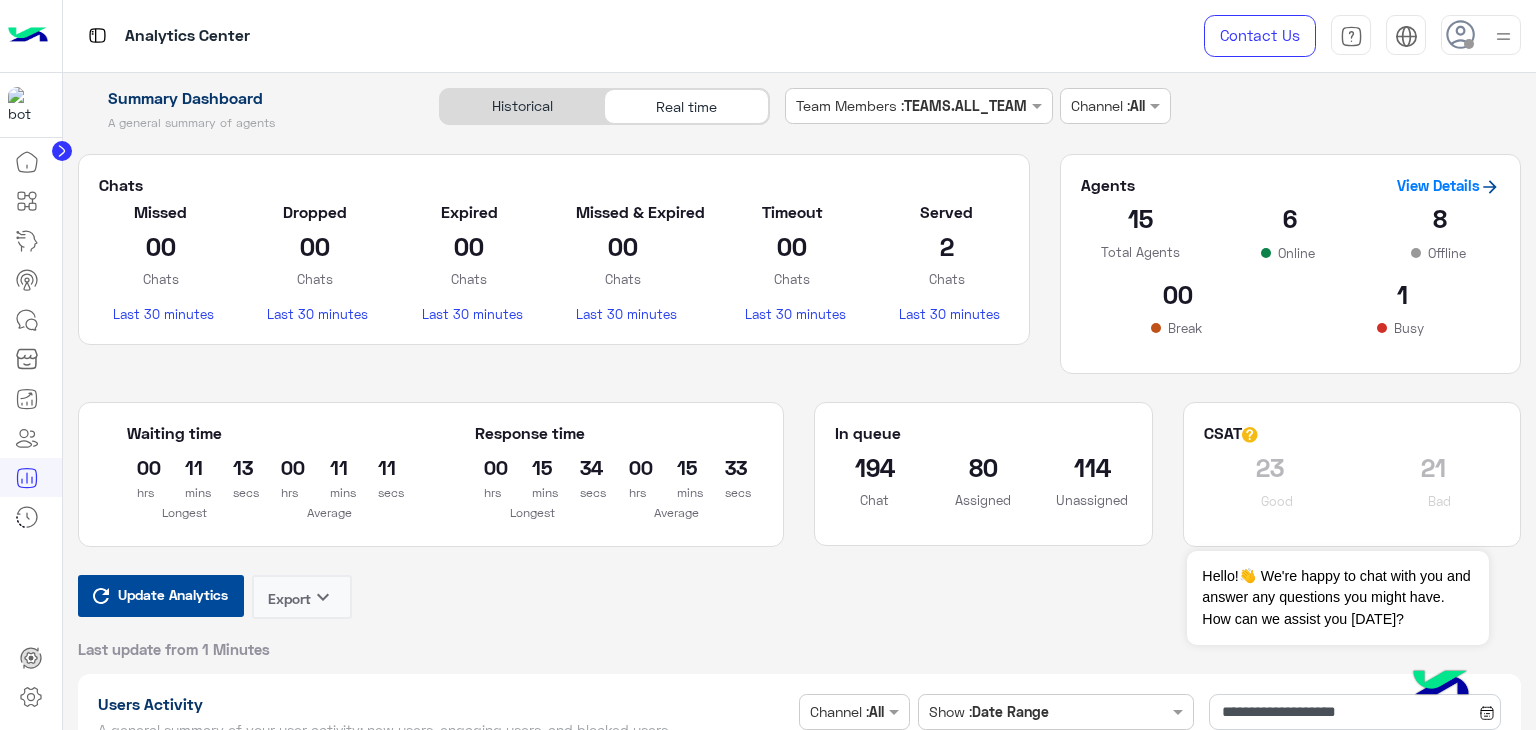 click on "Update Analytics" at bounding box center [173, 594] 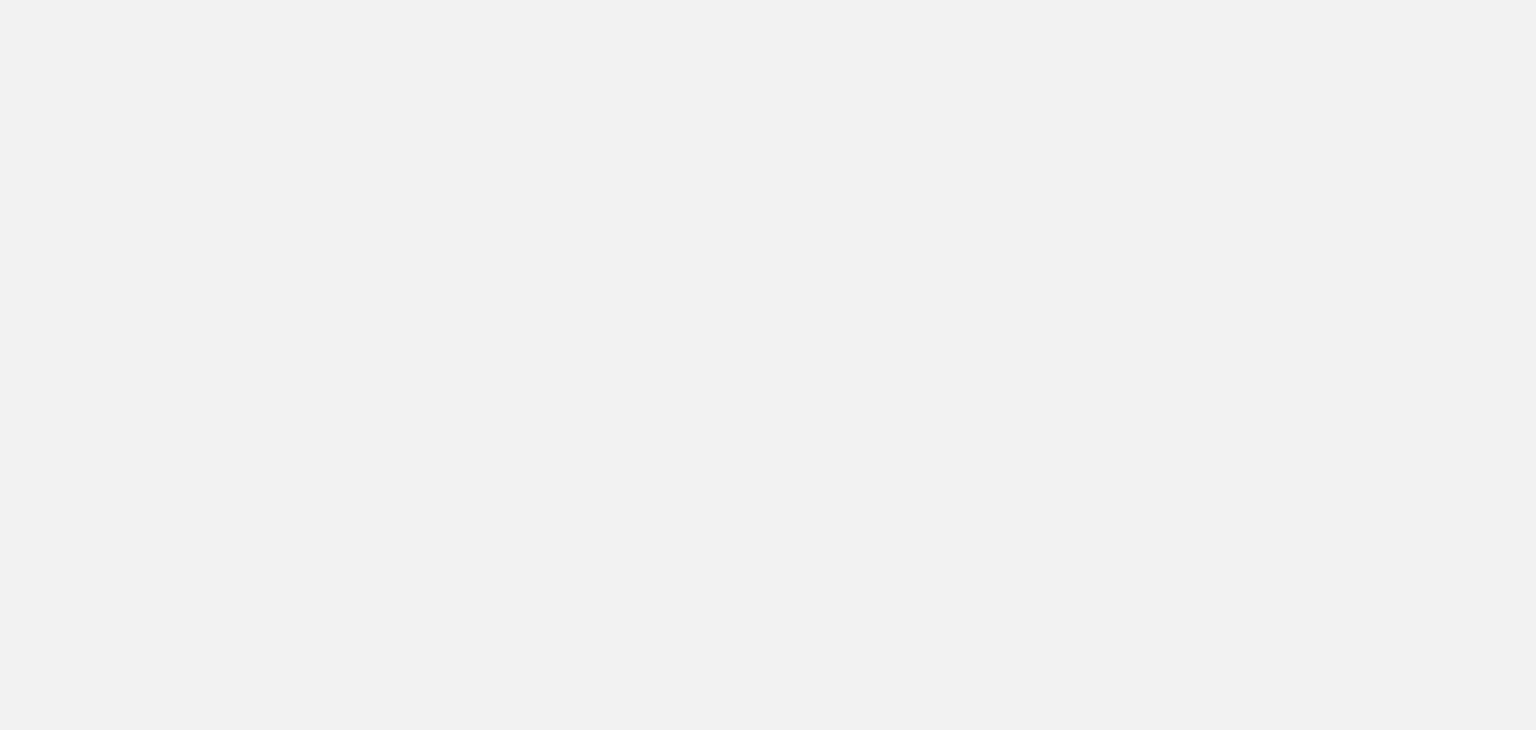 scroll, scrollTop: 0, scrollLeft: 0, axis: both 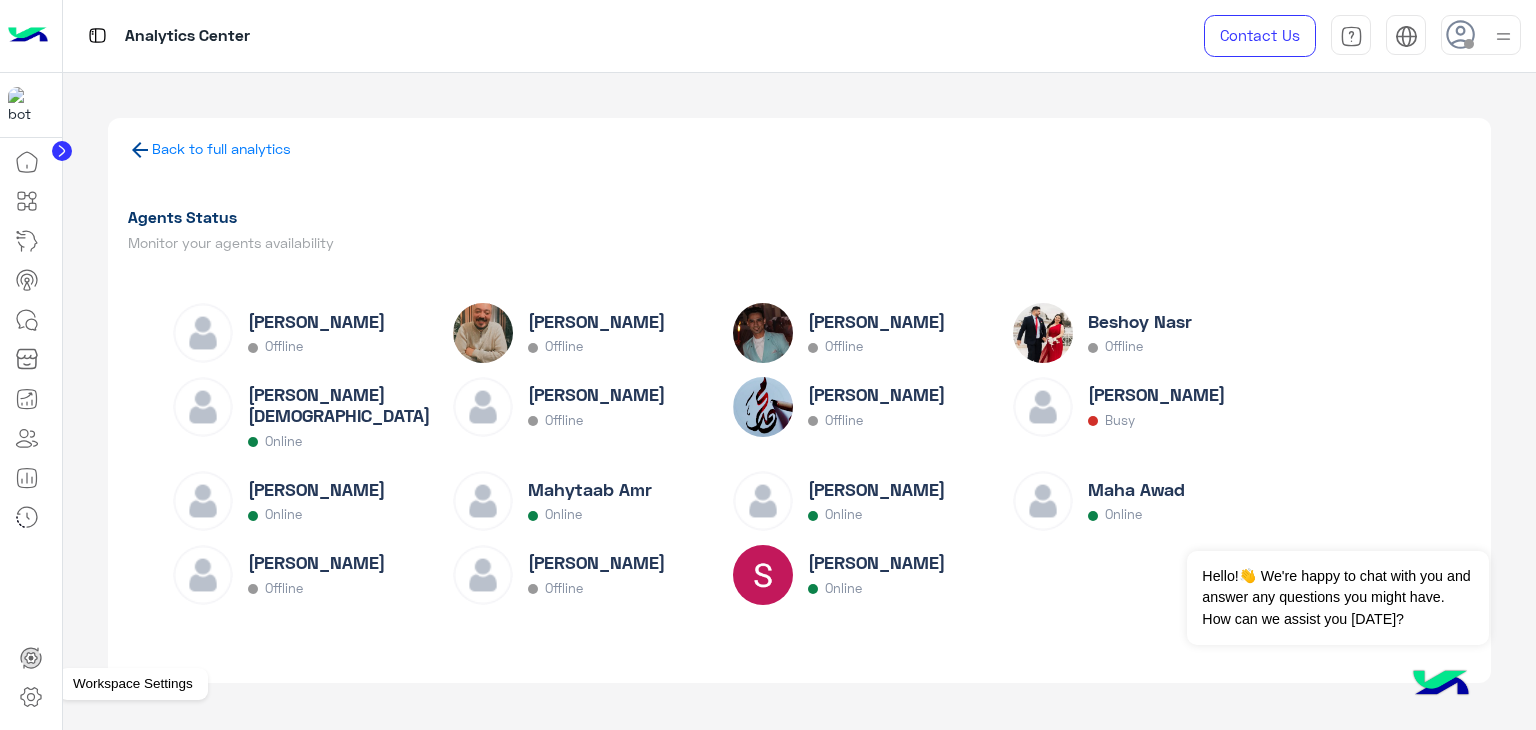 click 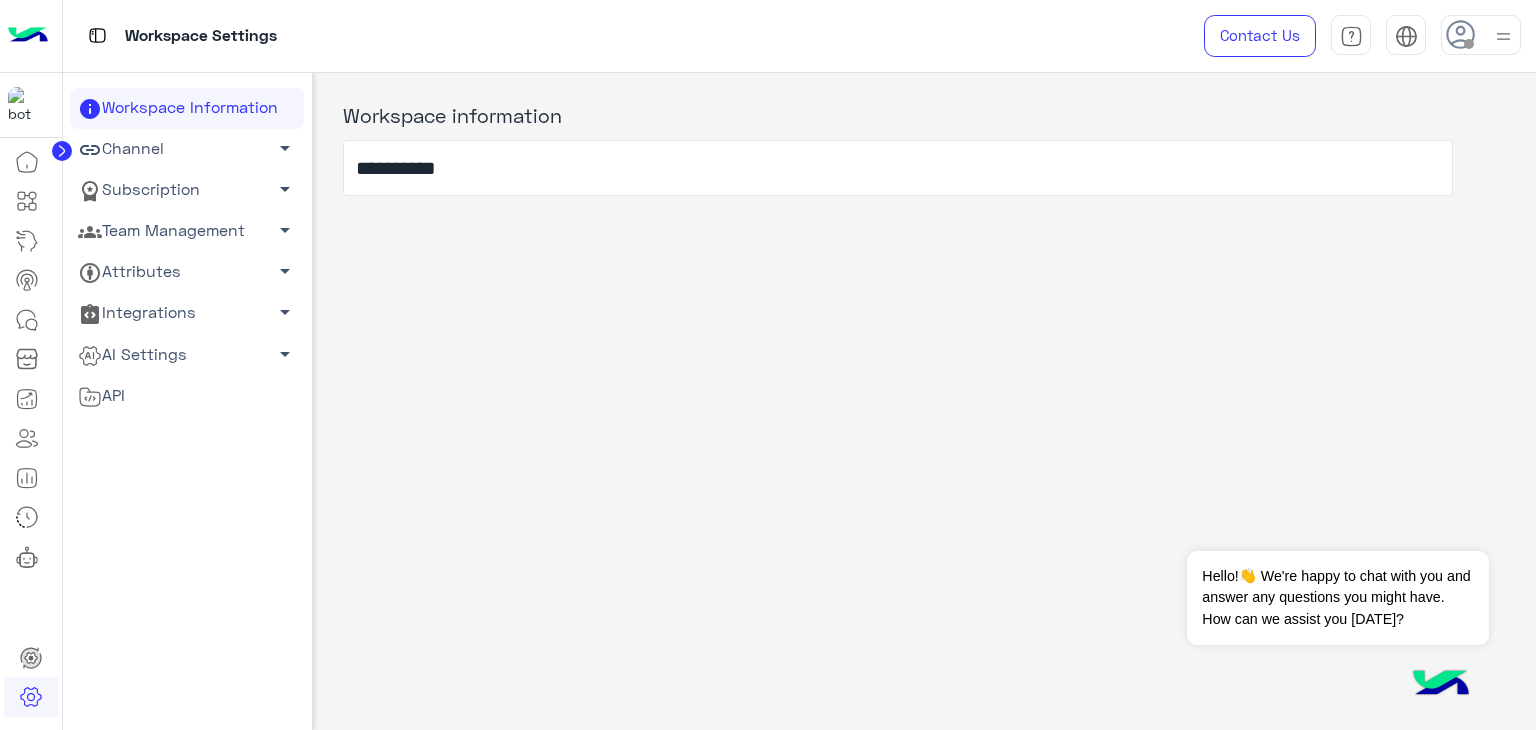 click on "Team Management   arrow_drop_down" 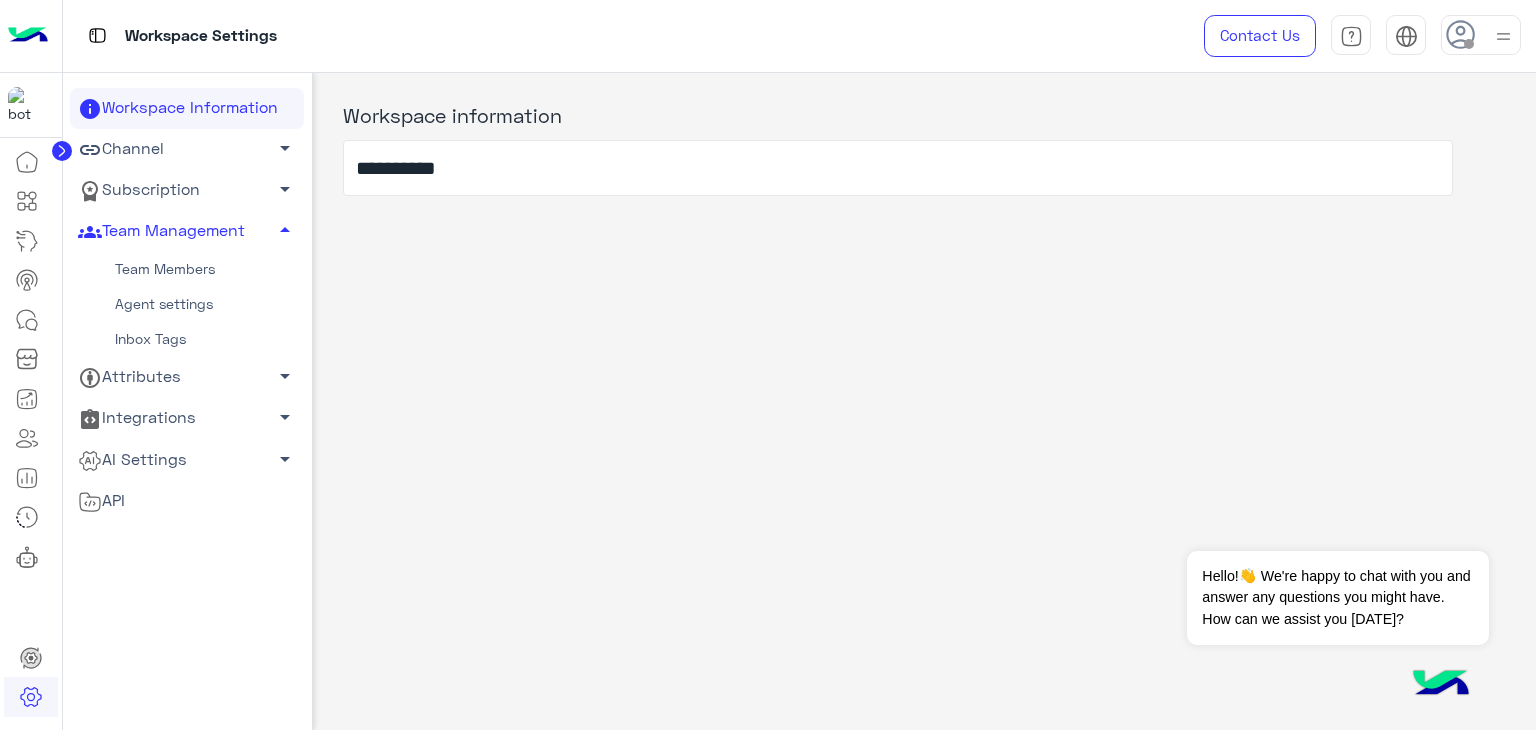 click on "Team Members" 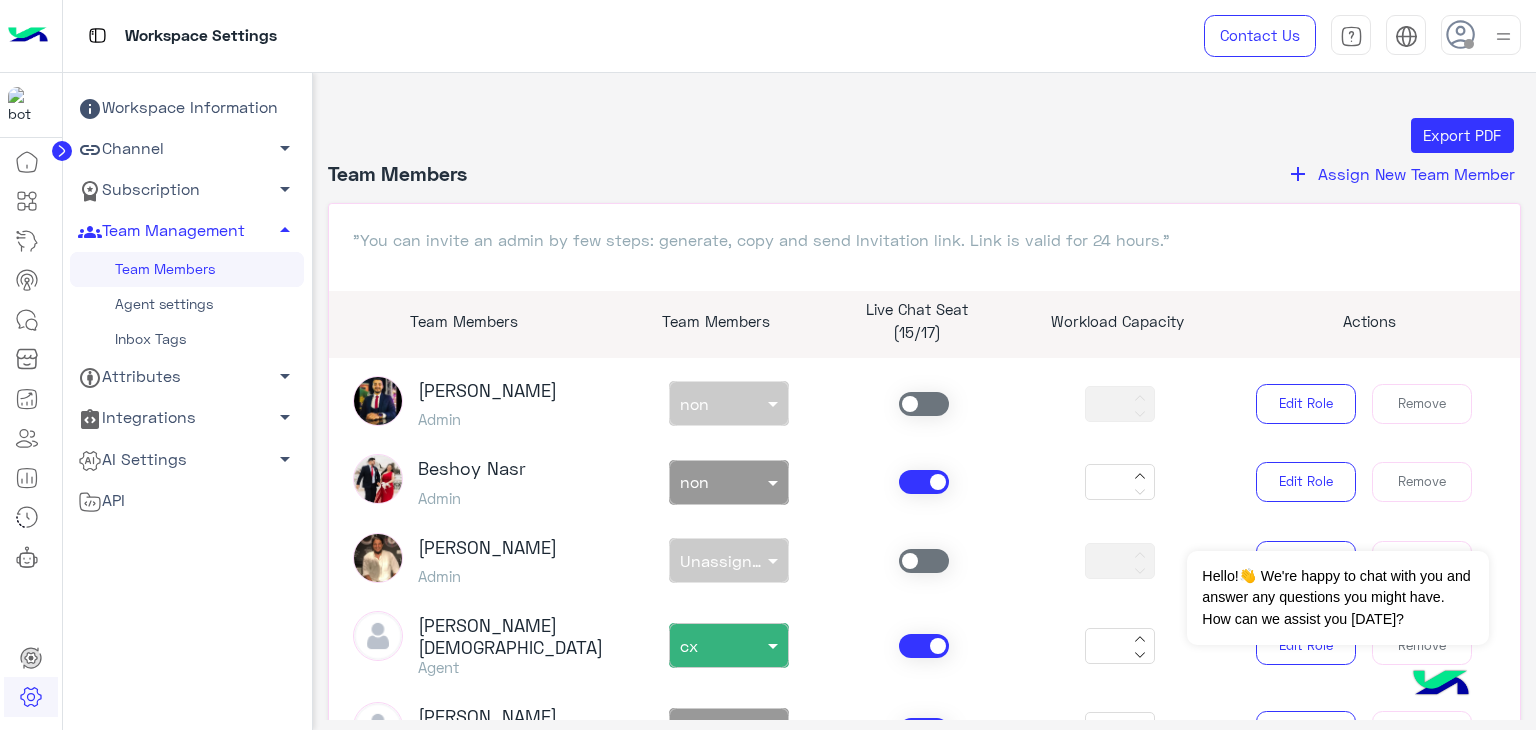 scroll, scrollTop: 1100, scrollLeft: 0, axis: vertical 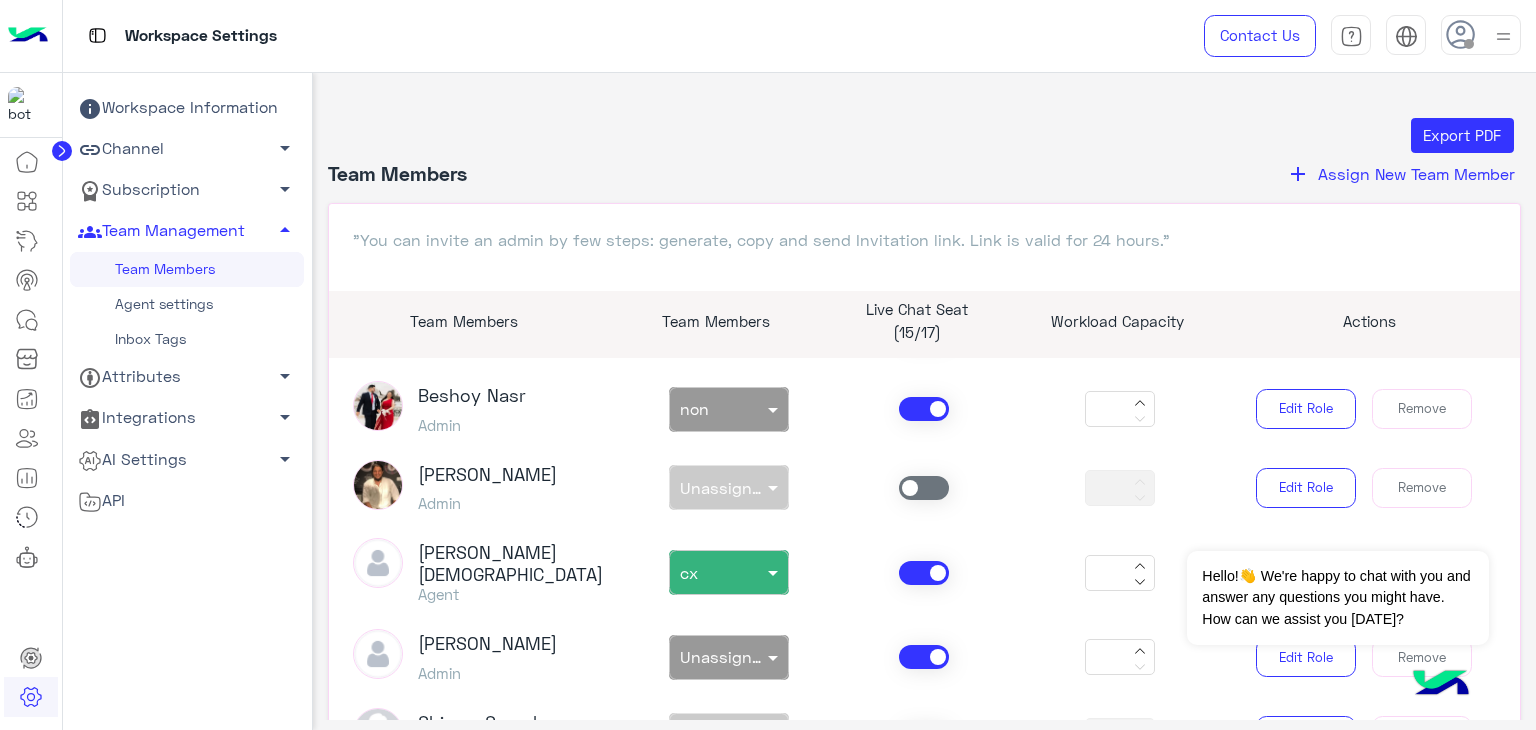 click 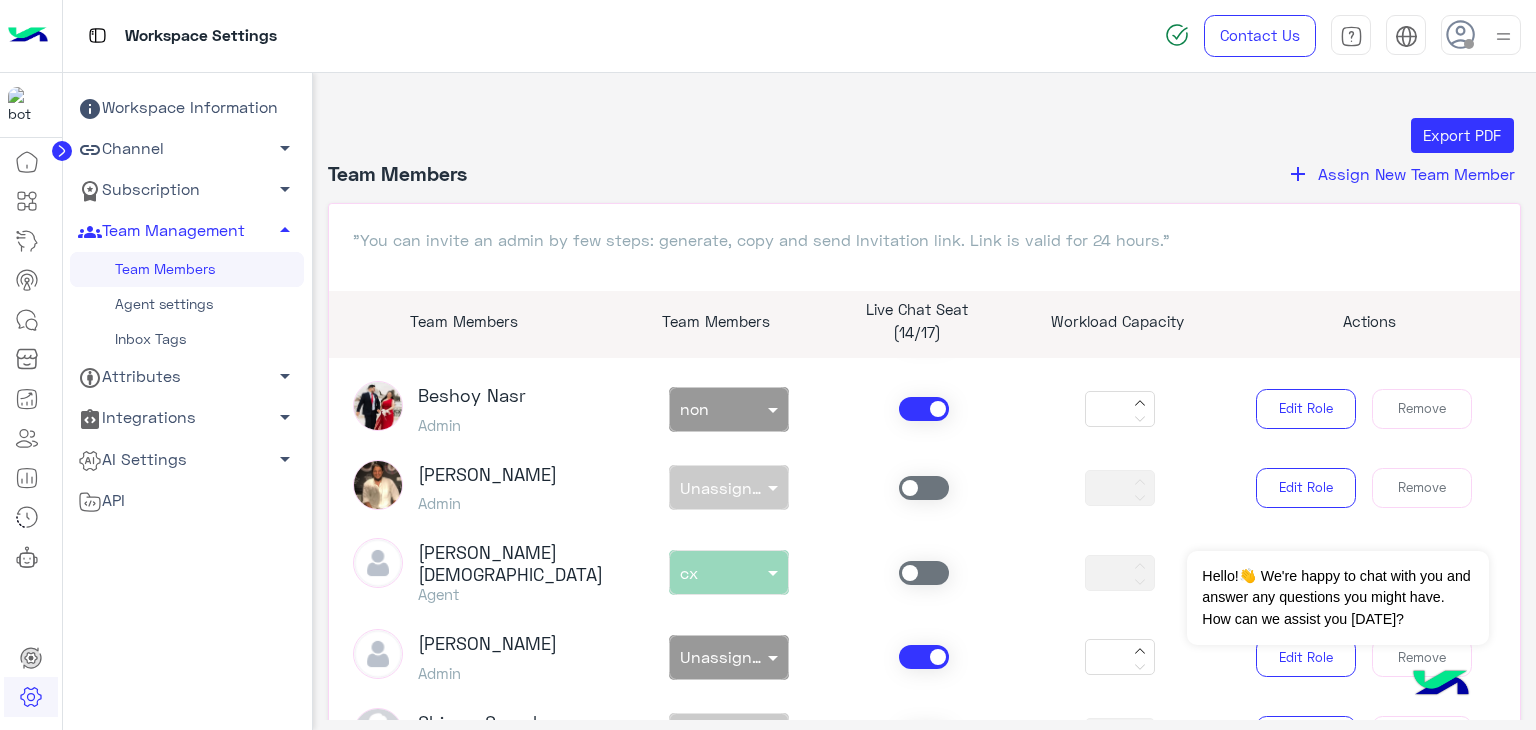 type on "*" 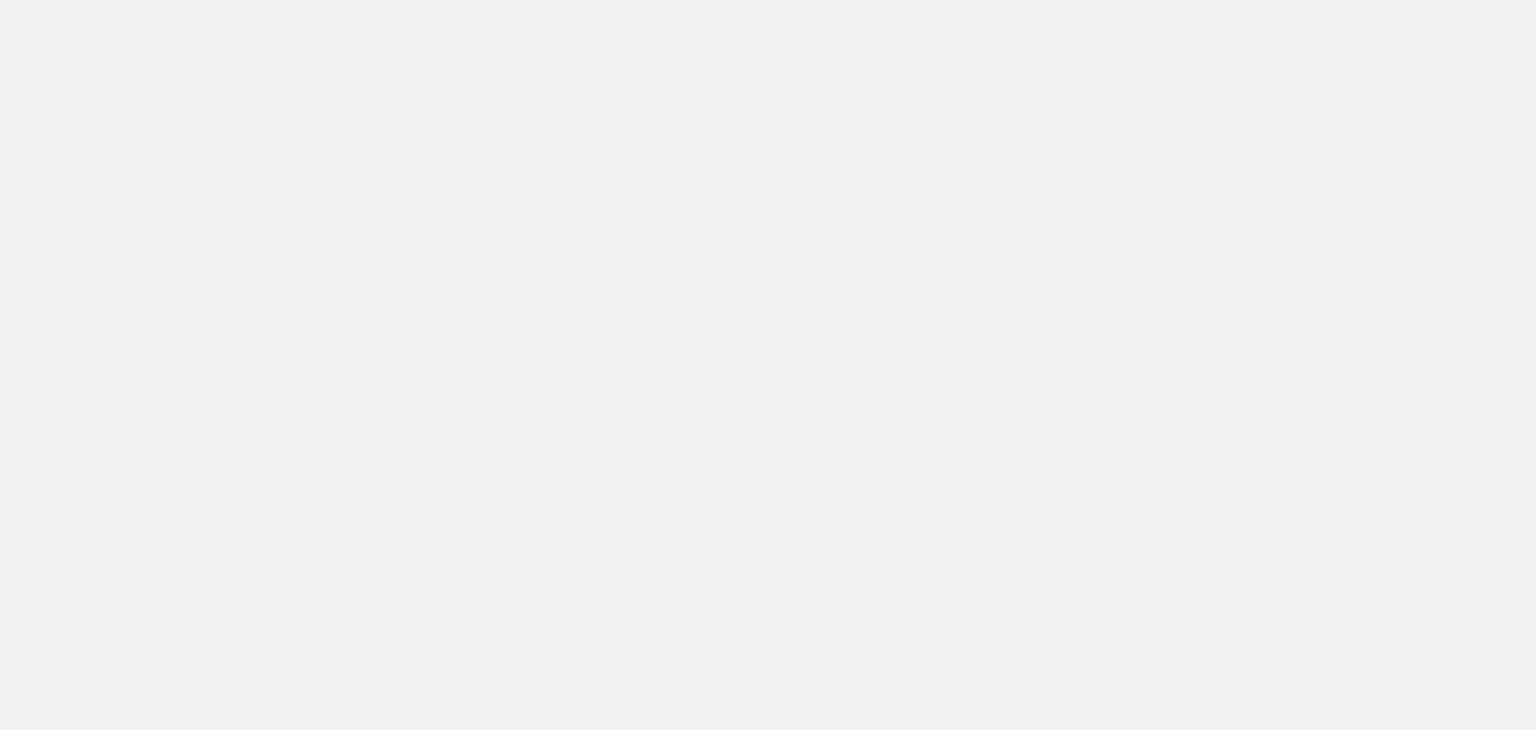 scroll, scrollTop: 0, scrollLeft: 0, axis: both 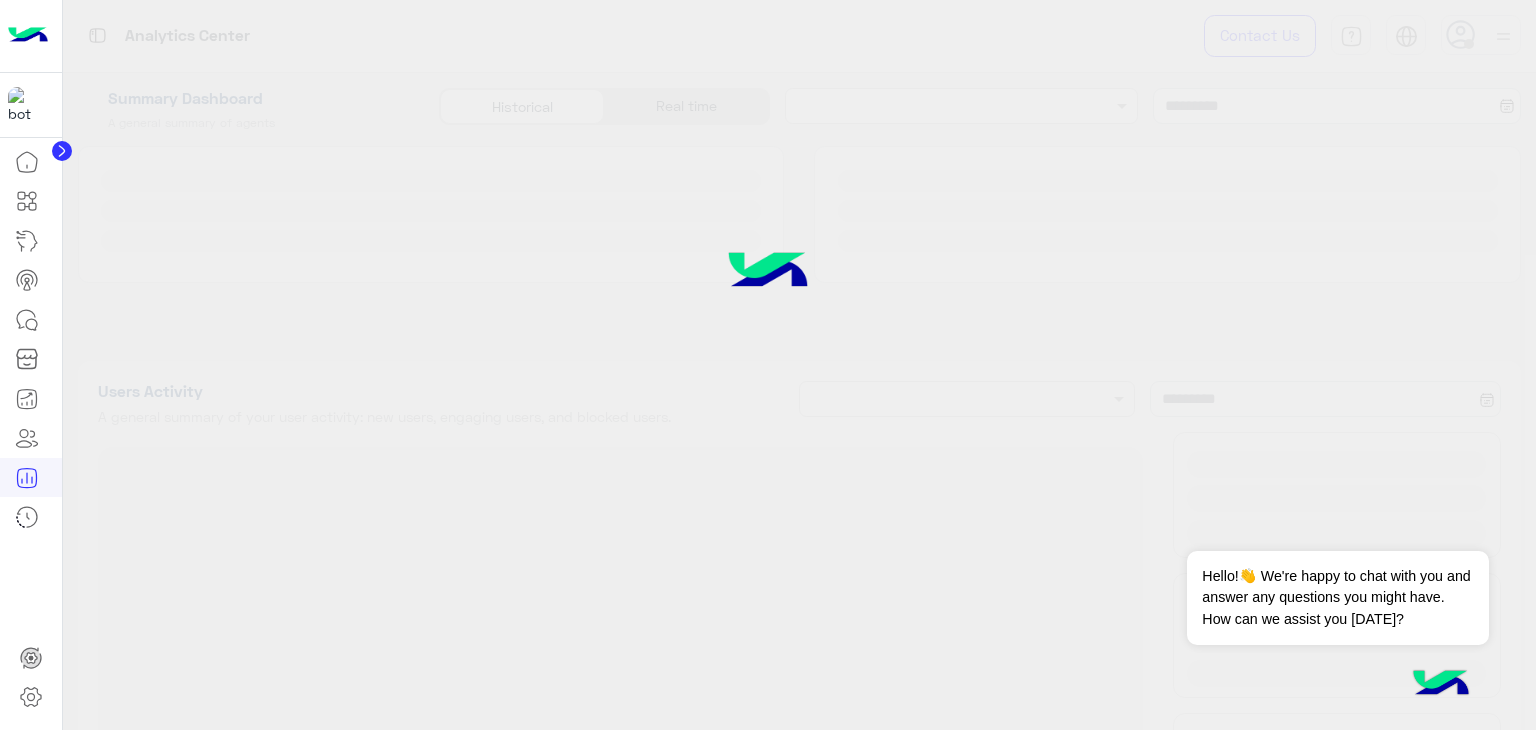 type on "**********" 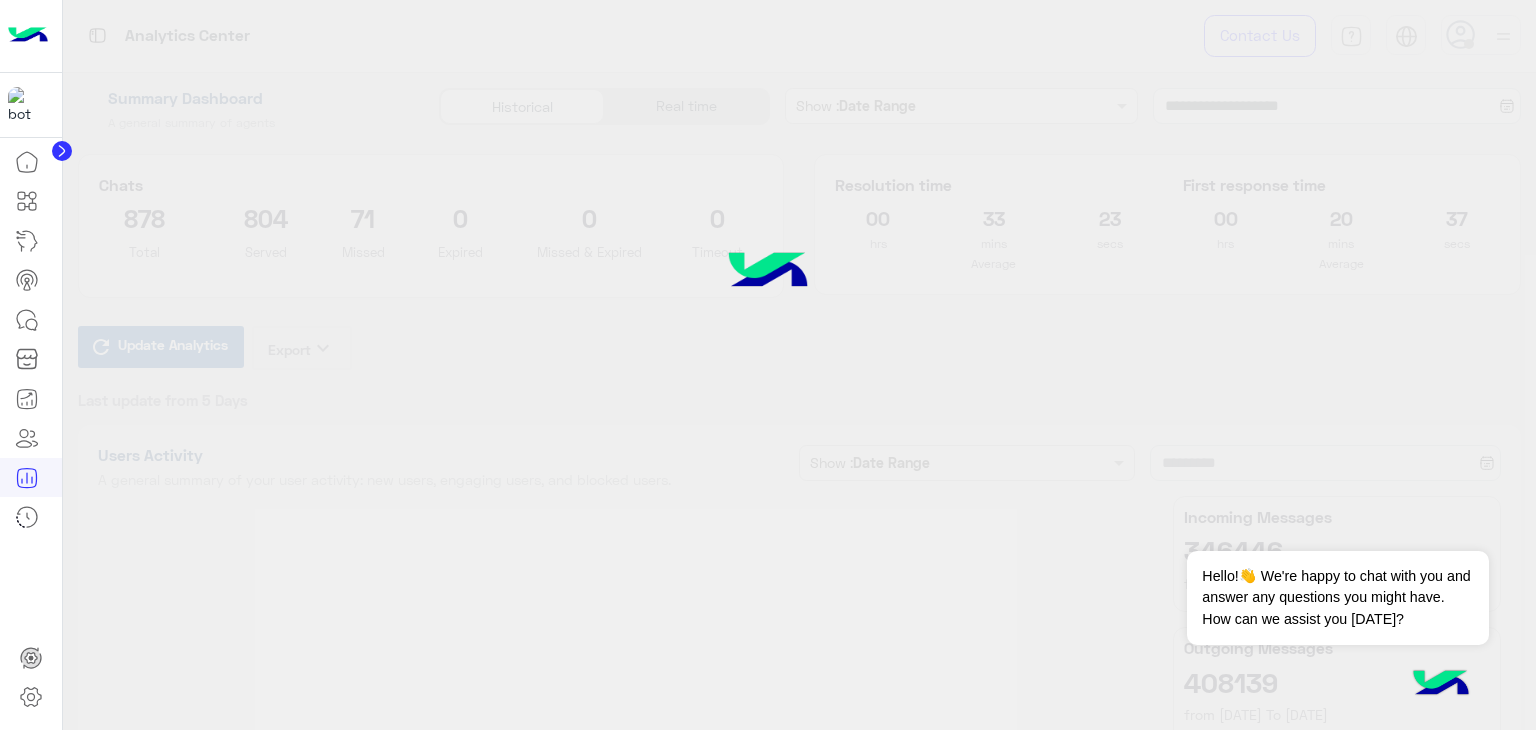 type on "**********" 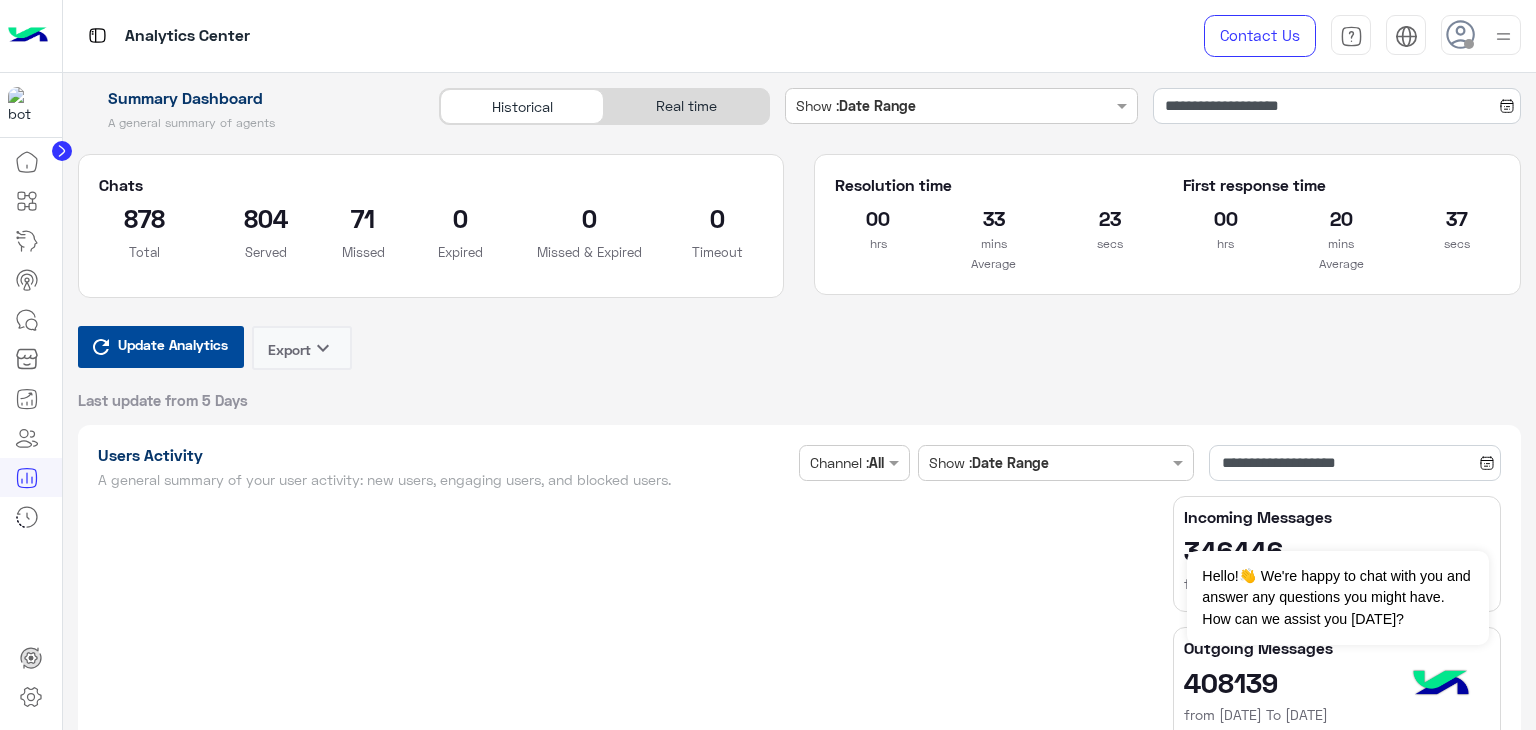 type on "**********" 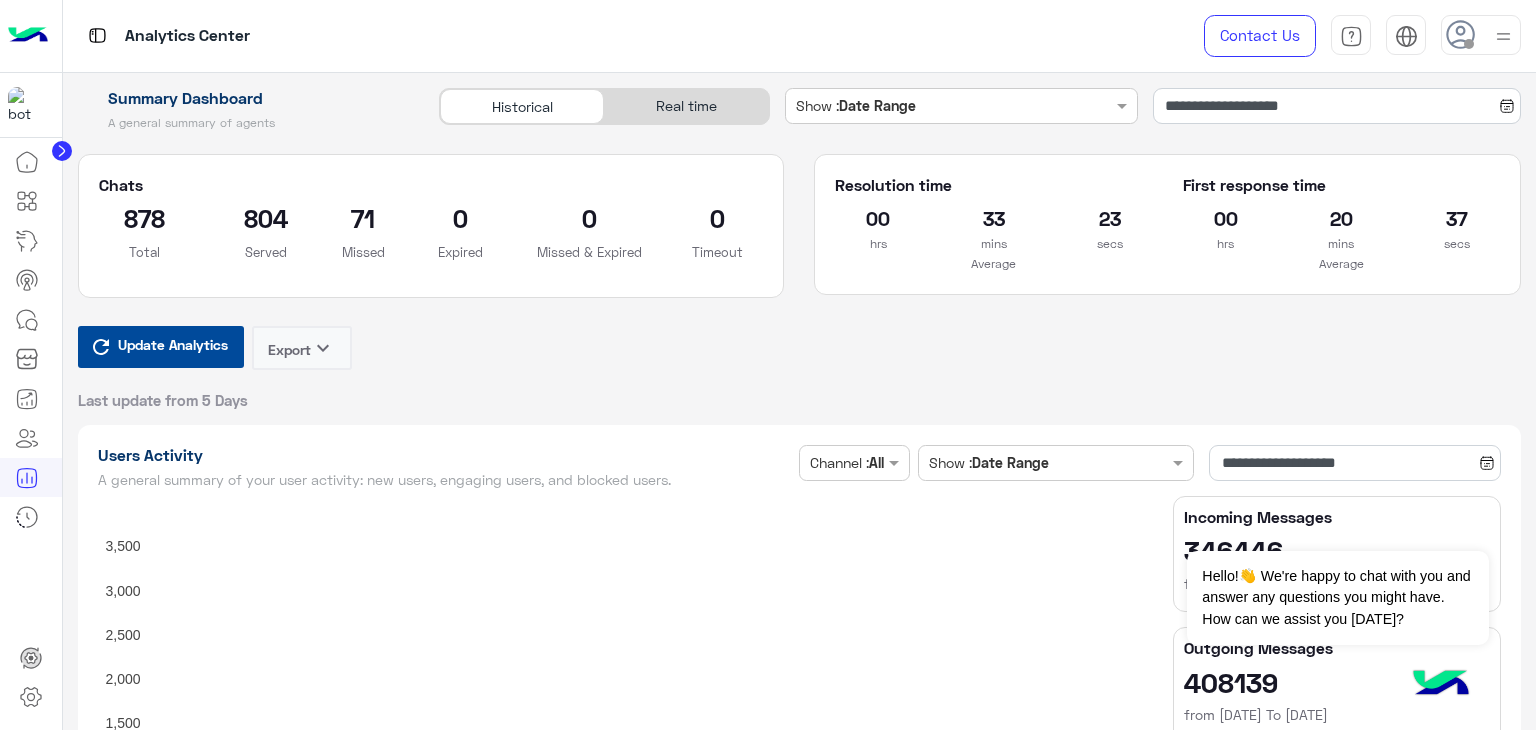type on "**********" 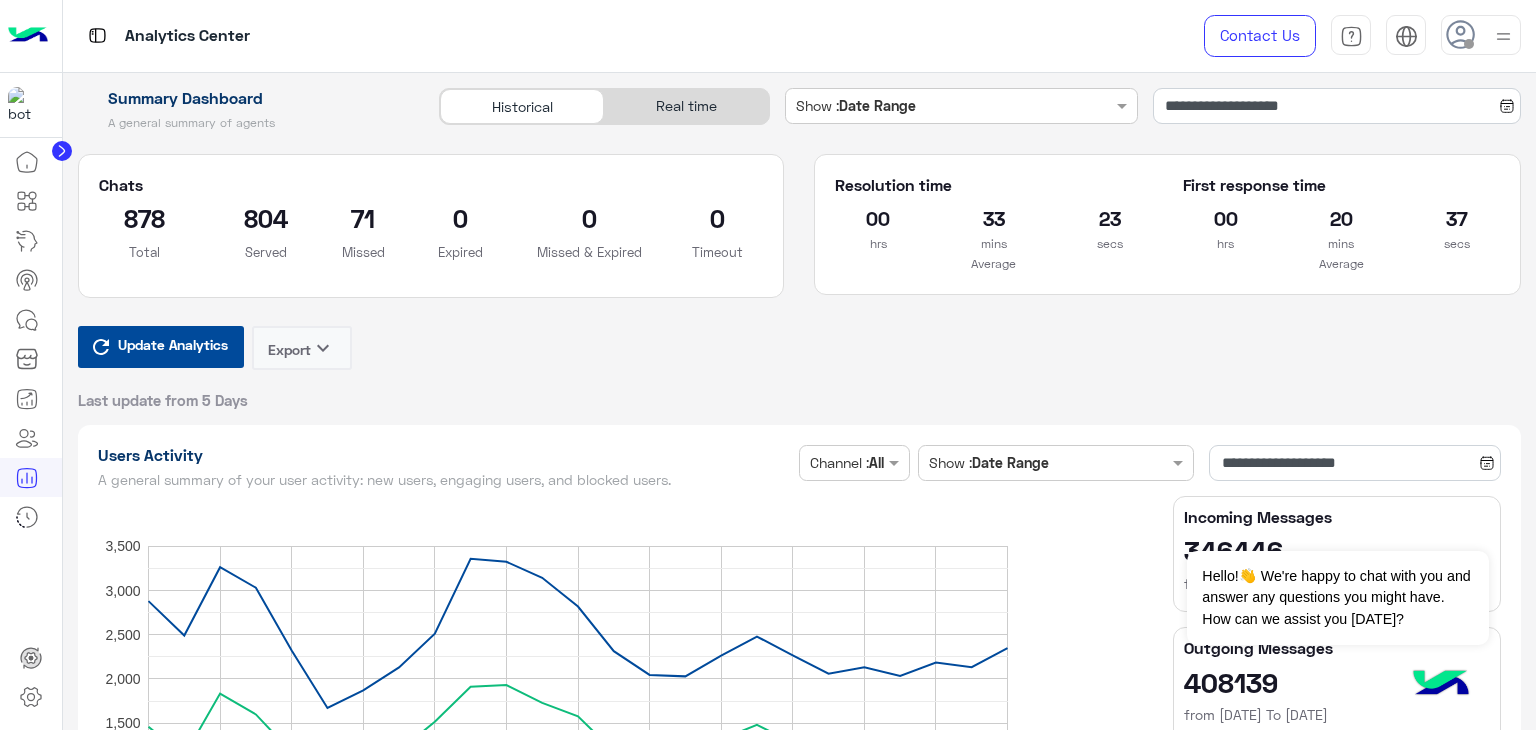 type on "**********" 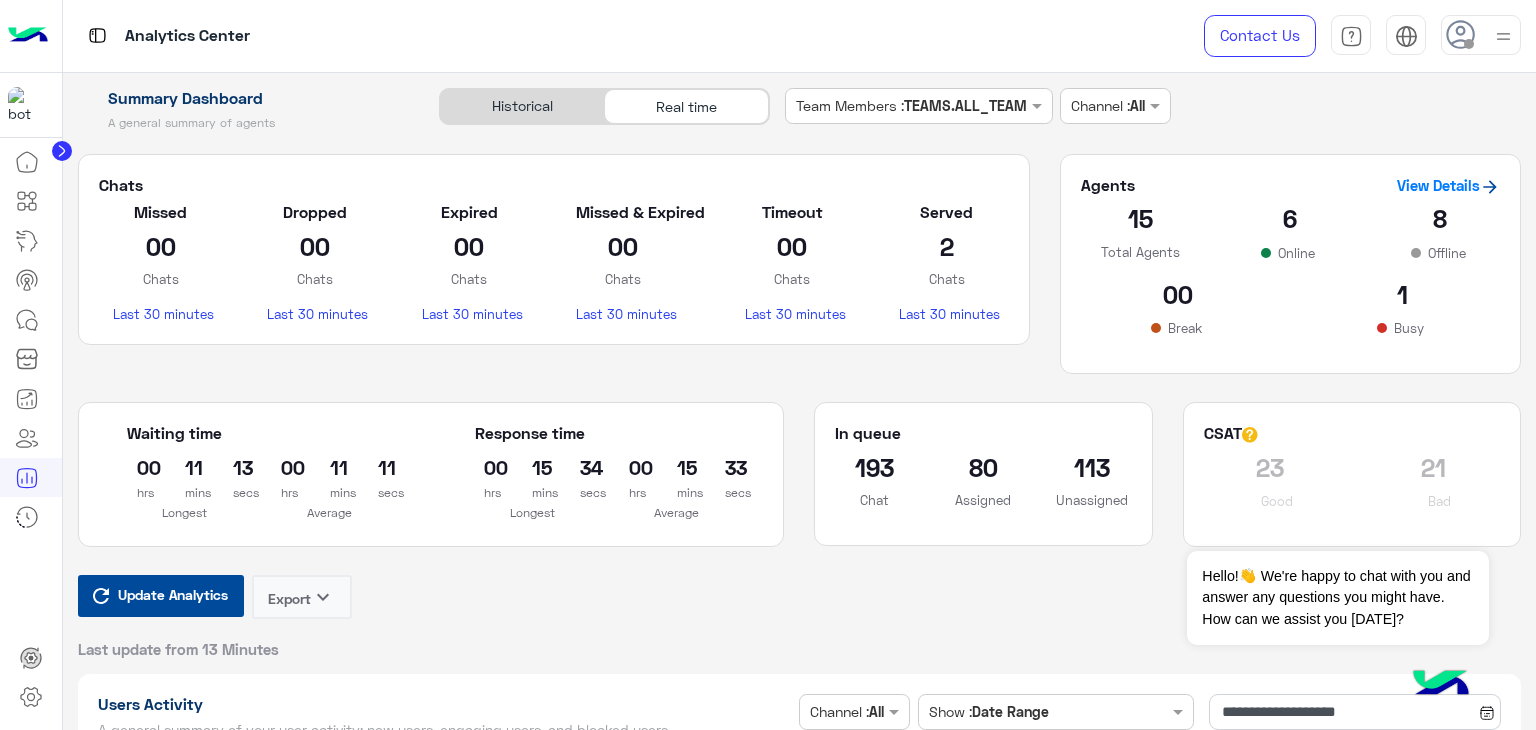 click on "Real time" 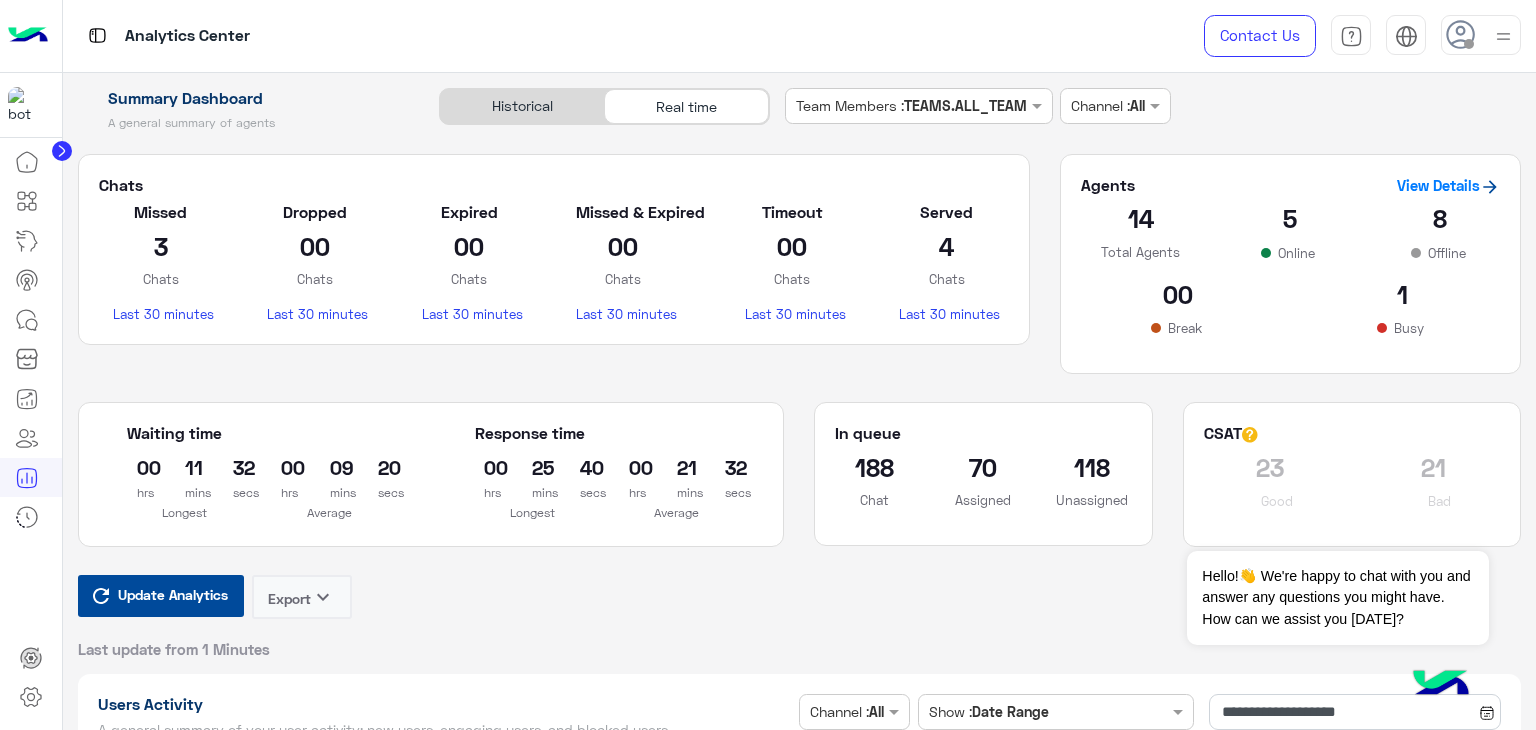 drag, startPoint x: 1430, startPoint y: 181, endPoint x: 1222, endPoint y: 8, distance: 270.54205 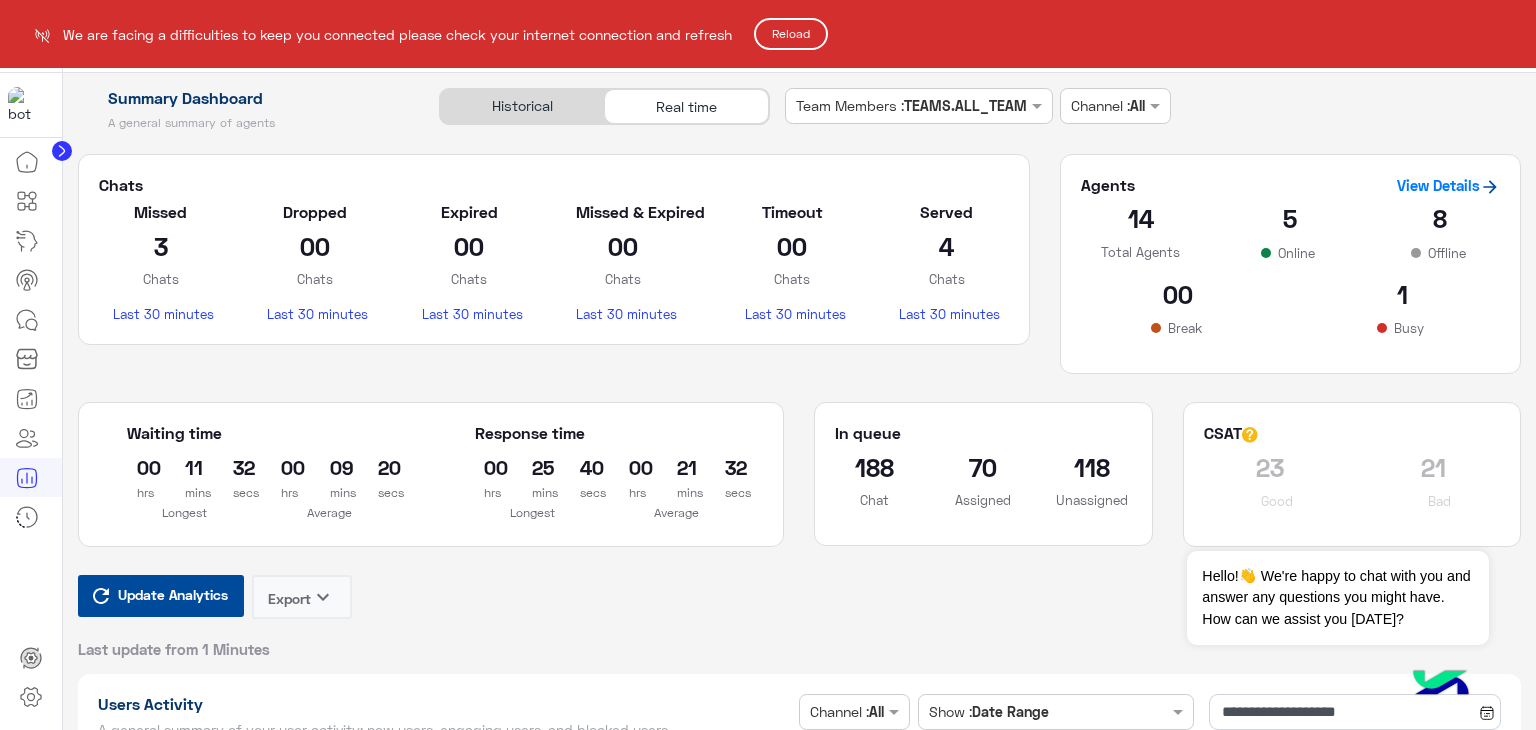 click on "Reload" 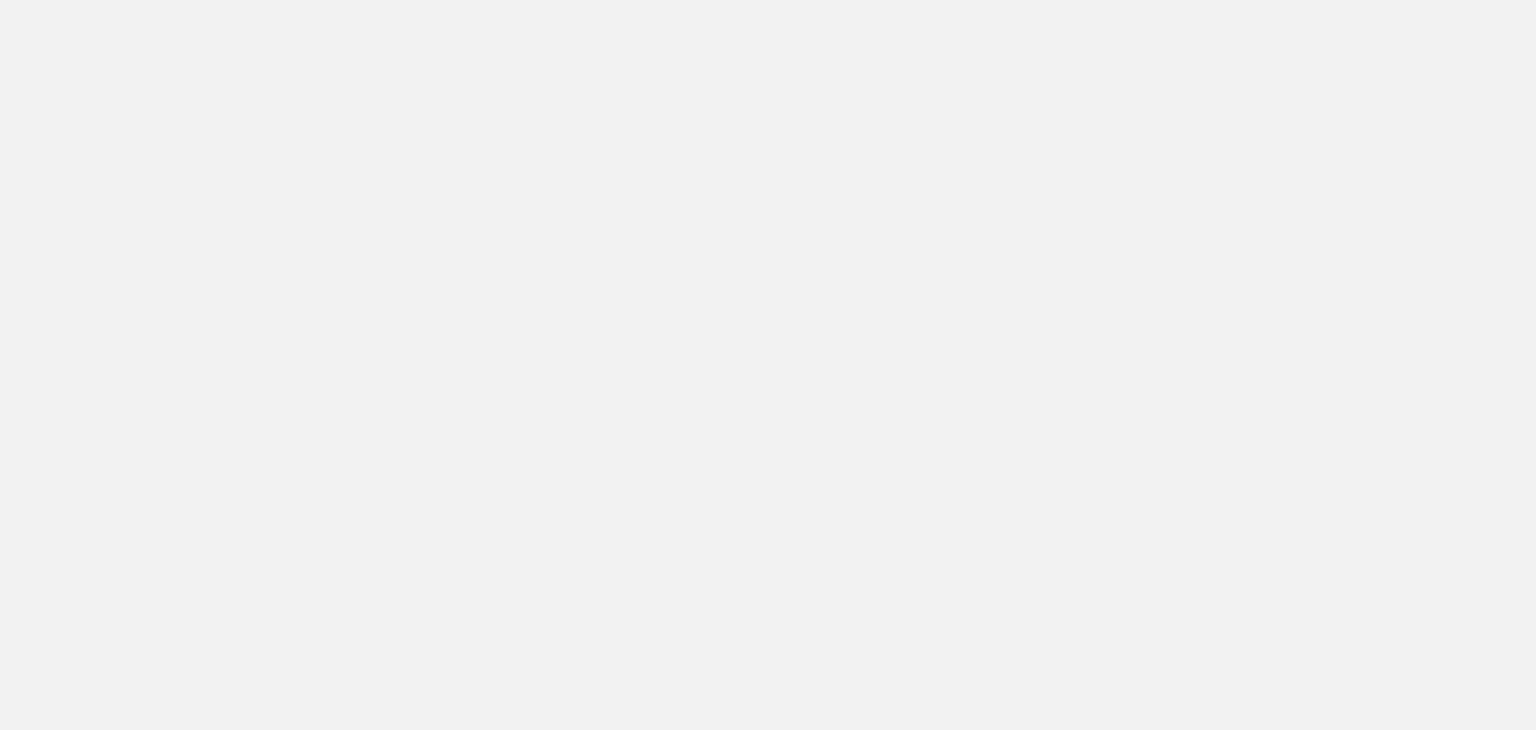 scroll, scrollTop: 0, scrollLeft: 0, axis: both 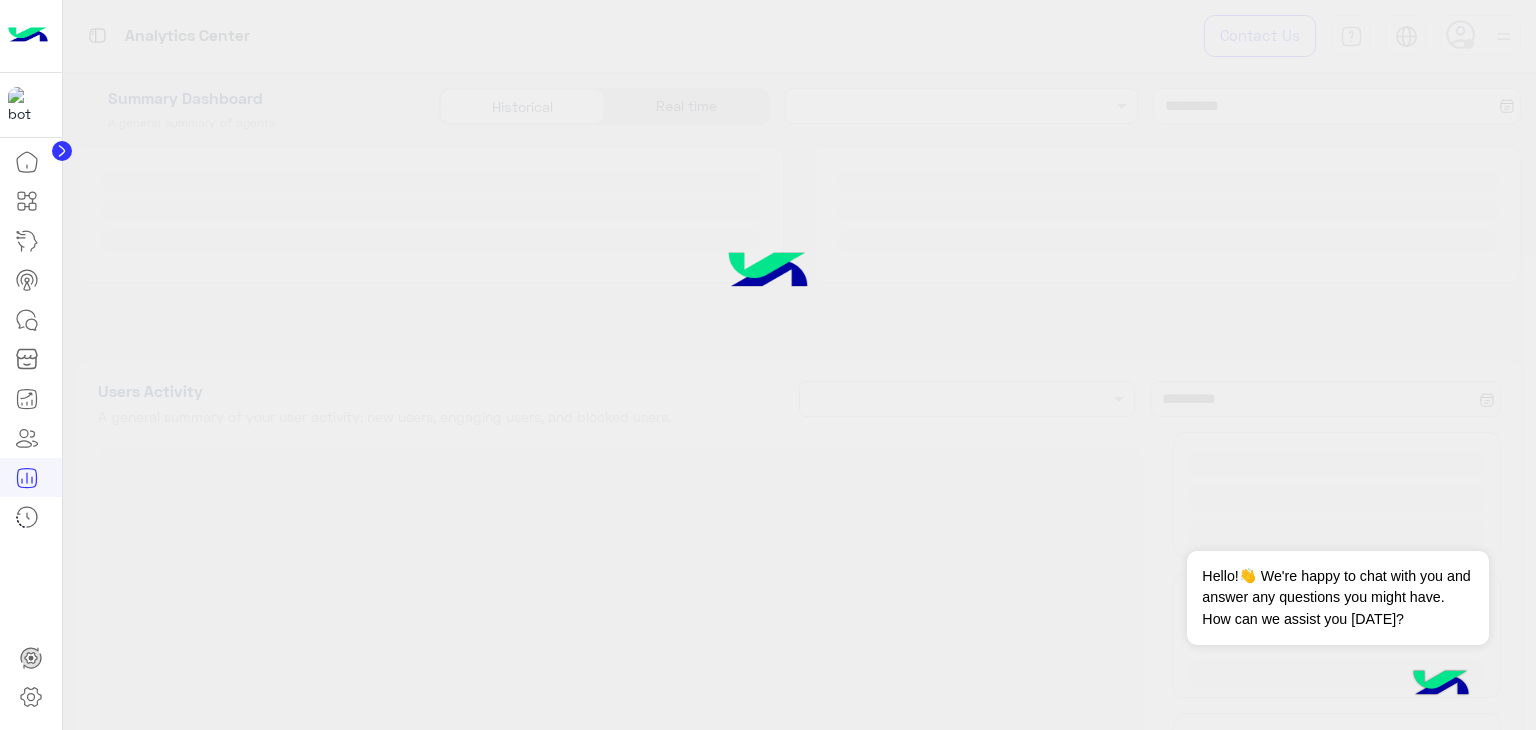type on "**********" 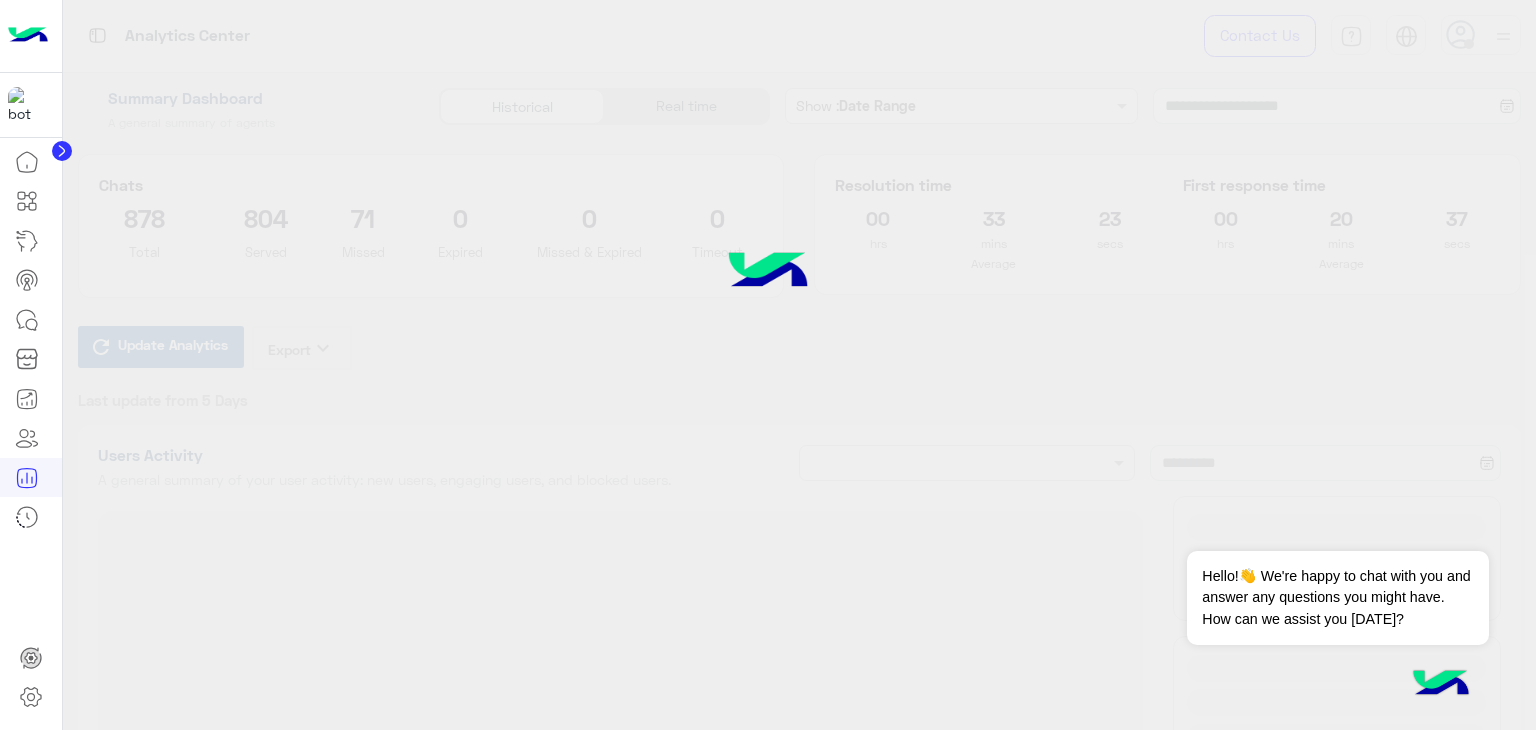 type on "**********" 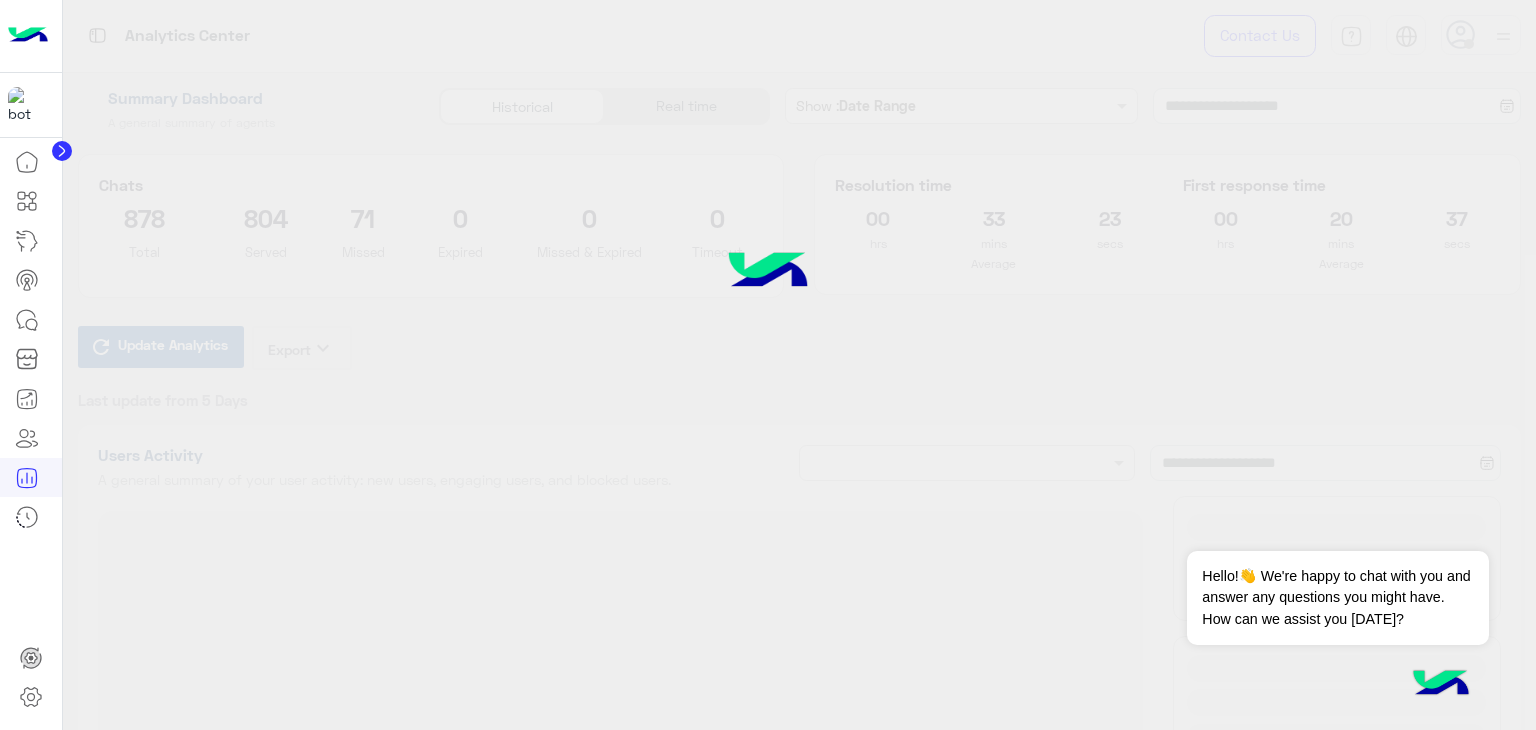 type on "**********" 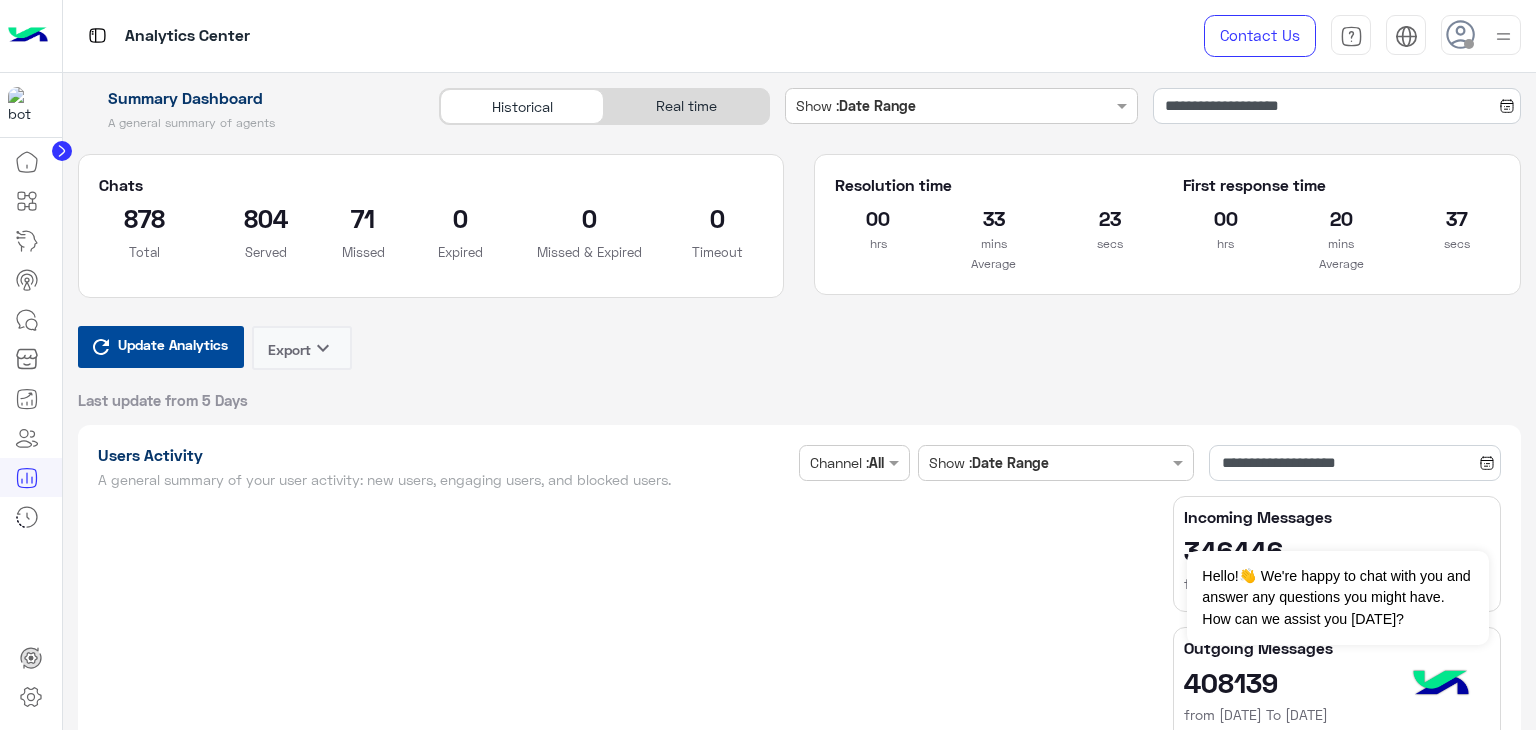 type on "**********" 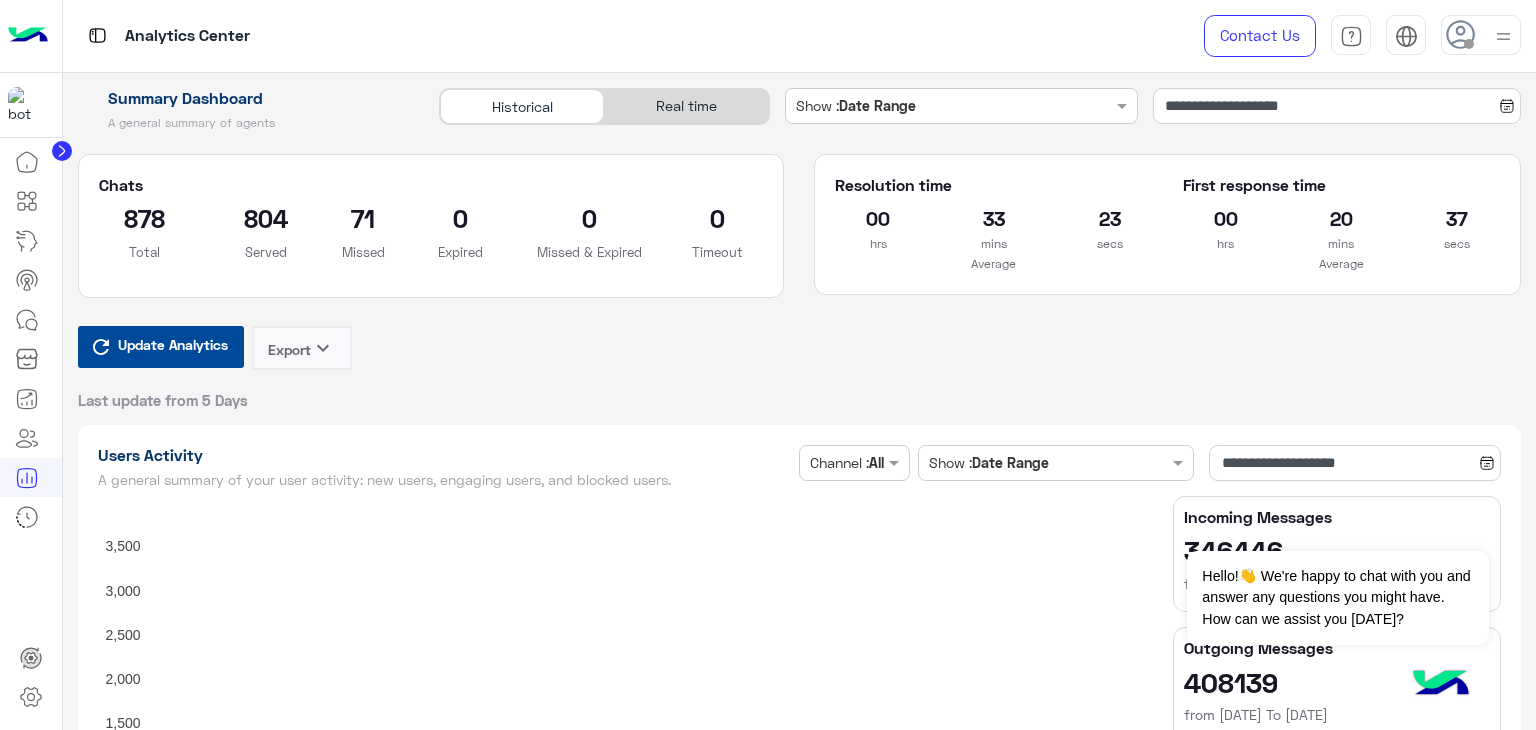 type on "**********" 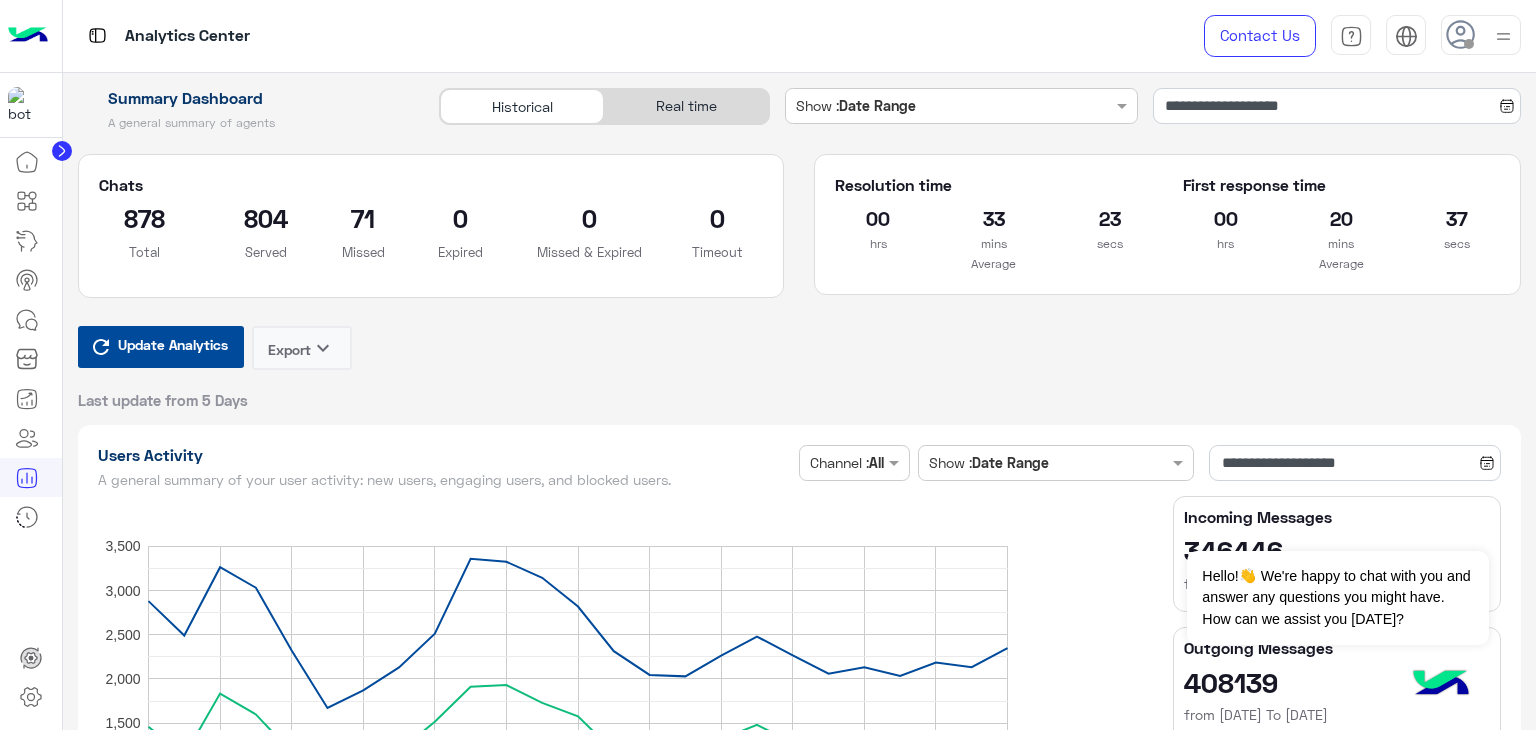 type on "**********" 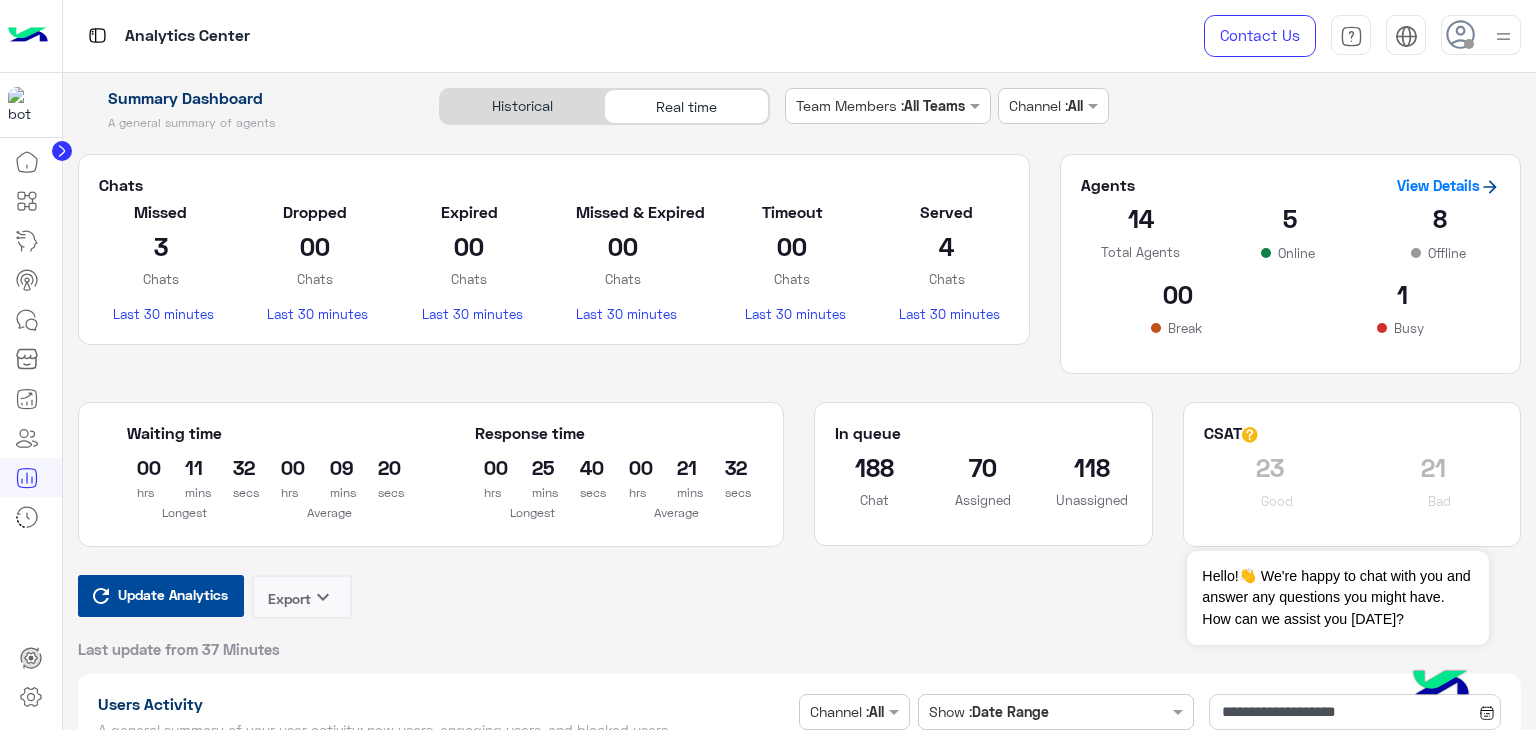 click on "Real time" 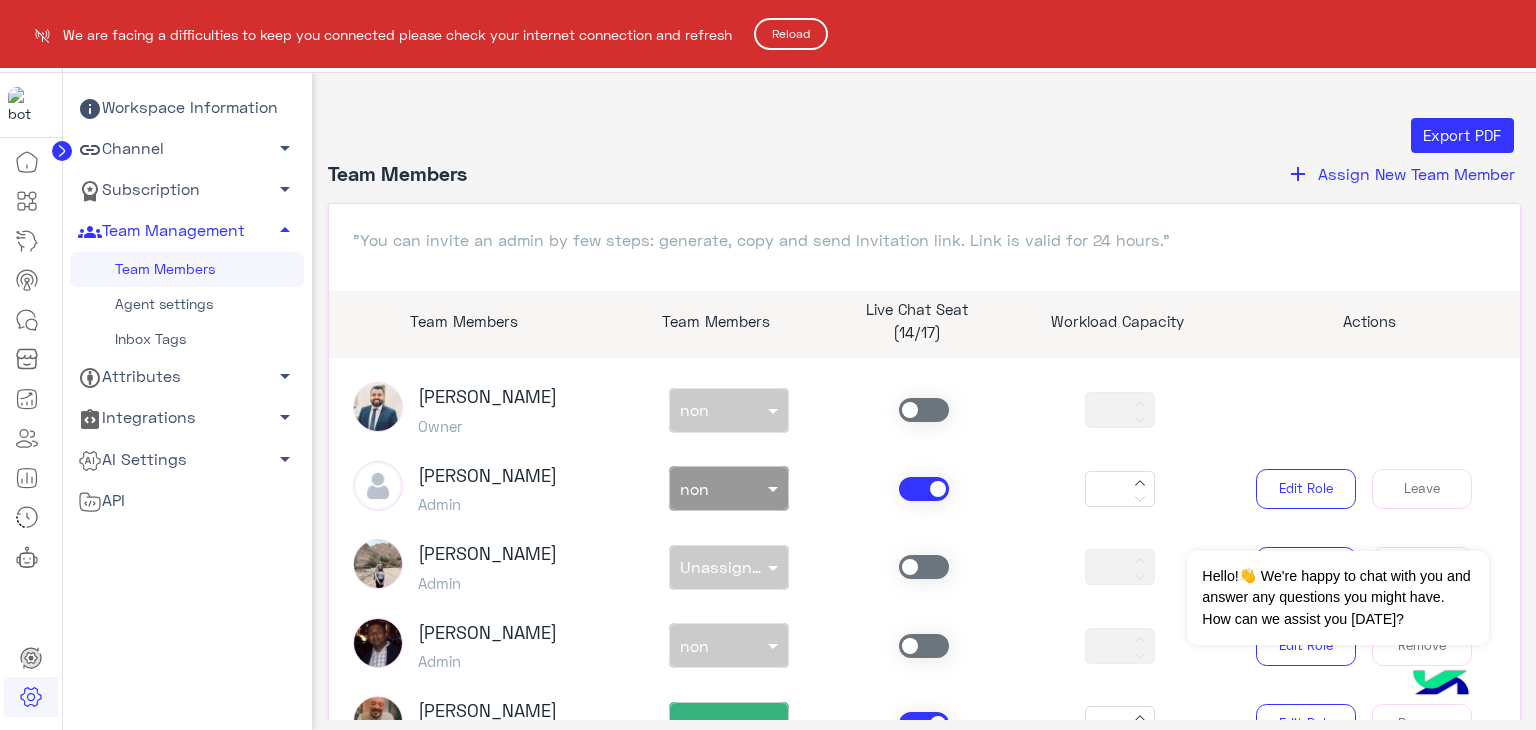 scroll, scrollTop: 0, scrollLeft: 0, axis: both 